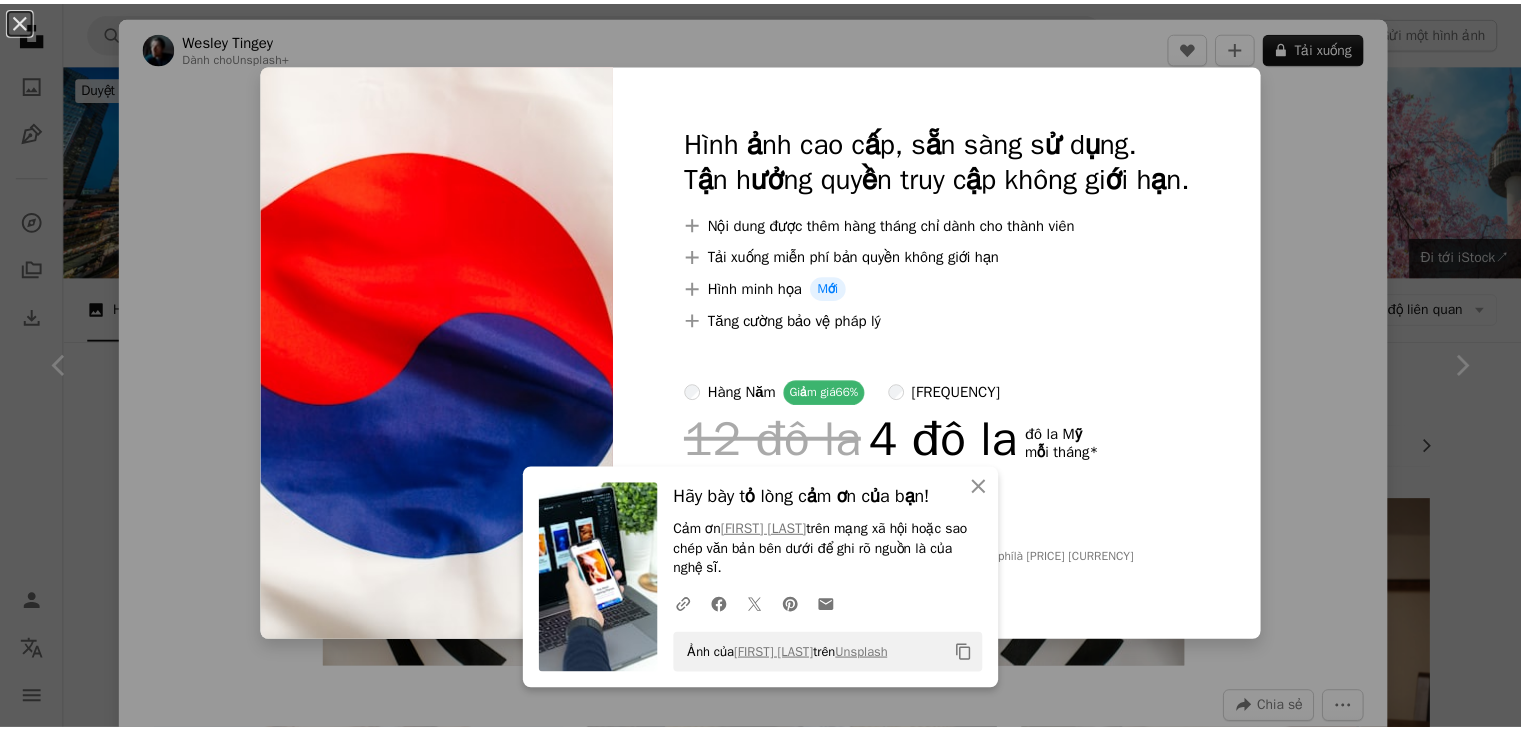 scroll, scrollTop: 600, scrollLeft: 0, axis: vertical 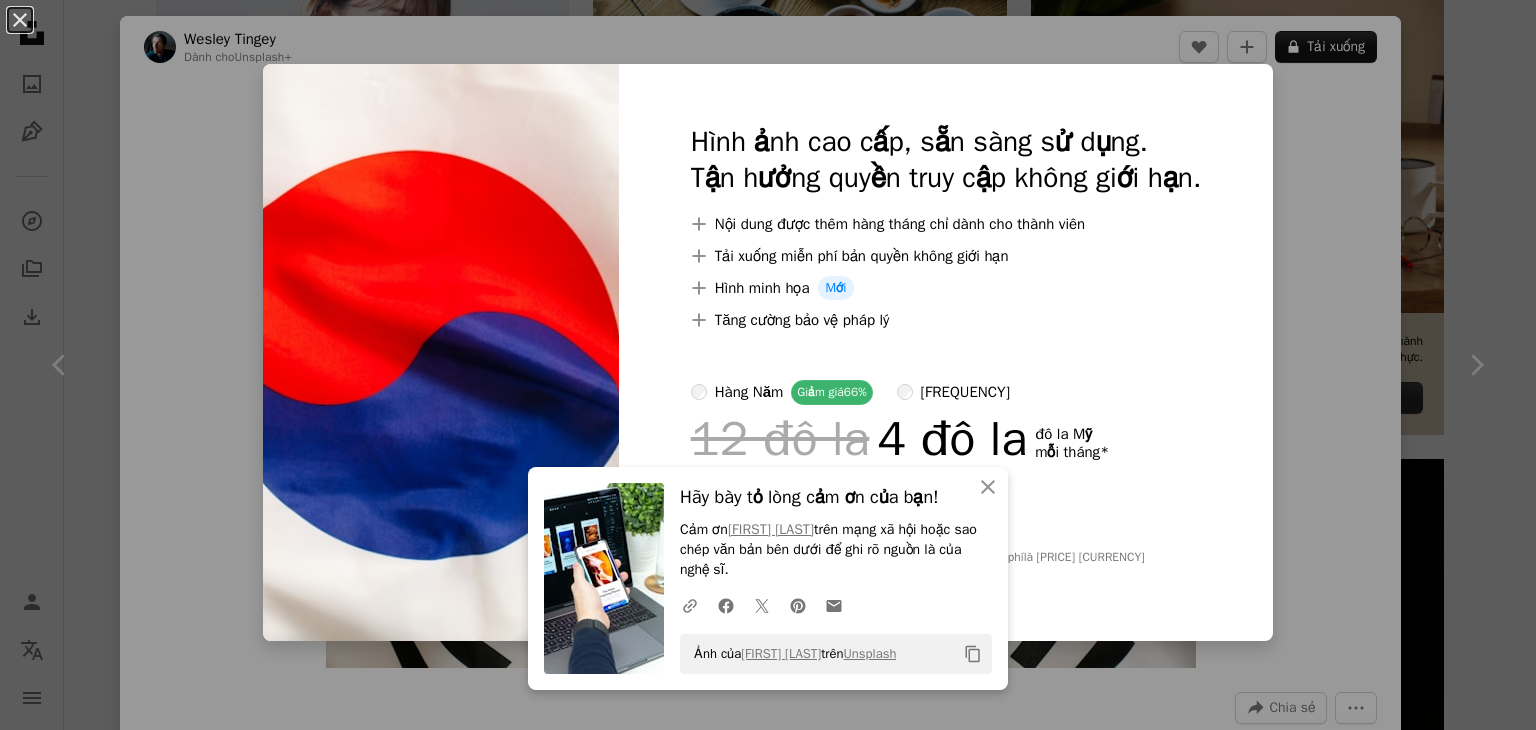 click on "An X shape An X shape Đóng Hãy bày tỏ lòng cảm ơn của bạn! Cảm ơn  [FIRST] [LAST]  trên mạng xã hội hoặc sao chép văn bản bên dưới để ghi rõ nguồn là của nghệ sĩ. A URL sharing icon (chains) Facebook icon X (formerly Twitter) icon Pinterest icon An envelope Ảnh của  [FIRST] [LAST]  trên  Unsplash
Copy content Hình ảnh cao cấp, sẵn sàng sử dụng.  Tận hưởng quyền truy cập không giới hạn. A plus sign Nội dung được thêm hàng tháng chỉ dành cho thành viên A plus sign Tải xuống miễn phí bản quyền không giới hạn A plus sign Hình minh họa Mới A plus sign Tăng cường bảo vệ pháp lý hàng năm  Giảm giá  66% hàng tháng 12 đô la   4 đô la đô la Mỹ mỗi tháng  * Đăng ký  Unsplash+ * Được thanh toán trước nếu thanh toán hàng năm với mức phí  là 48 đô la  cộng thêm thuế. Tự động gia hạn. Có thể hủy bất cứ lúc nào." at bounding box center [768, 365] 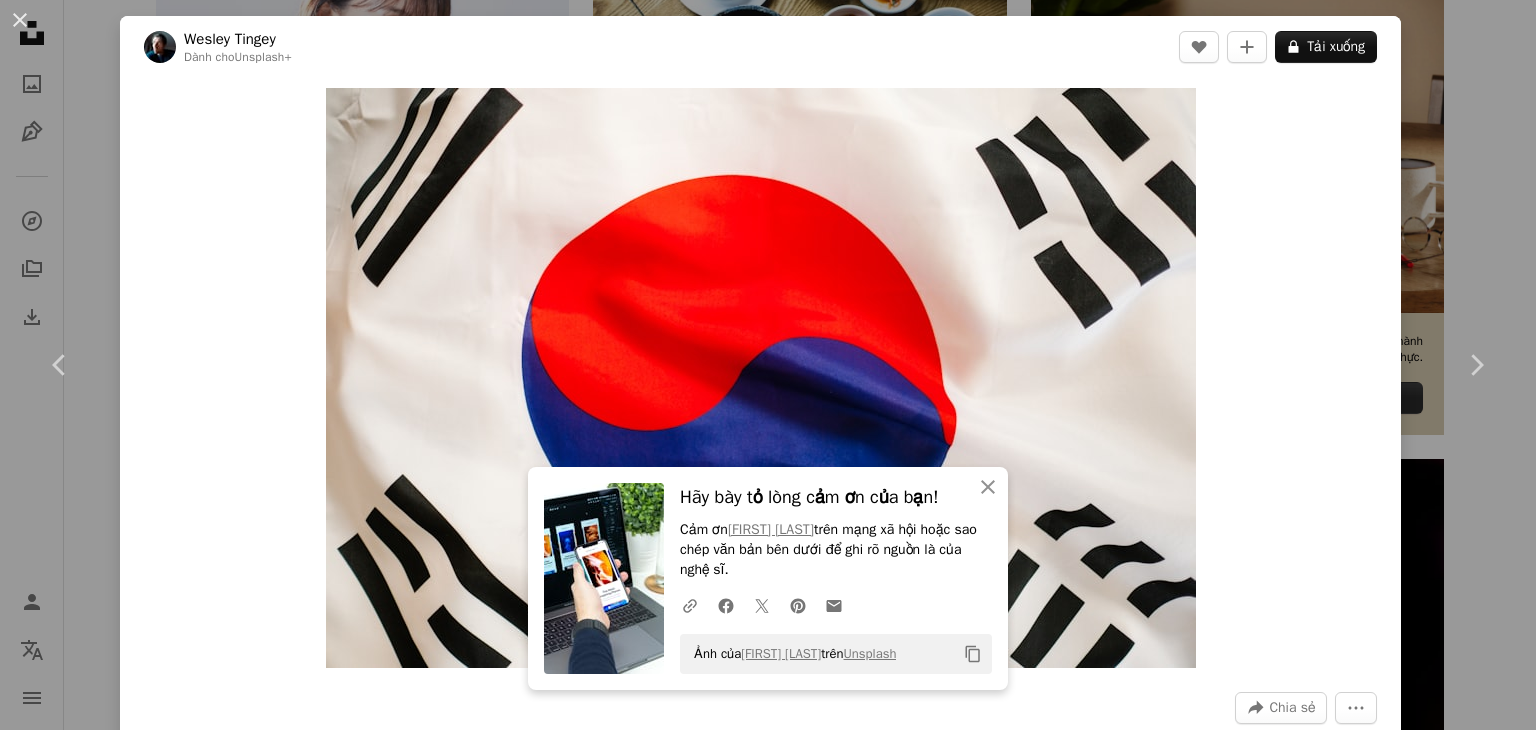 click on "An X shape Chevron left Chevron right An X shape Đóng Hãy bày tỏ lòng cảm ơn của bạn! Cảm ơn  [FIRST] [LAST]  trên mạng xã hội hoặc sao chép văn bản bên dưới để ghi rõ nguồn là của nghệ sĩ. A URL sharing icon (chains) Facebook icon X (formerly Twitter) icon Pinterest icon An envelope Ảnh của  [FIRST] [LAST]  trên  Unsplash
Copy content [FIRST] [LAST] Dành cho  Unsplash+ A heart A plus sign A lock Tải xuống Zoom in A forward-right arrow Chia sẻ More Actions Calendar outlined Xuất bản trên  Ngày 25 tháng 1 năm 2023 Safety Nội dung được cấp phép theo  Giấy phép Unsplash+ [COUNTRY] [COUNTRY] lá cờ [COUNTRY] Cờ của [COUNTRY] Cờ [COUNTRY] trong phòng thu quốc kỳ Quốc tịch Cờ [COUNTRY] Hình ảnh miễn phí Từ loạt bài này Chevron right Plus sign for Unsplash+ Plus sign for Unsplash+ Plus sign for Unsplash+ Plus sign for Unsplash+ Plus sign for Unsplash+ Plus sign for Unsplash+ A heart Unsplash+" at bounding box center [768, 365] 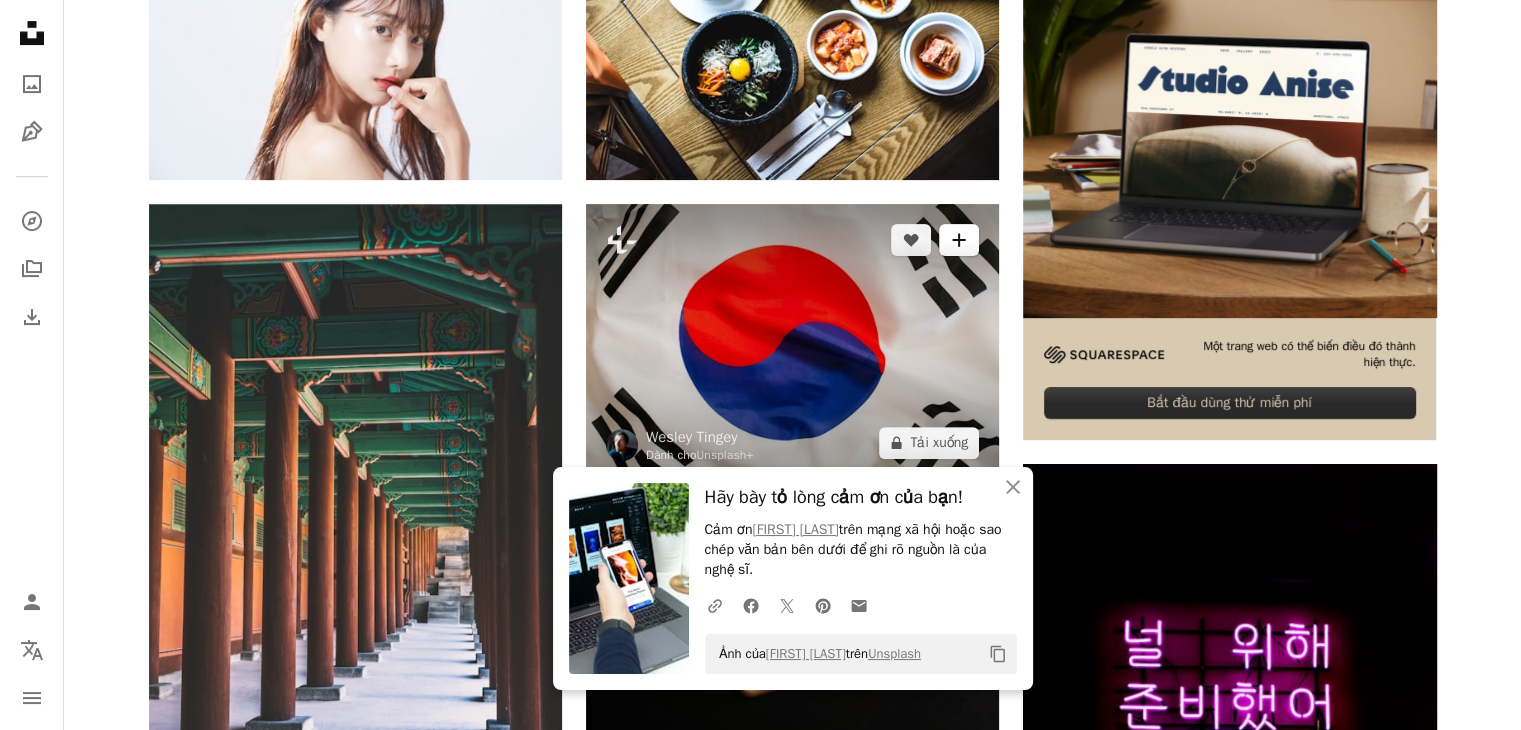 scroll, scrollTop: 100, scrollLeft: 0, axis: vertical 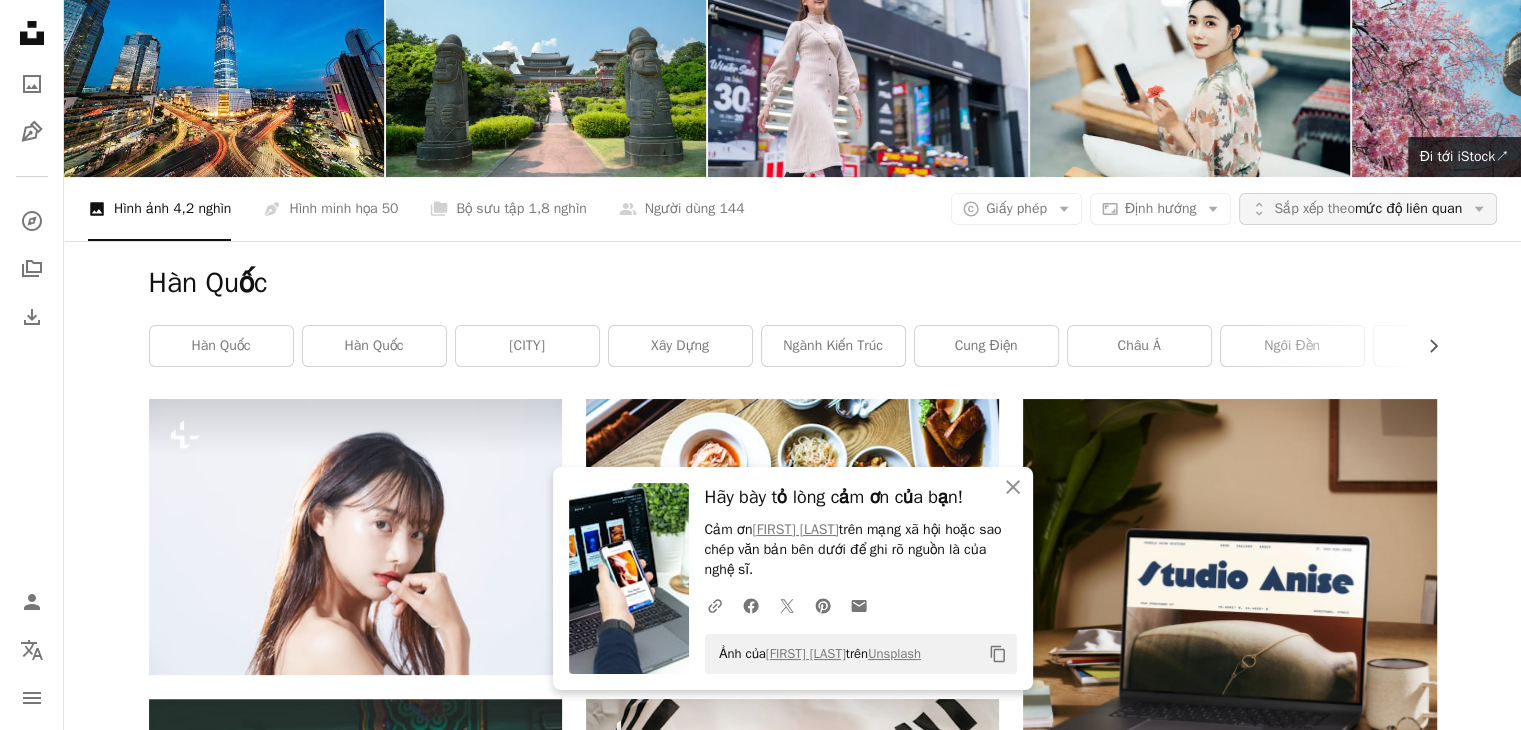 click on "Sắp xếp theo" at bounding box center [1314, 208] 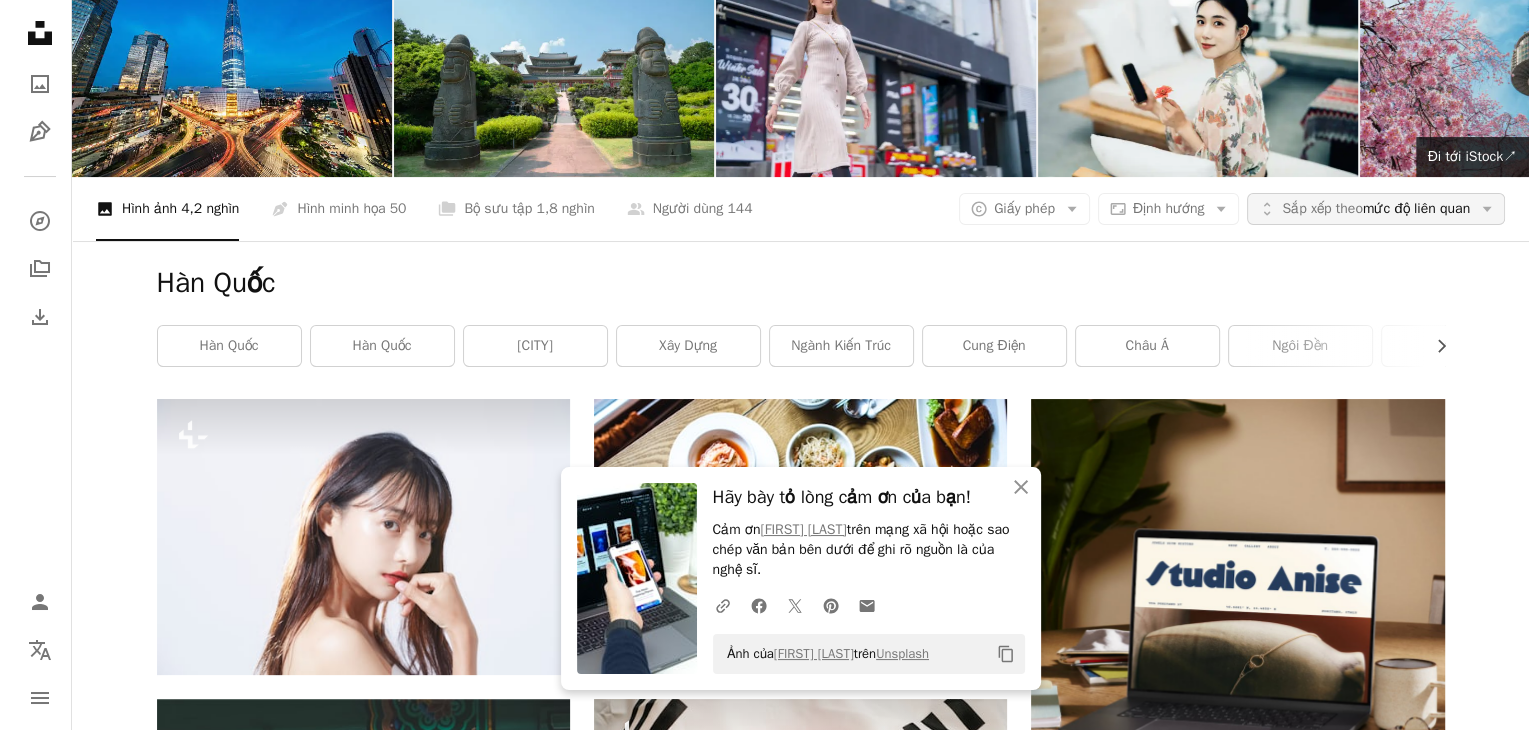 scroll, scrollTop: 0, scrollLeft: 0, axis: both 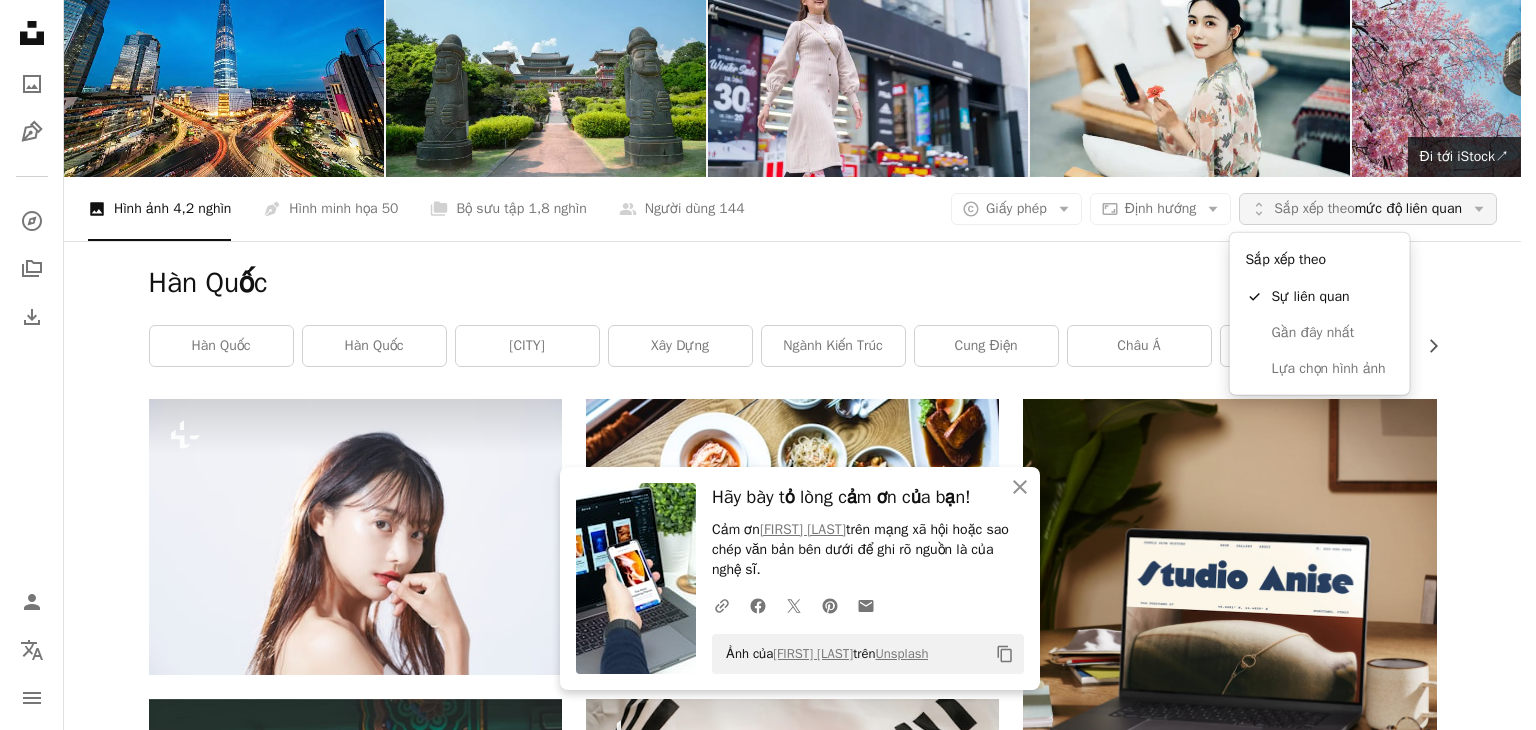 click on "Sắp xếp theo" at bounding box center (1314, 208) 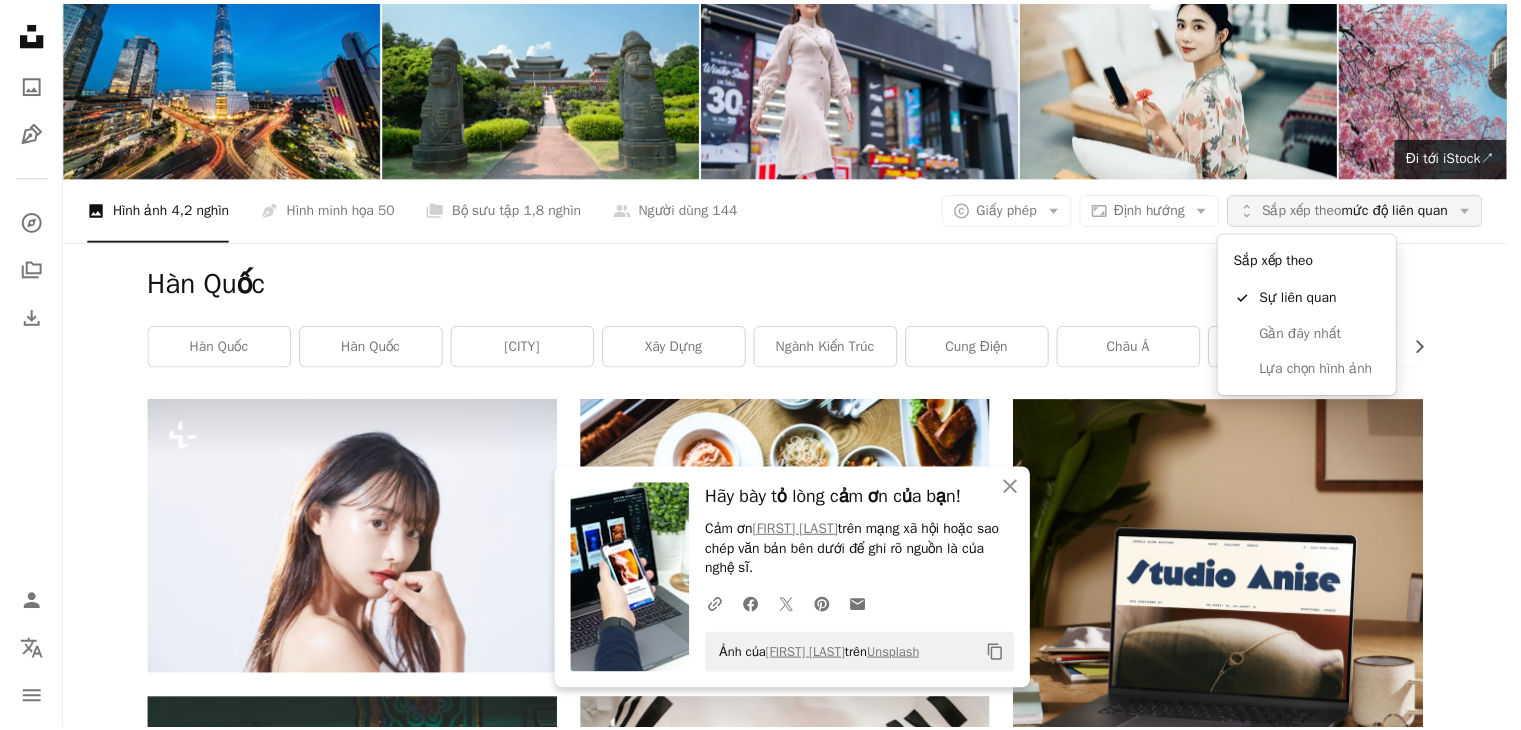 scroll, scrollTop: 100, scrollLeft: 0, axis: vertical 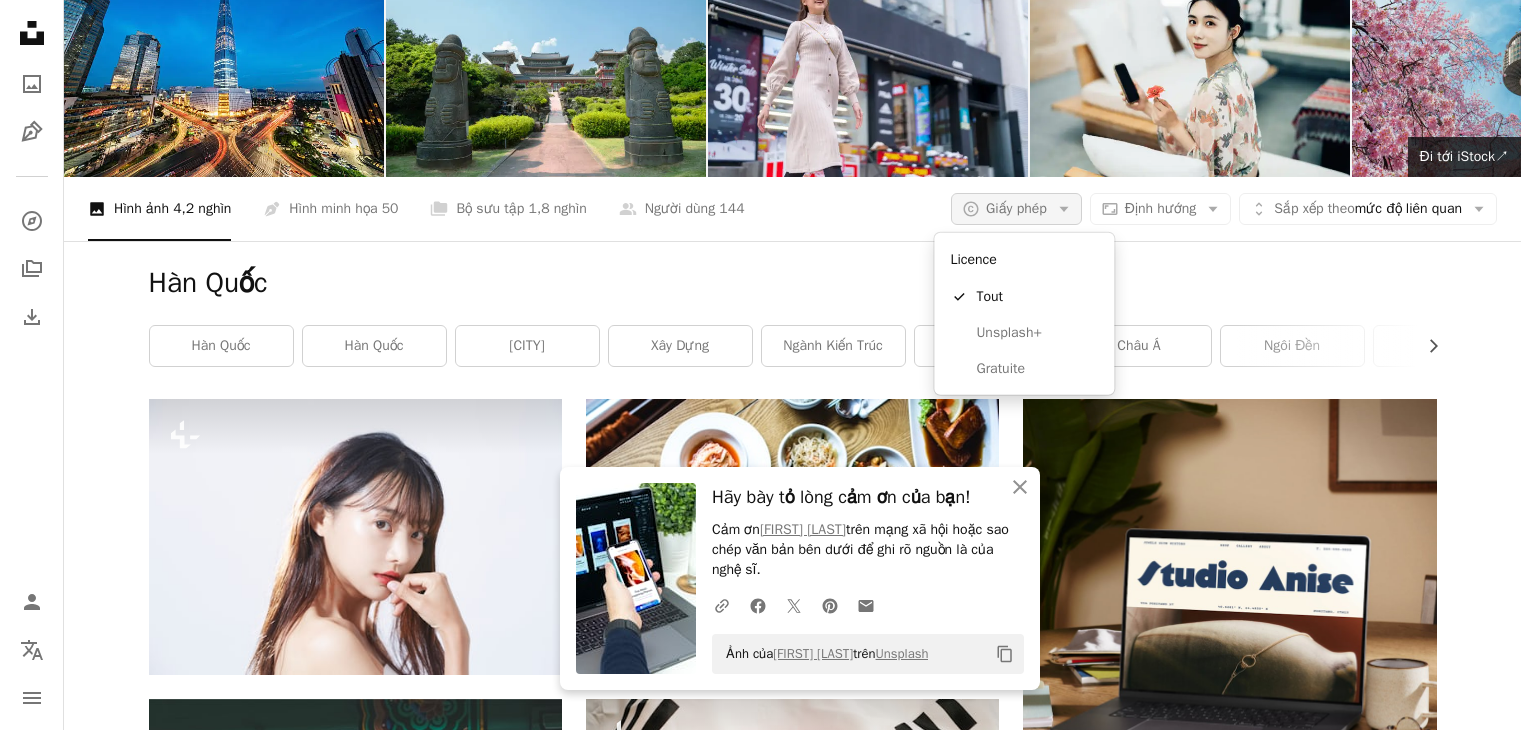 click on "Giấy phép" at bounding box center (1016, 208) 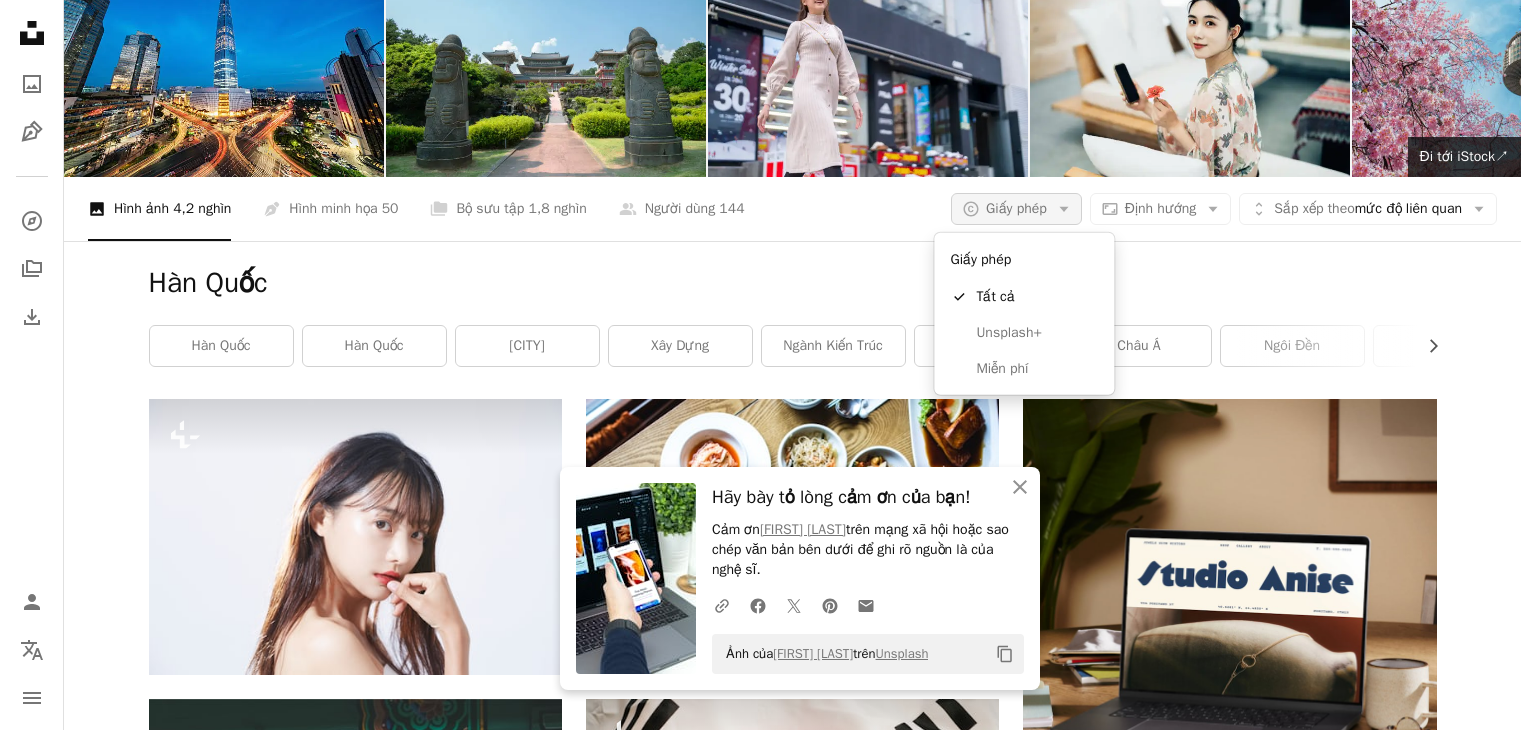 click on "Giấy phép" at bounding box center [1016, 208] 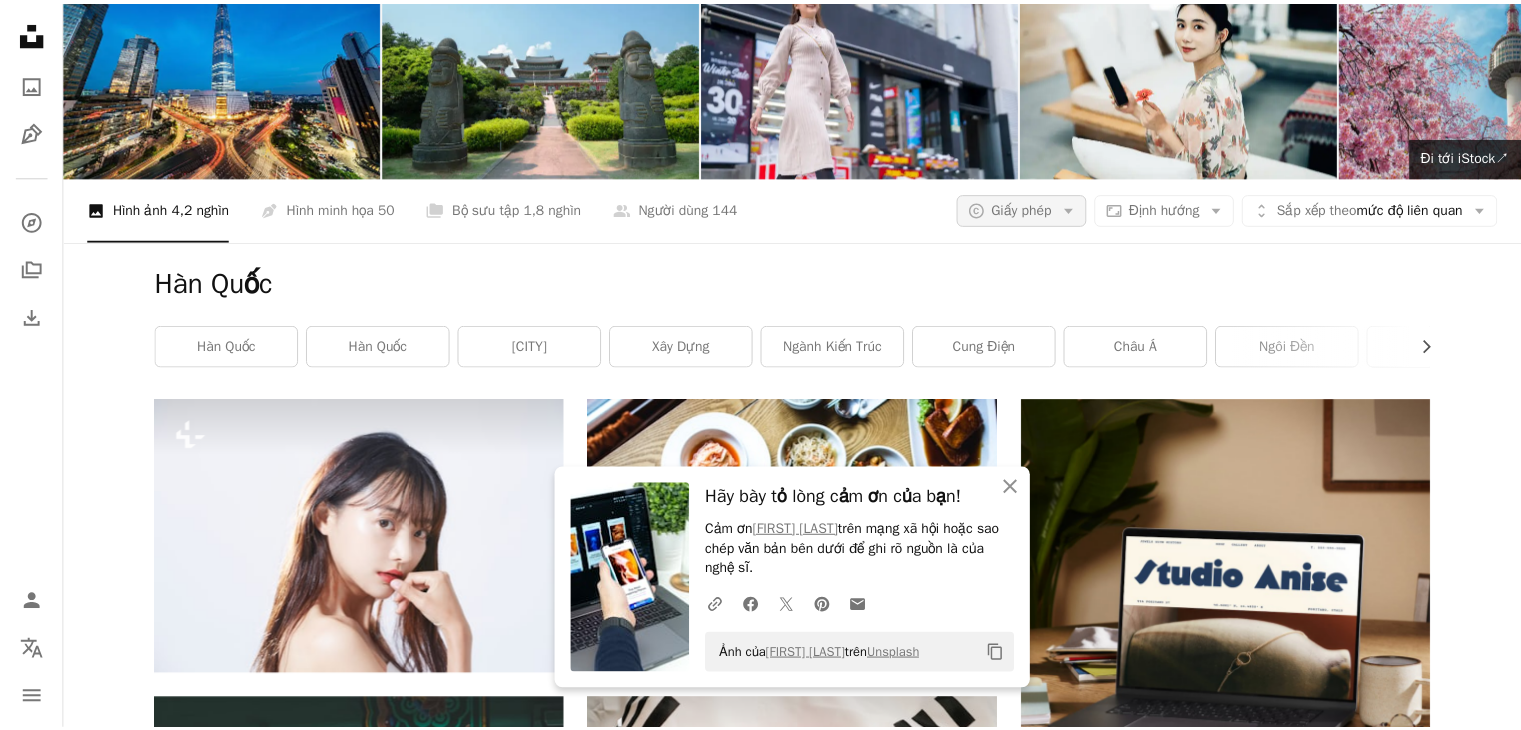 scroll, scrollTop: 100, scrollLeft: 0, axis: vertical 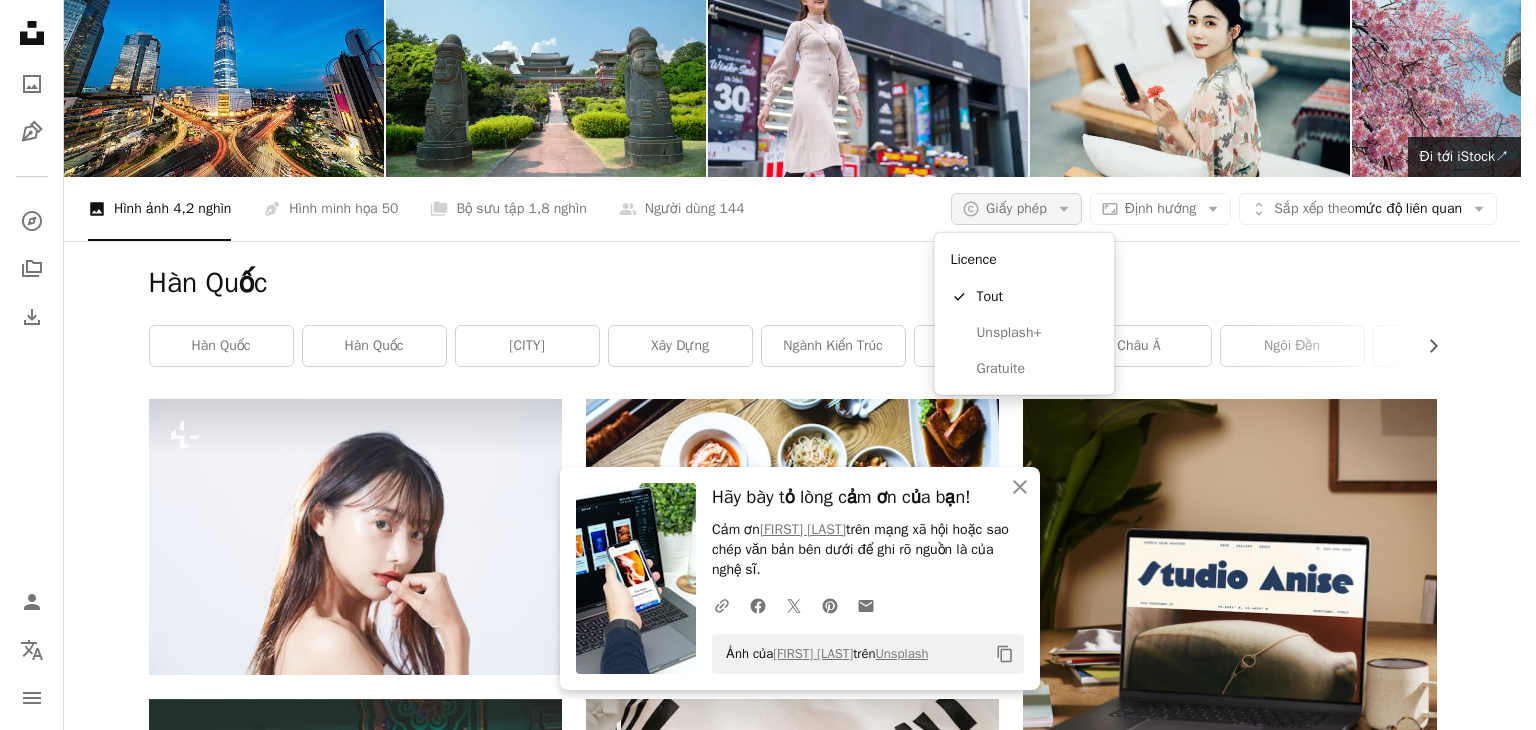 click on "Giấy phép" at bounding box center (1016, 208) 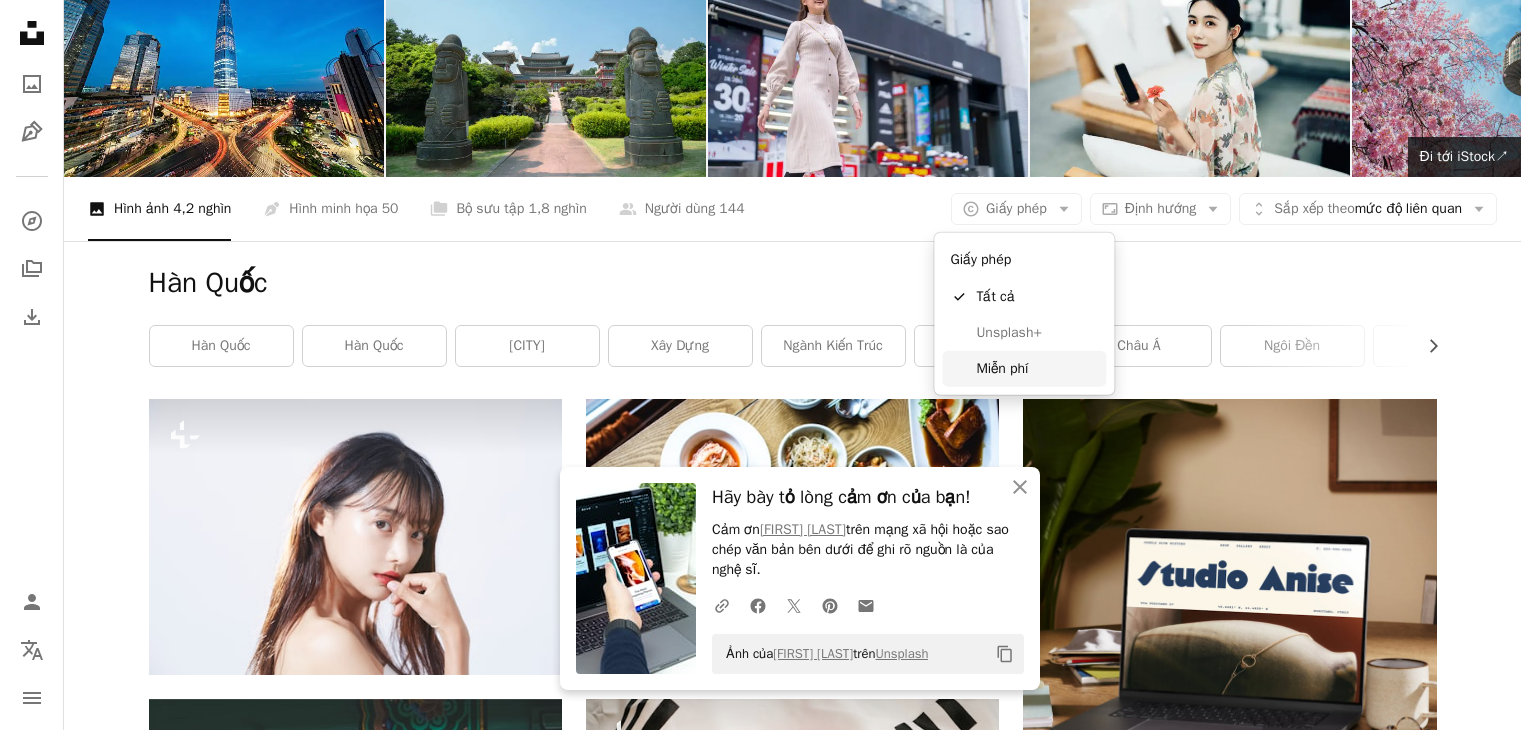 click on "Miễn phí" at bounding box center [1002, 368] 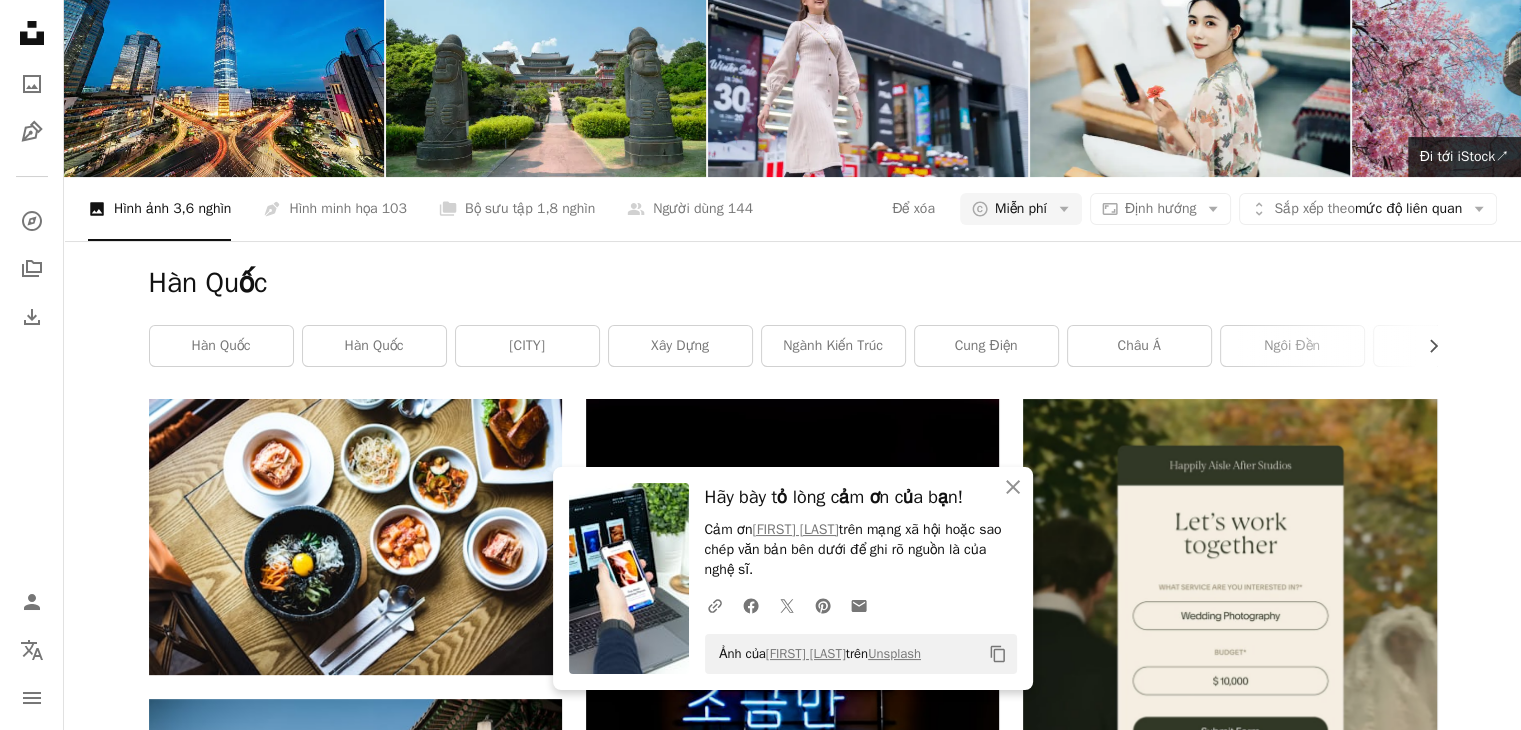 scroll, scrollTop: 1300, scrollLeft: 0, axis: vertical 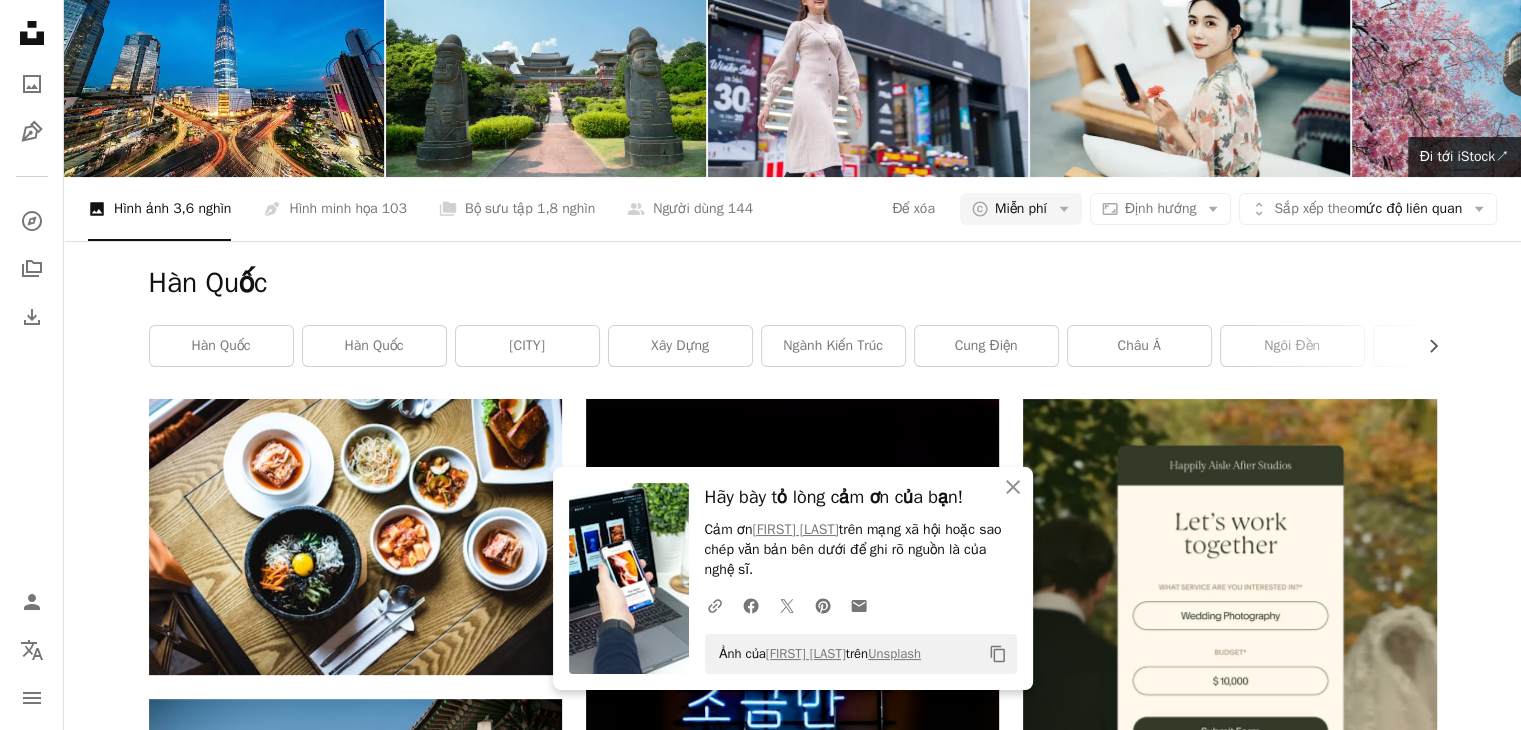 click at bounding box center [355, 1392] 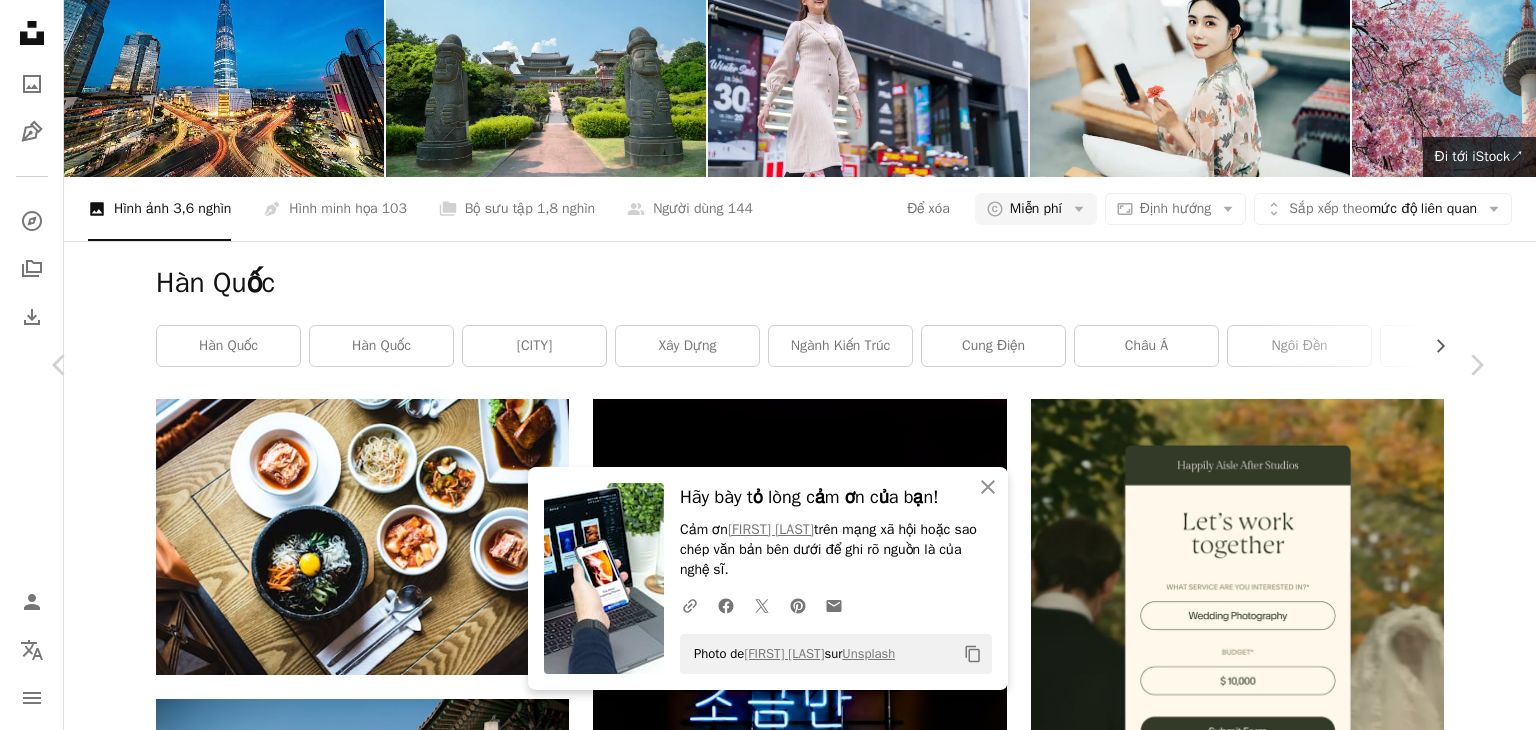 click on "Tải xuống miễn phí" at bounding box center [1273, 4704] 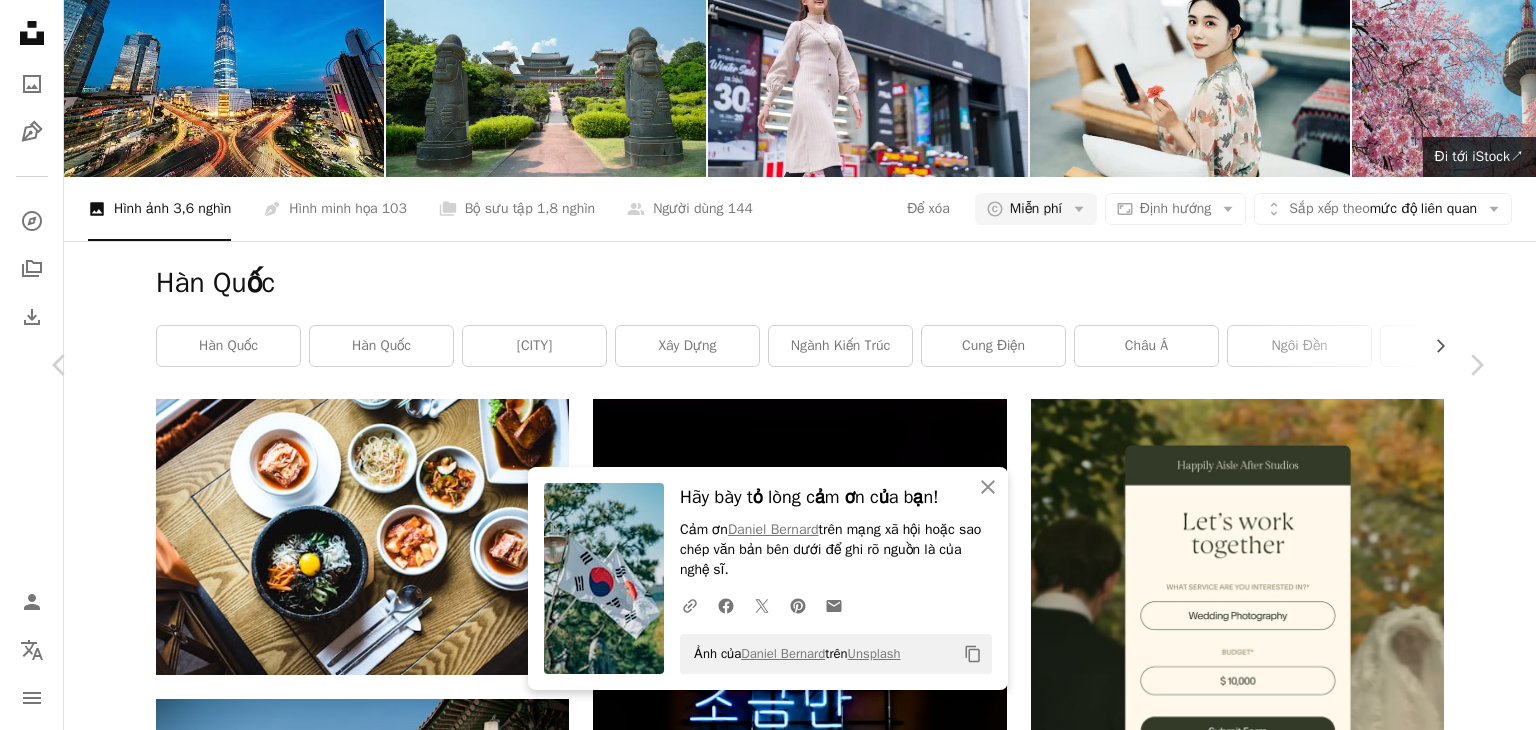 click on "[CITY], [STATE], [COUNTRY]" at bounding box center [768, 5022] 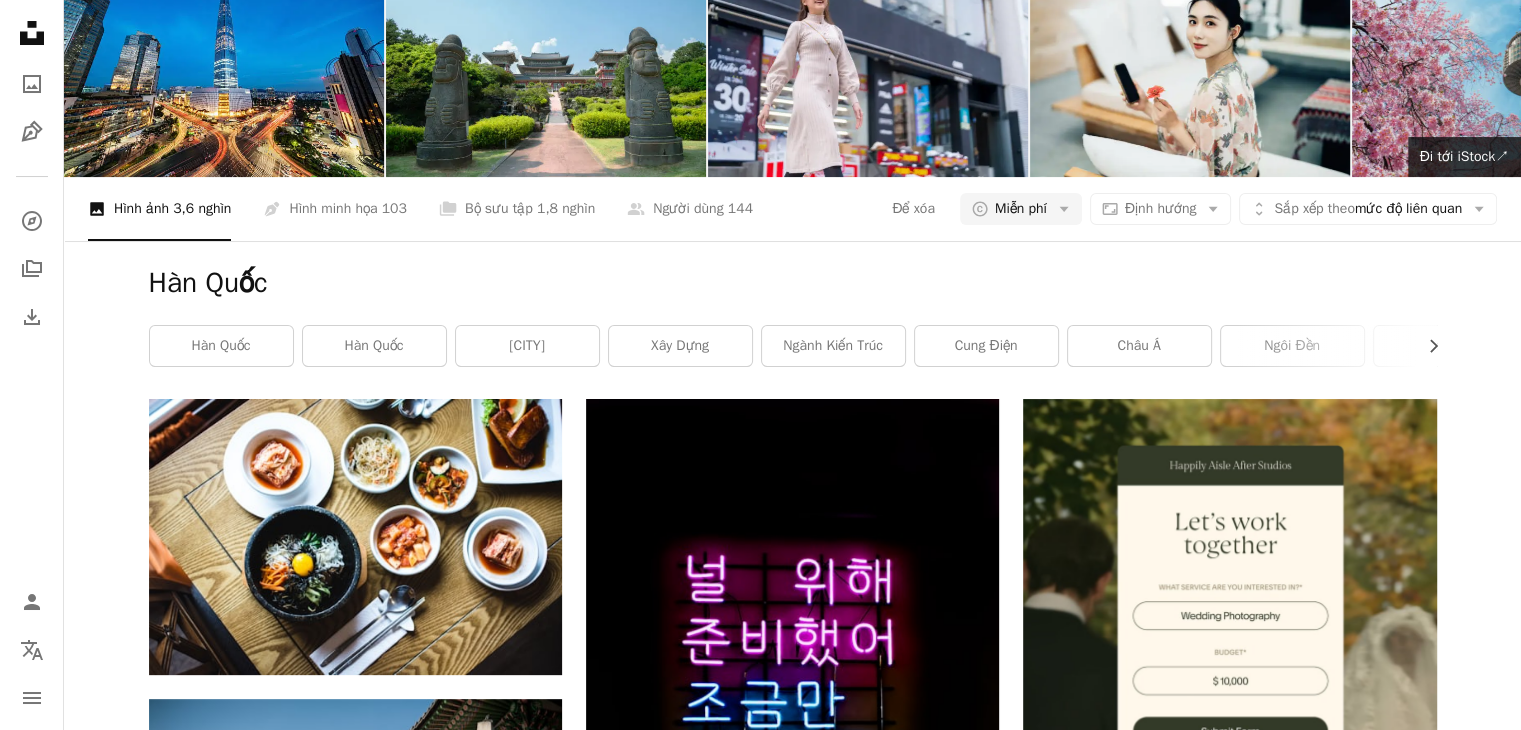 scroll, scrollTop: 0, scrollLeft: 0, axis: both 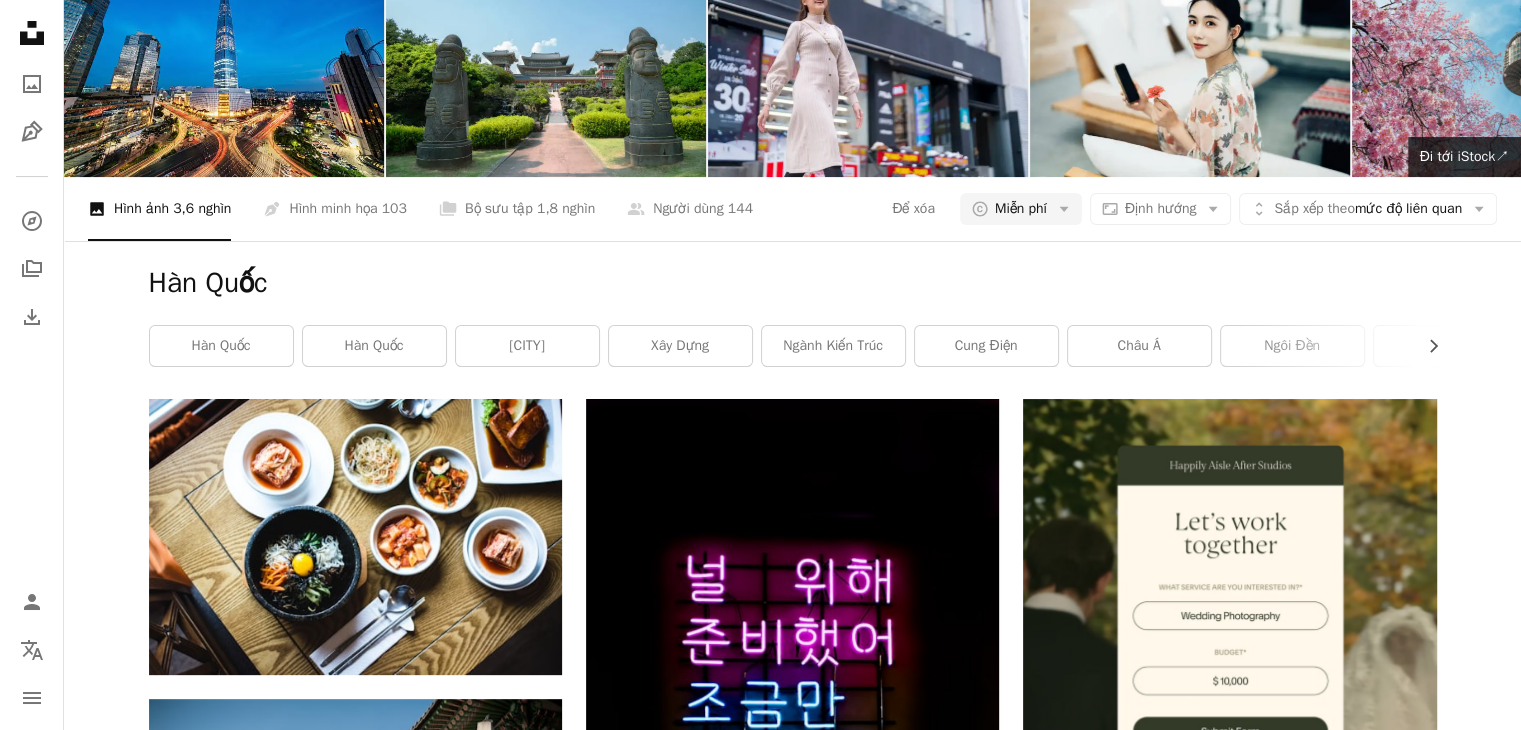 type on "*" 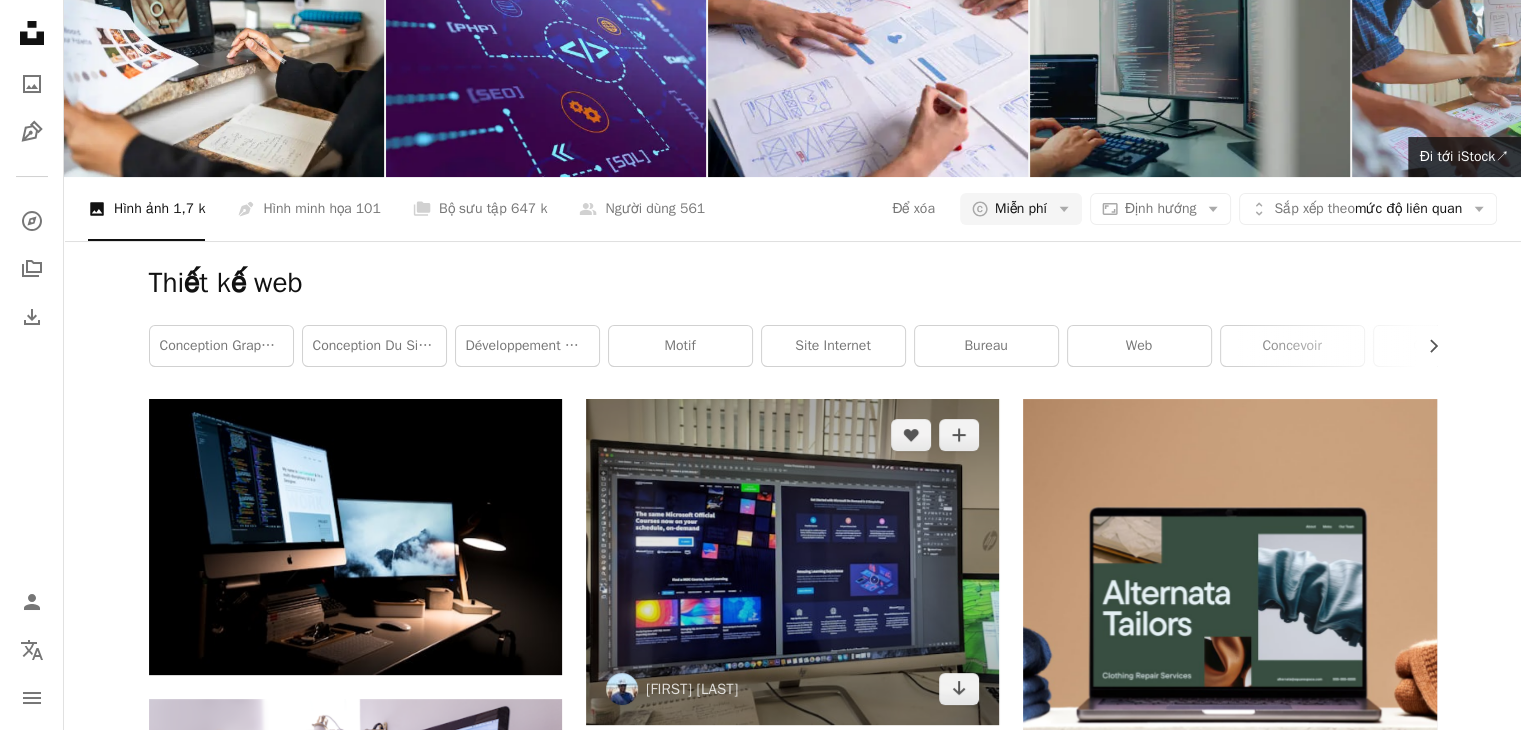 scroll, scrollTop: 200, scrollLeft: 0, axis: vertical 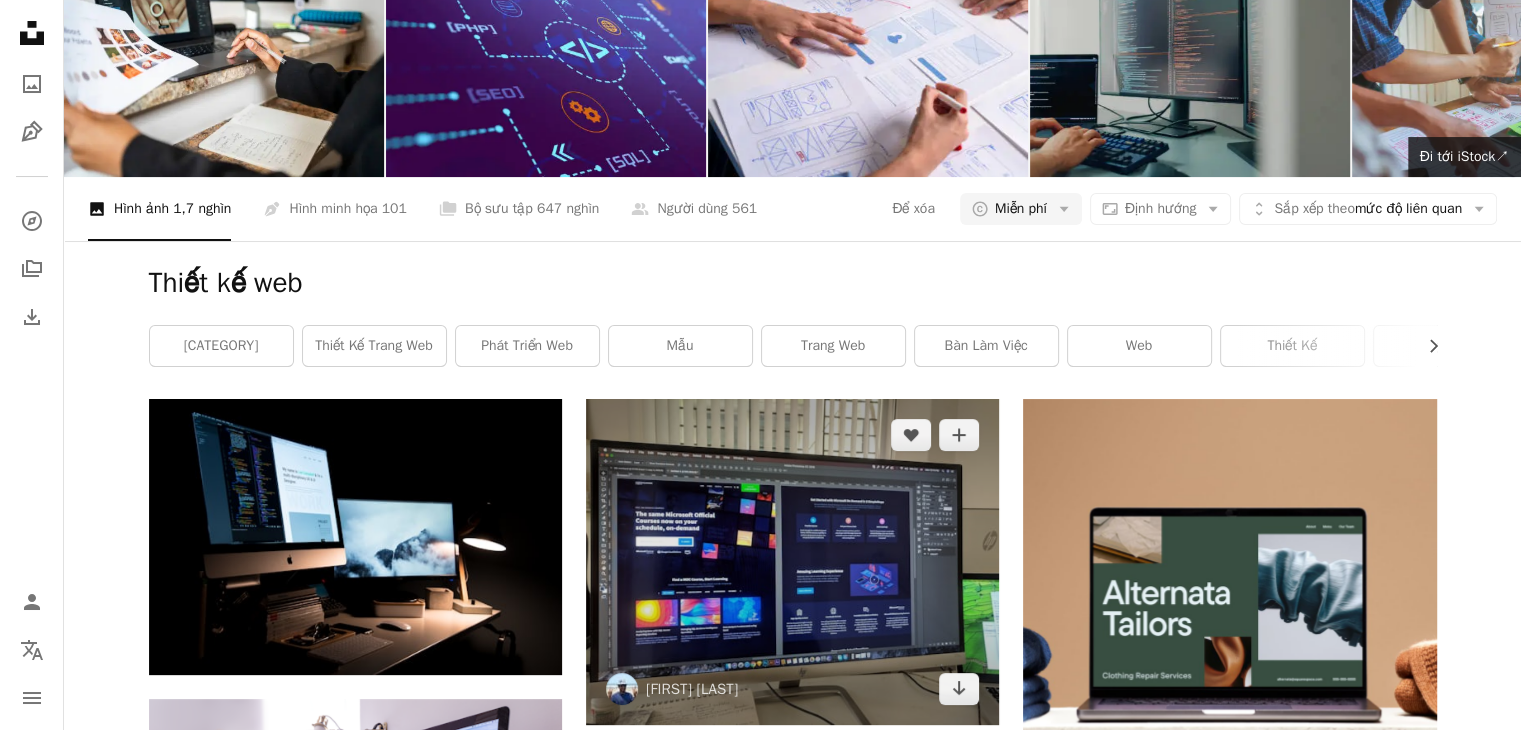 click at bounding box center [792, 562] 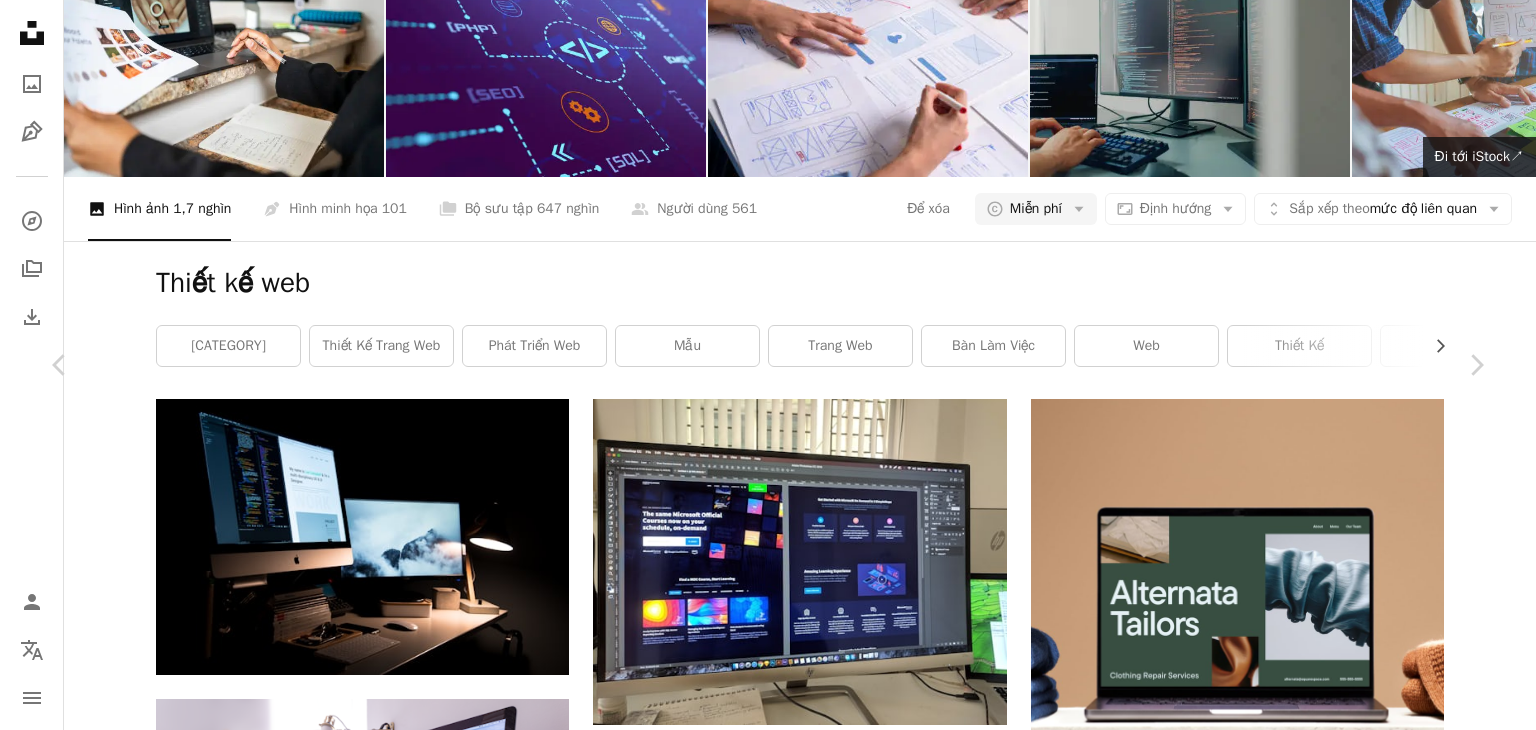 click on "Tải xuống miễn phí" at bounding box center (1273, 4680) 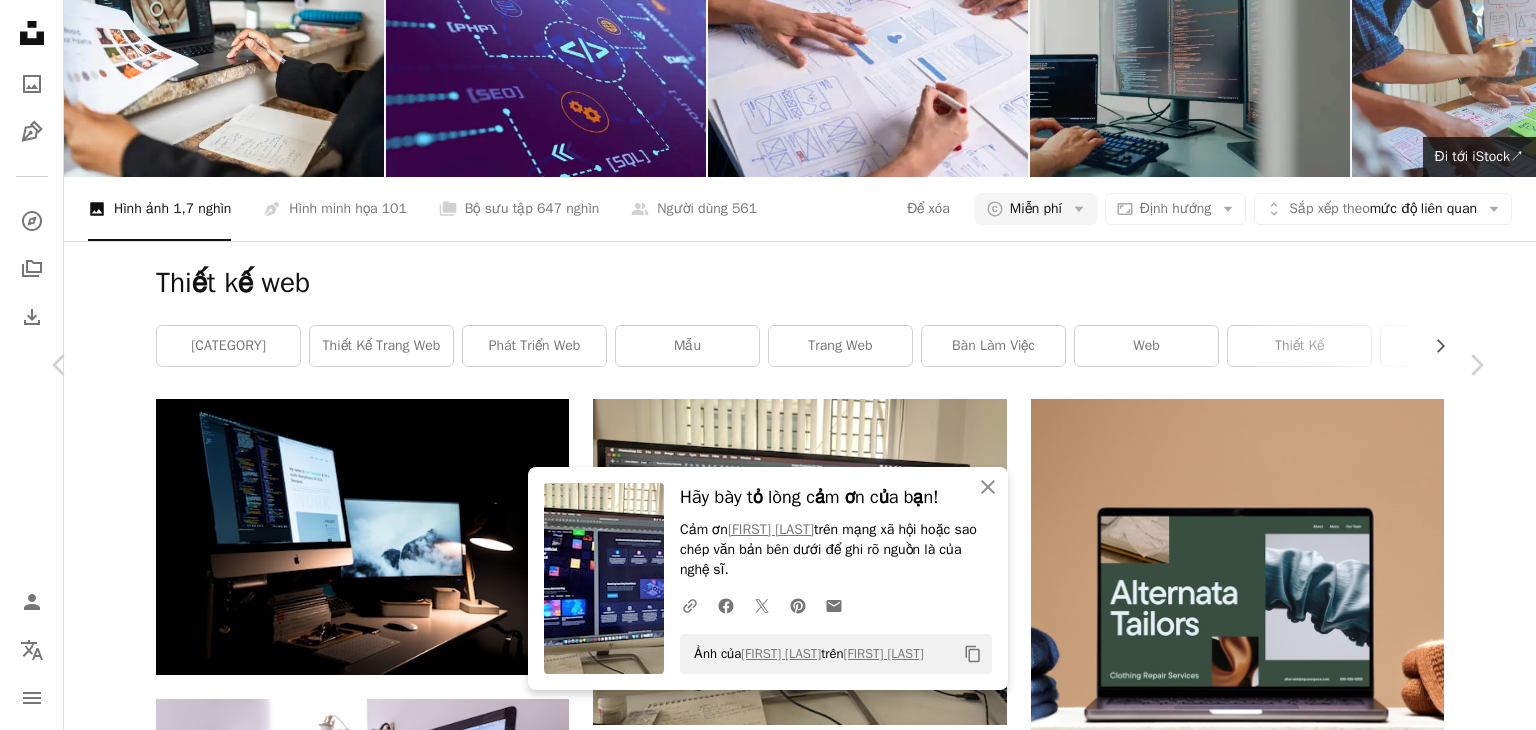 click on "An X shape Chevron left Chevron right An X shape Đóng Hãy bày tỏ lòng cảm ơn của bạn! Cảm ơn [FIRST] [LAST] trên mạng xã hội hoặc sao chép văn bản bên dưới để ghi rõ nguồn là của nghệ sĩ. A URL sharing icon (chains) Facebook icon X (formerly Twitter) icon Pinterest icon An envelope Ảnh của [FIRST] [LAST] trên Bapt
Copy content [FIRST] [LAST] dễ dàng A heart A plus sign Tải xuống miễn phí Chevron down Zoom in Lượt xem [NUMBER] Tải xuống [NUMBER] A forward-right arrow Chia sẻ Info icon Thông tin More Actions A map marker [NUMBER] [STREET_NAME] [NUMBER], [CITY] [POSTAL_CODE], [CITY] [COUNTRY] Calendar outlined Xuất bản trên  Ngày [DATE] tháng [DATE] năm [DATE] Camera [BRAND] [MODEL] Safety Miễn phí sử dụng theo Giấy  phép Unsplash trang web thiết kế tạo trang web [SOFTWARE] [SOFTWARE] Thiết kế trải nghiệm người dùng Thiết kế giao diện người dùng máy tính nội thất bàn bàn làm việc Web [COUNTRY] điện tử màn hình |" at bounding box center [768, 4999] 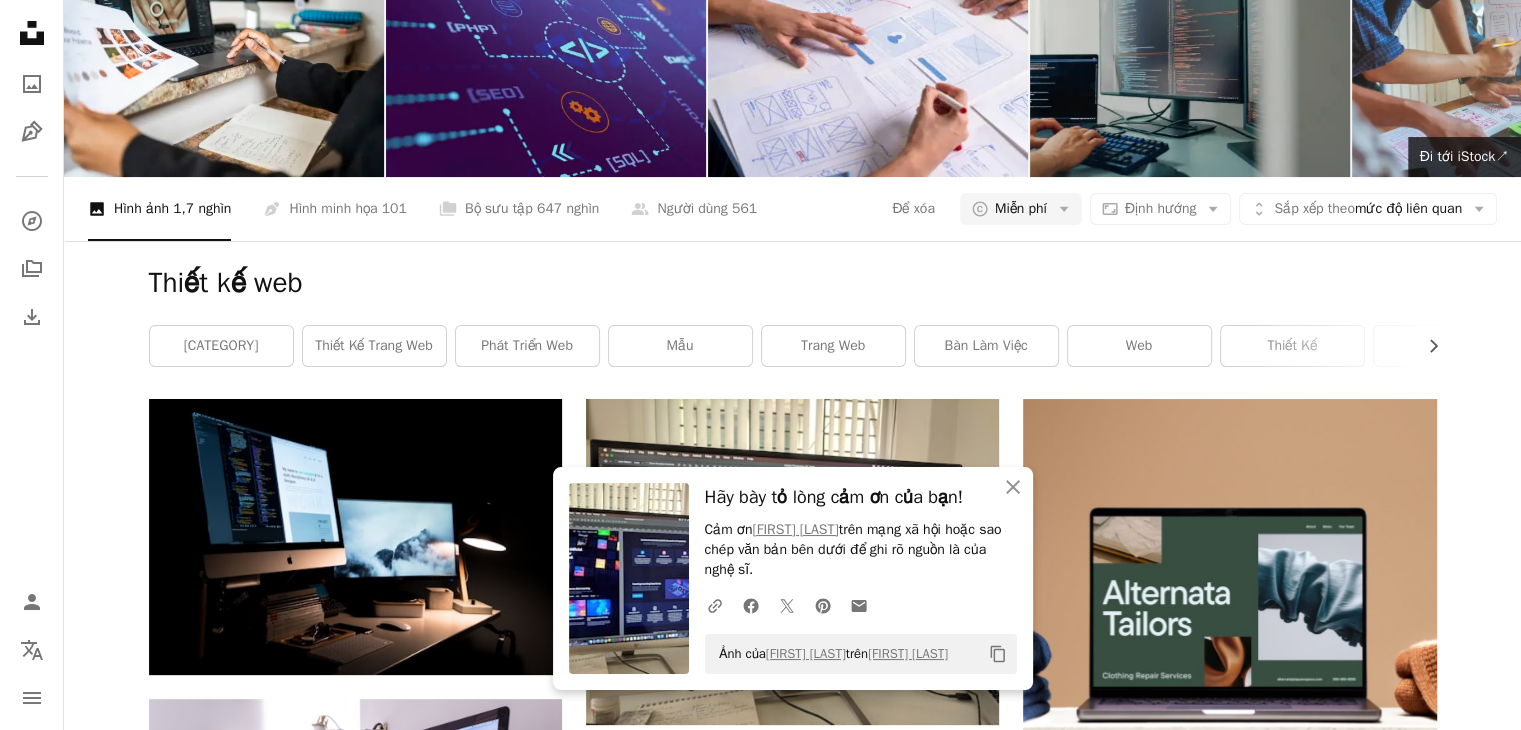 scroll, scrollTop: 0, scrollLeft: 0, axis: both 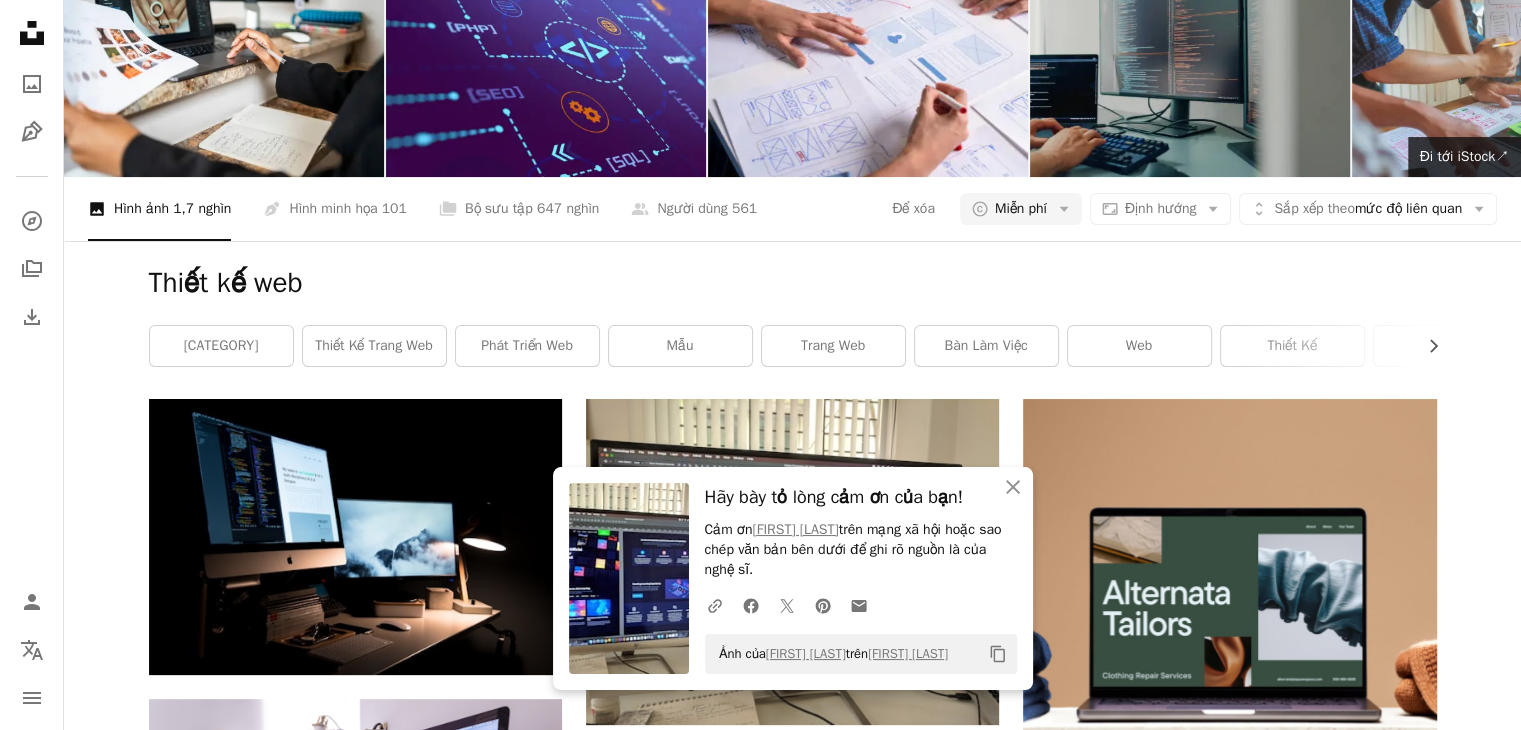 drag, startPoint x: 350, startPoint y: 21, endPoint x: 0, endPoint y: 42, distance: 350.62943 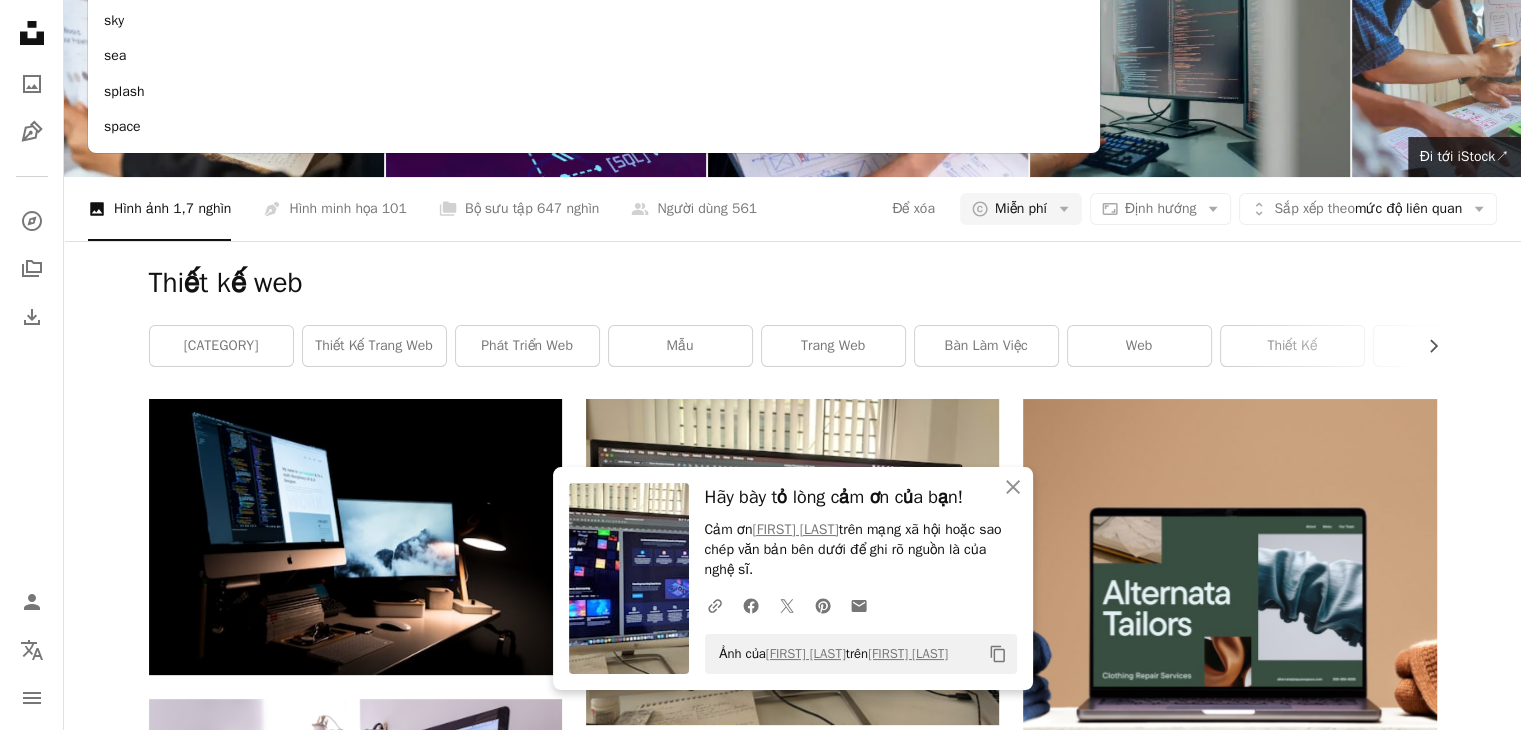 type on "***" 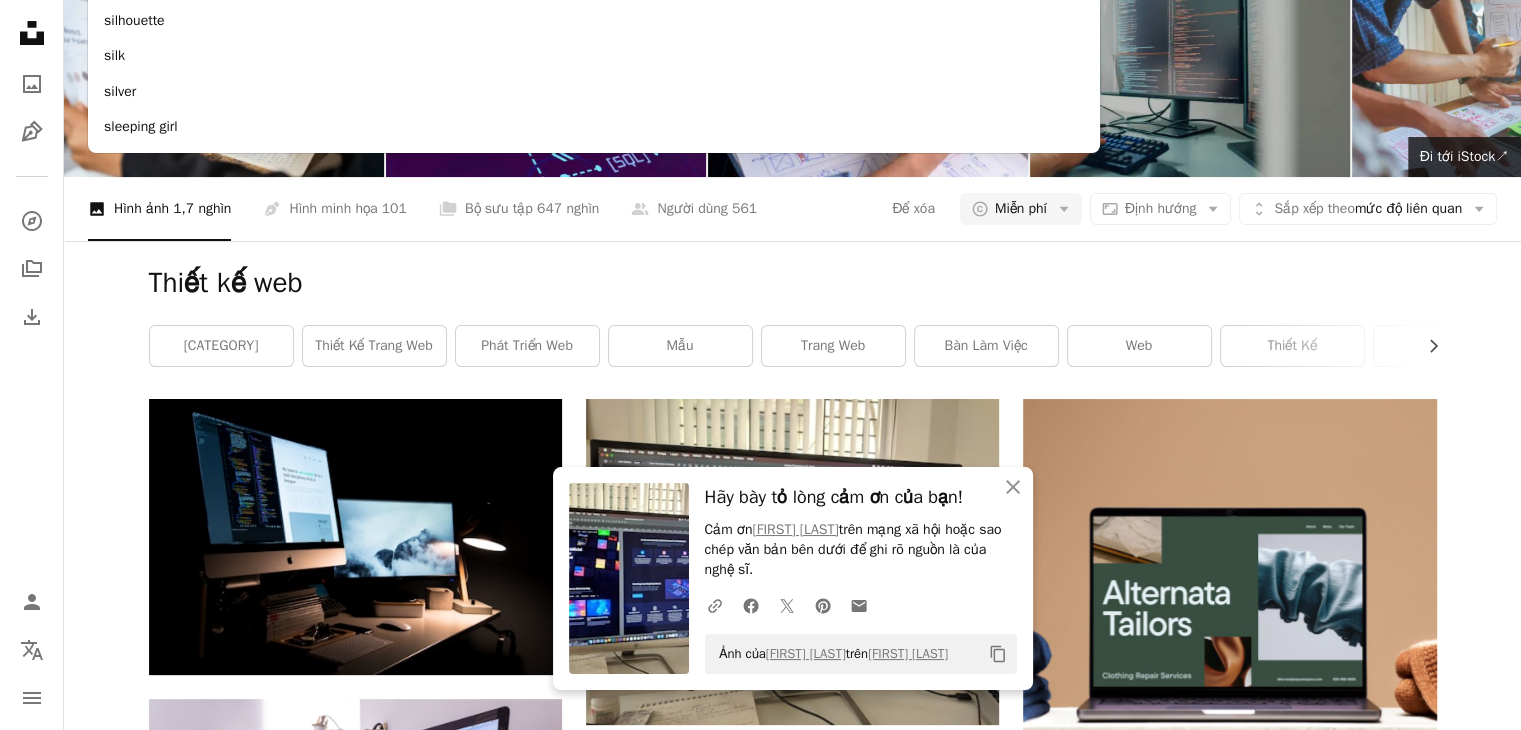 click on "A magnifying glass" at bounding box center [106, -68] 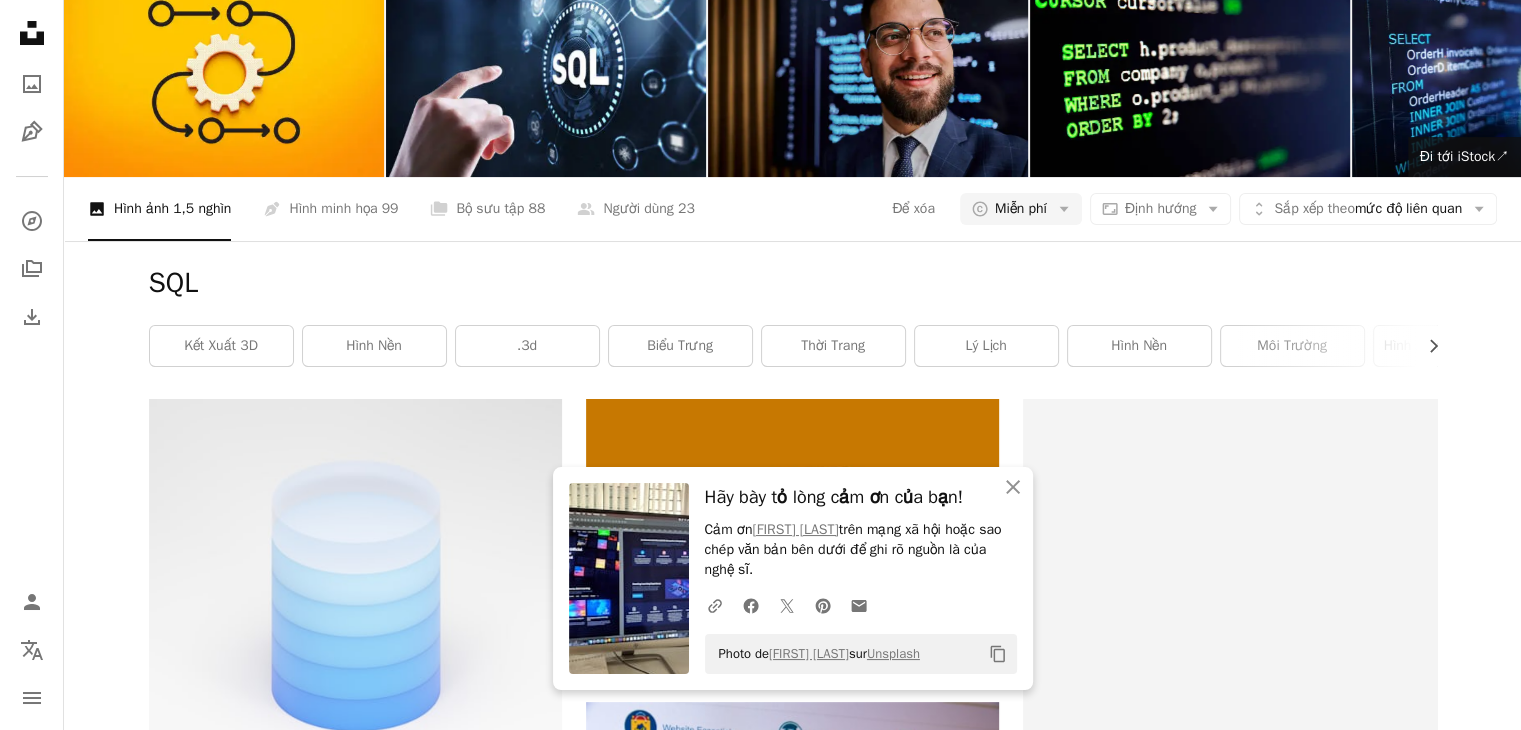scroll, scrollTop: 100, scrollLeft: 0, axis: vertical 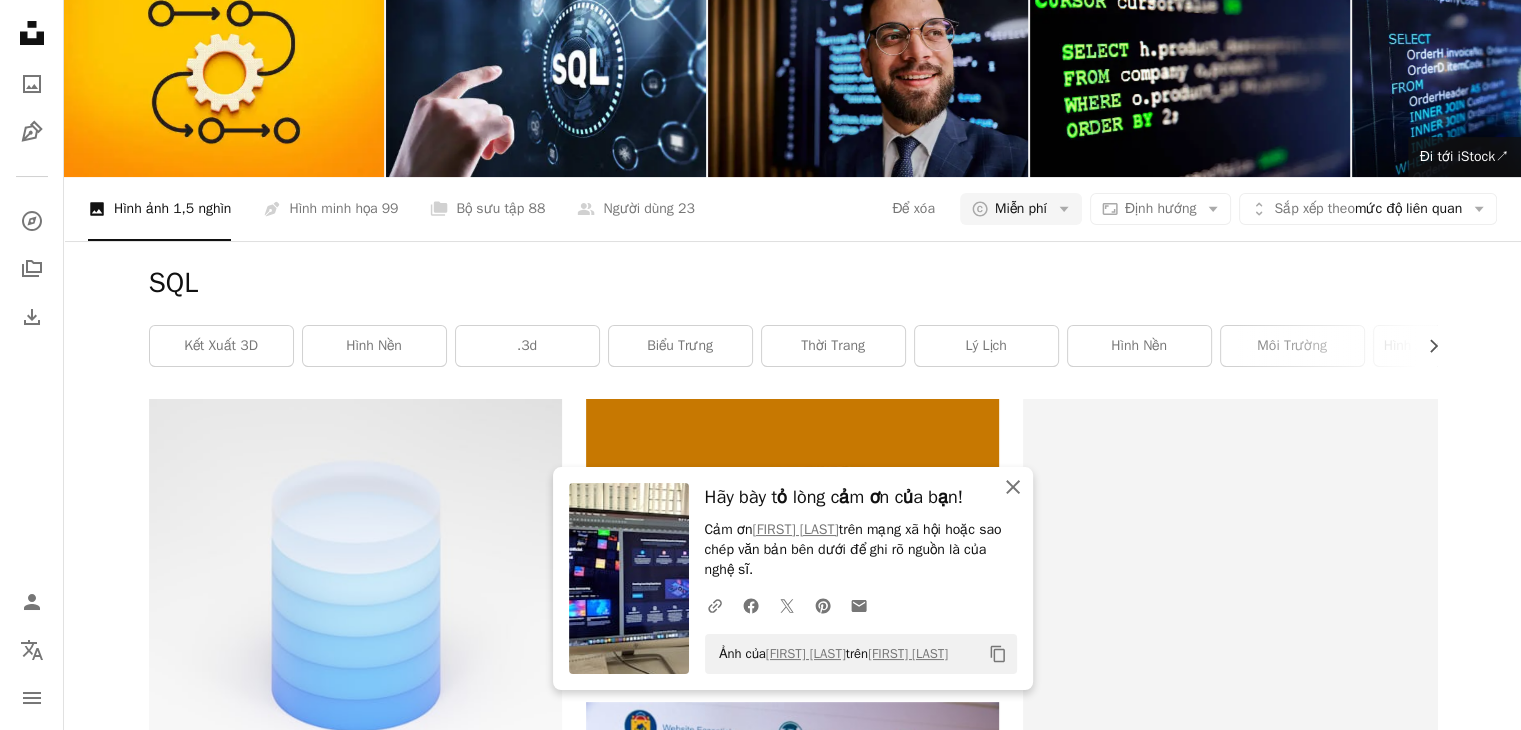 click 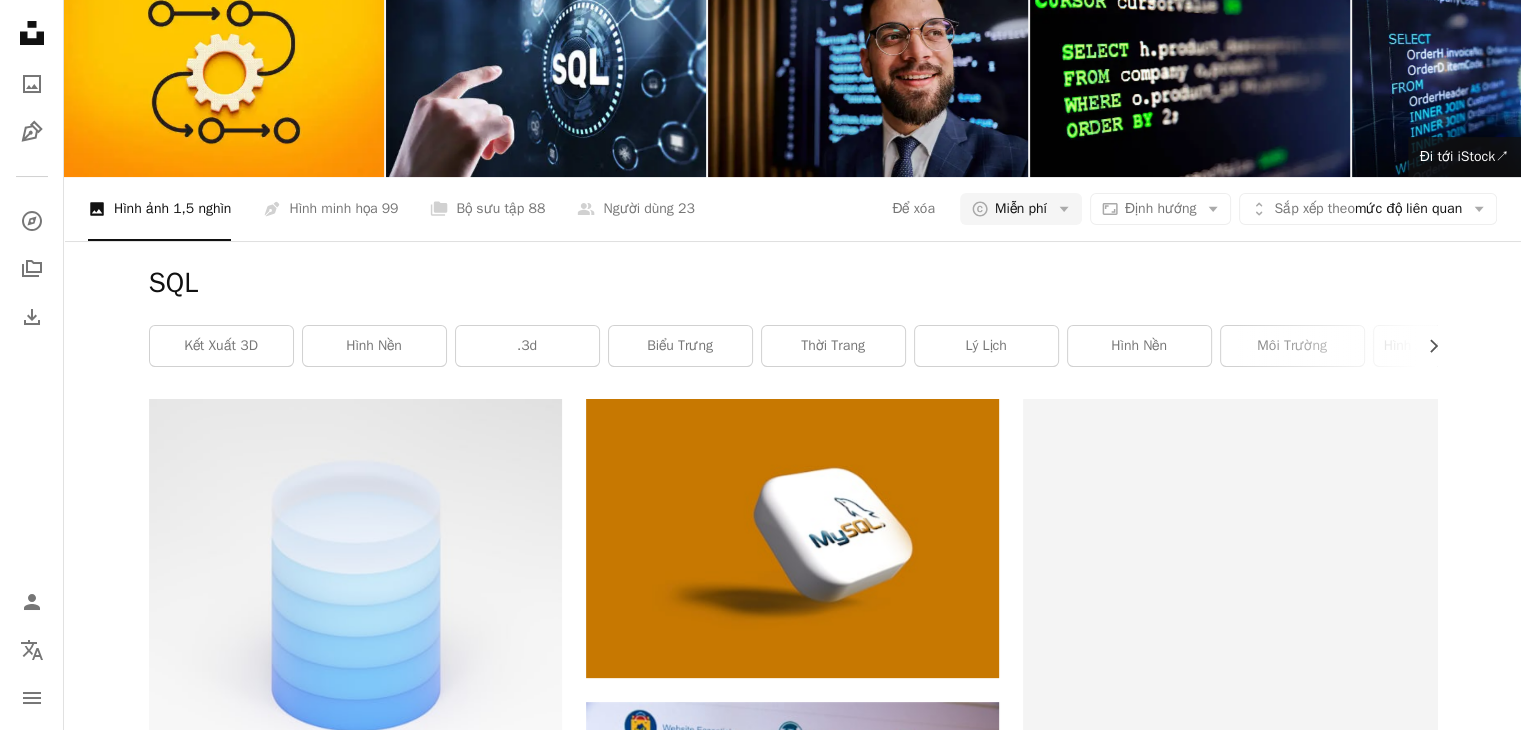 scroll, scrollTop: 400, scrollLeft: 0, axis: vertical 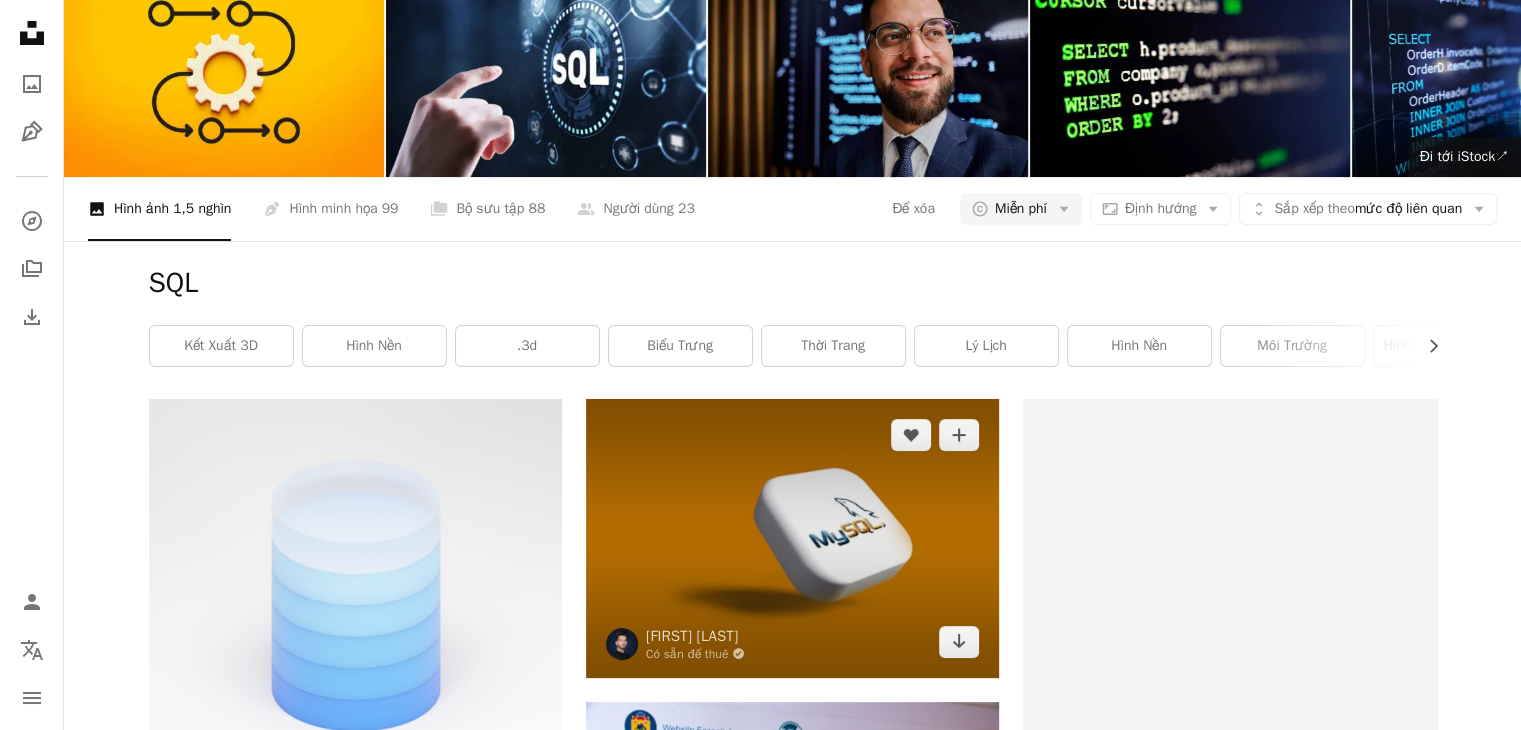 click at bounding box center (792, 538) 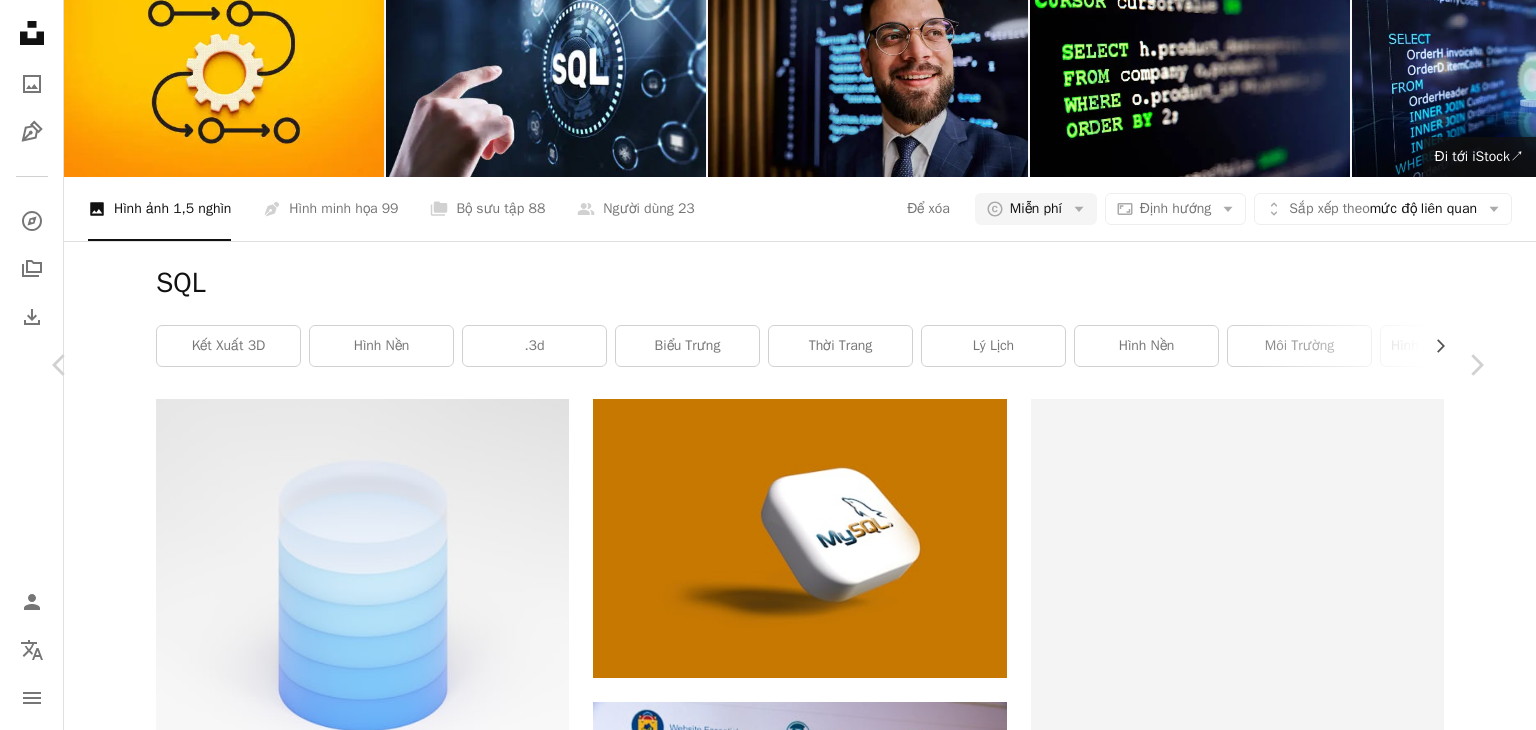 click on "Tải xuống miễn phí" at bounding box center (1273, 4619) 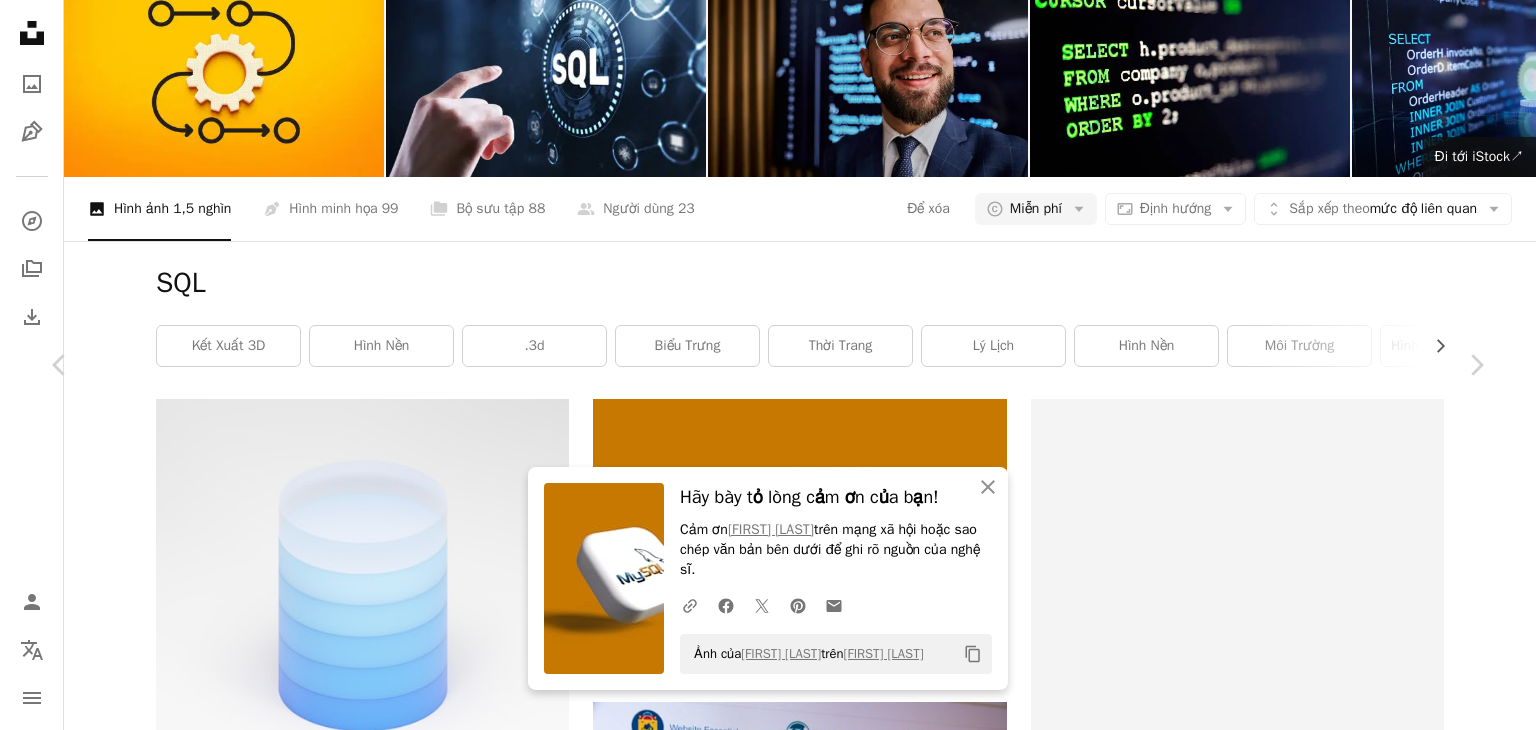 click on "An X shape An X shape Đóng Hãy bày tỏ lòng cảm ơn của bạn! Cảm ơn [FIRST] [LAST] trên mạng xã hội hoặc sao chép văn bản bên dưới để ghi rõ nguồn của nghệ sĩ. A URL sharing icon (chains) Facebook icon X (formerly Twitter) icon Pinterest icon An envelope Ảnh của [FIRST] [LAST] trên Unsplash
Copy content Hình ảnh cao cấp, sẵn sàng sử dụng.  Tận hưởng quyền truy cập không giới hạn. A plus sign Nội dung được thêm hàng tháng chỉ dành cho thành viên A plus sign Tải xuống miễn phí bản quyền không giới hạn A plus sign Hình minh họa Mới A plus sign Tăng cường bảo vệ pháp lý hàng năm  Giảm giá  66% hàng tháng 12 đô la   4 đô la đô la Mỹ mỗi tháng  * Đăng ký  Unsplash+ * Được thanh toán trước nếu thanh toán hàng năm với mức phí  là 48 đô la  cộng thêm thuế. Tự động gia hạn. Có thể hủy bất cứ lúc nào." at bounding box center [768, 4938] 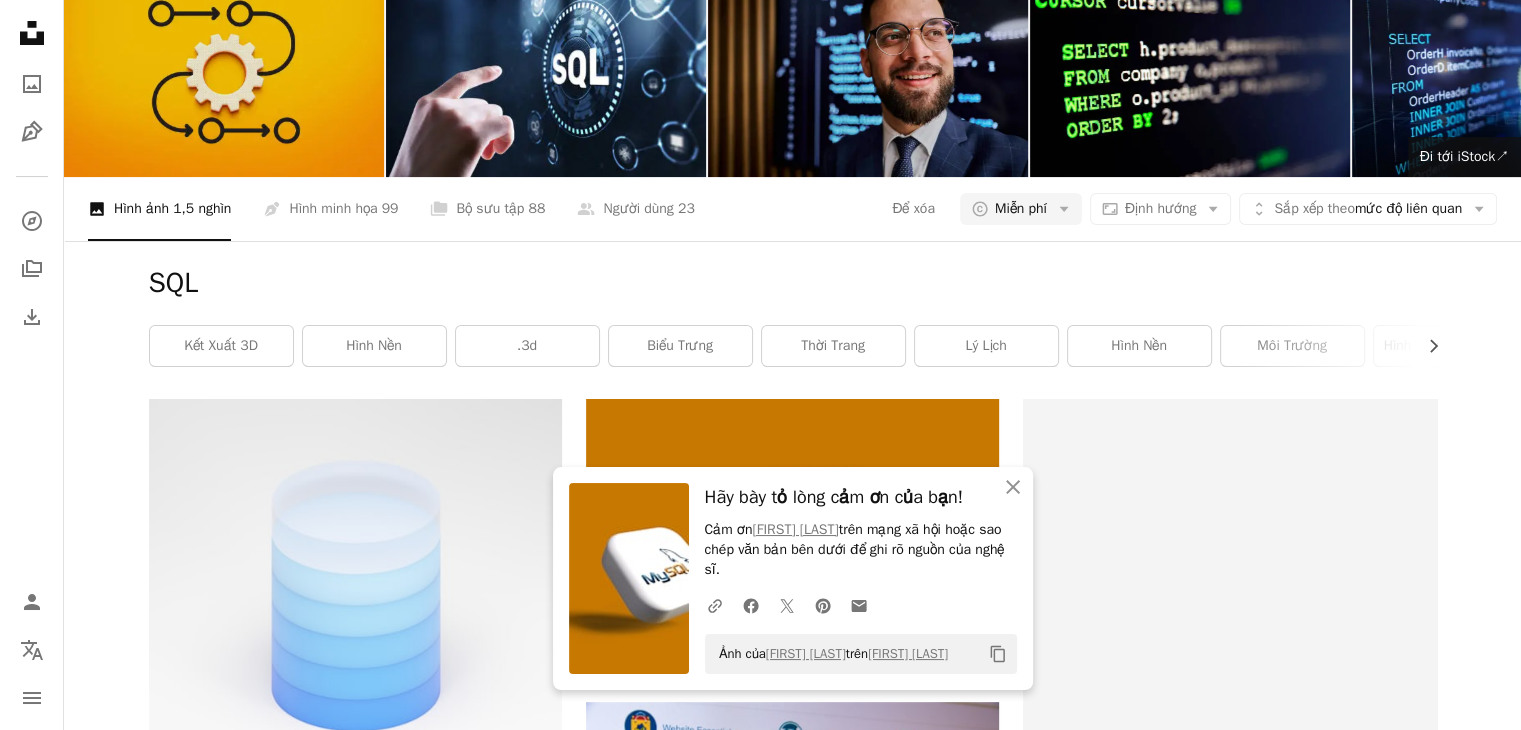 scroll, scrollTop: 0, scrollLeft: 0, axis: both 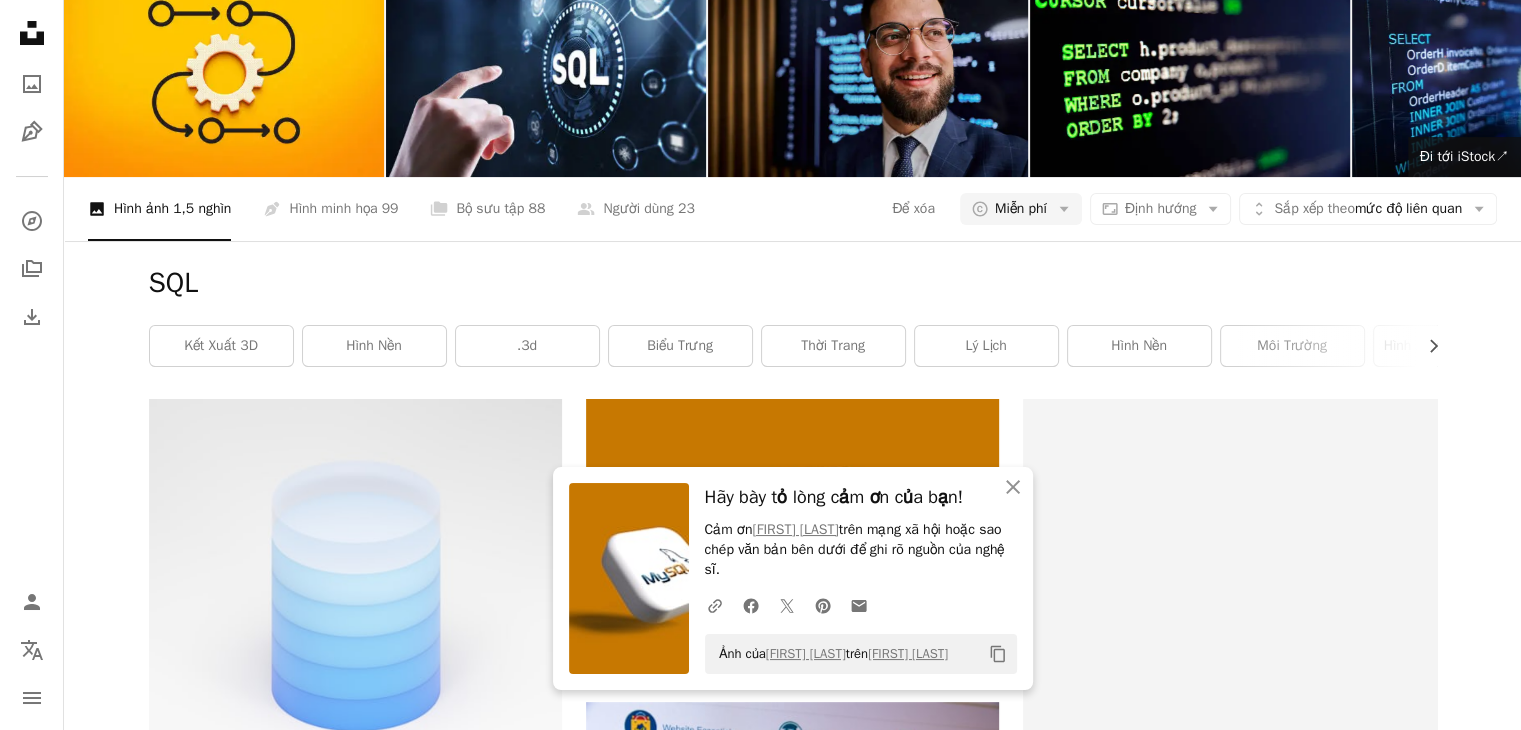 click on "***" at bounding box center [564, -68] 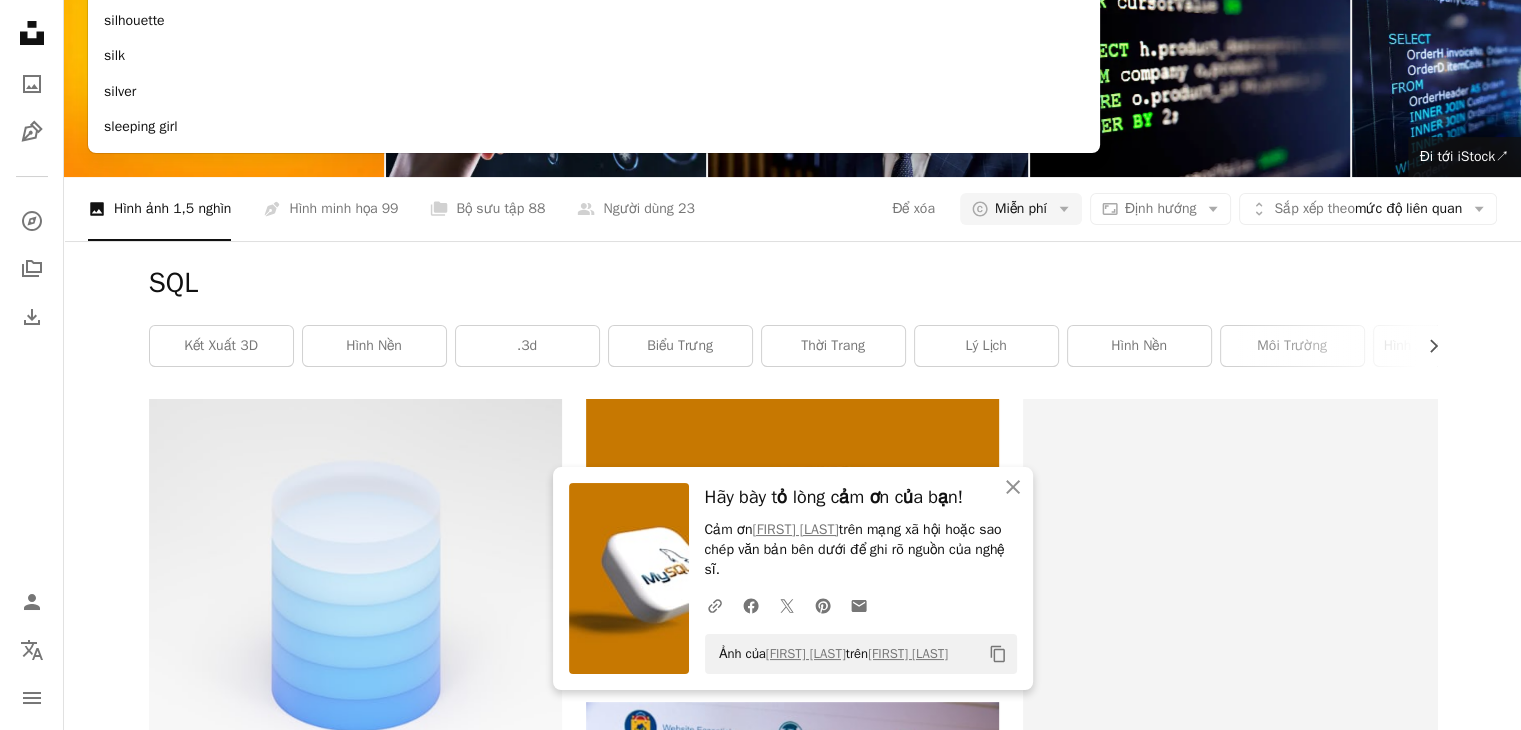 type on "*" 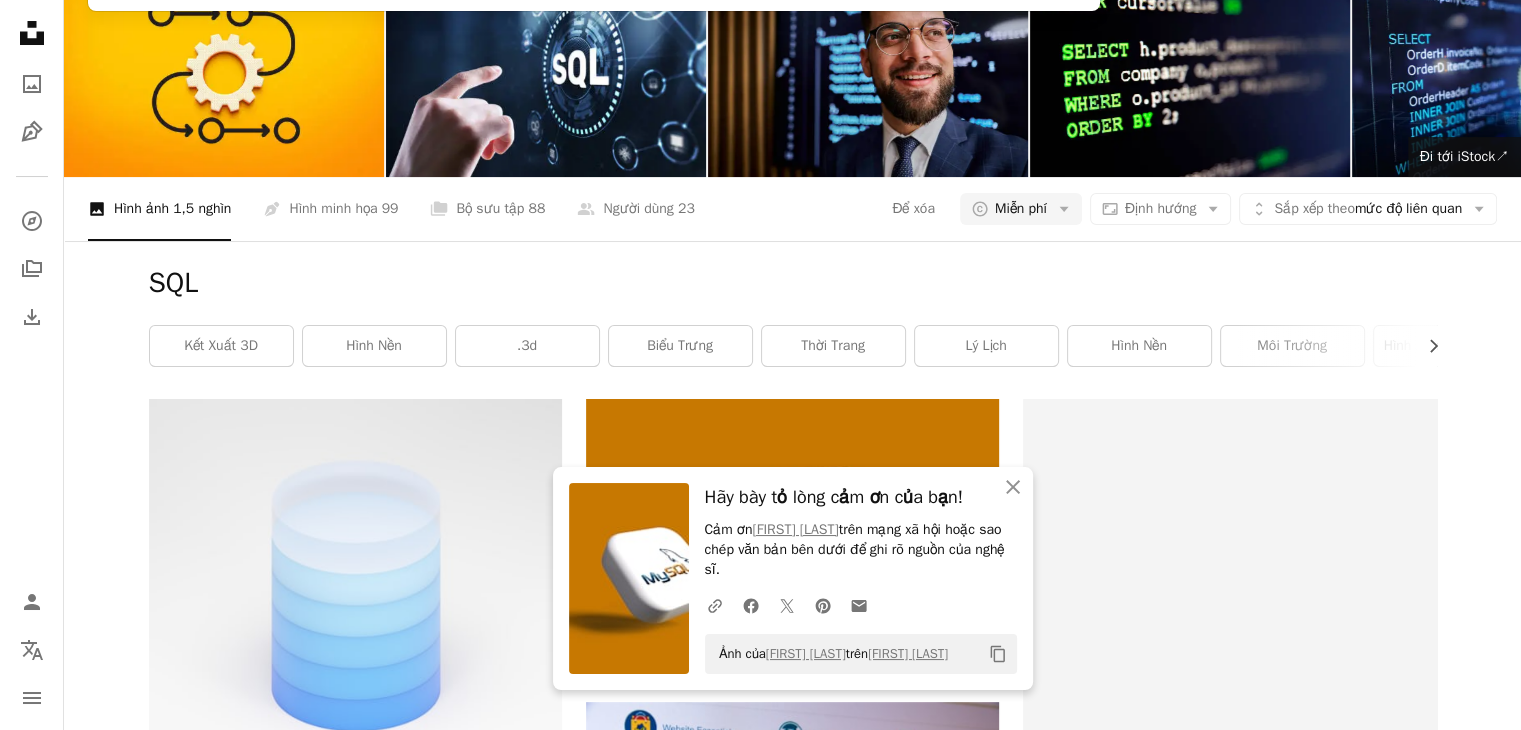 type on "********" 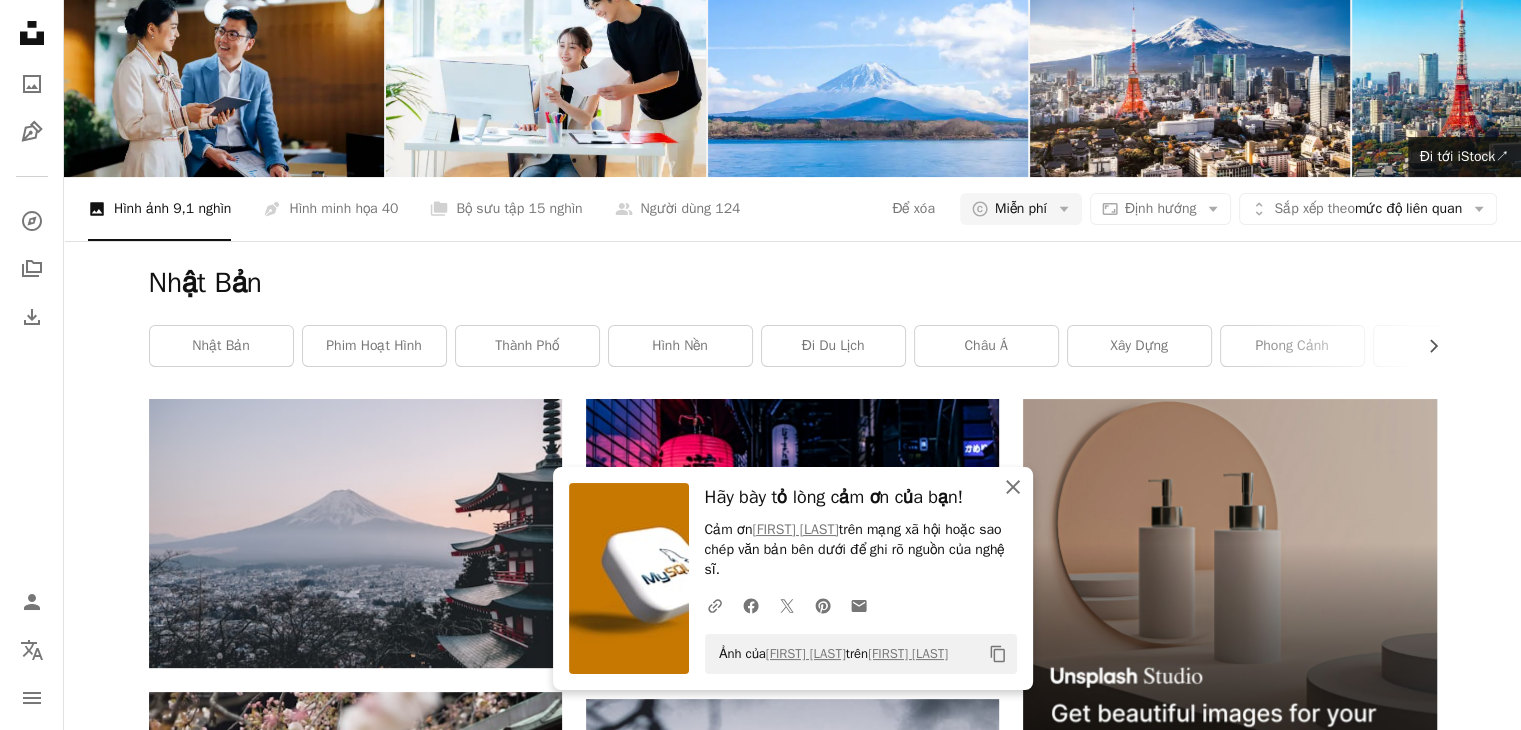 click 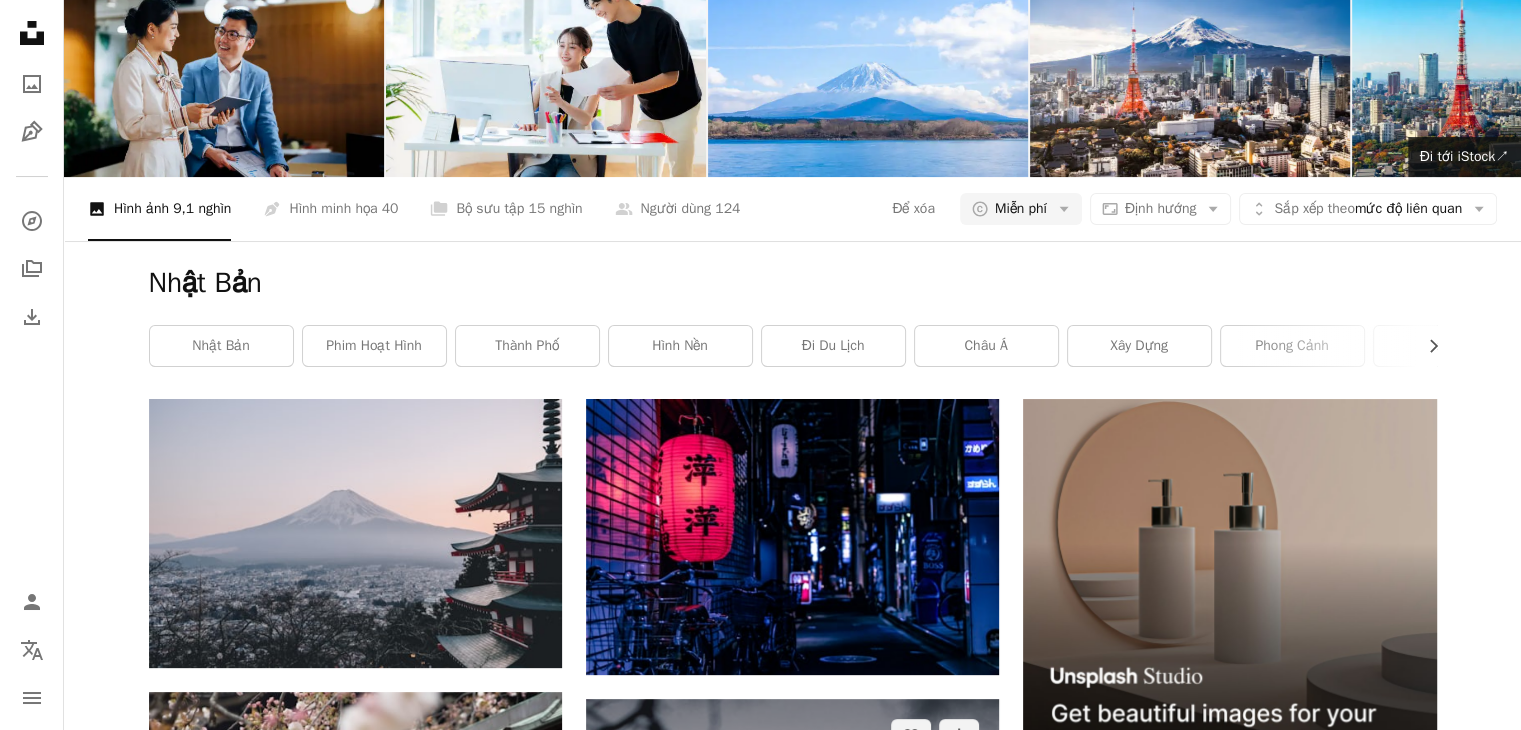 scroll, scrollTop: 300, scrollLeft: 0, axis: vertical 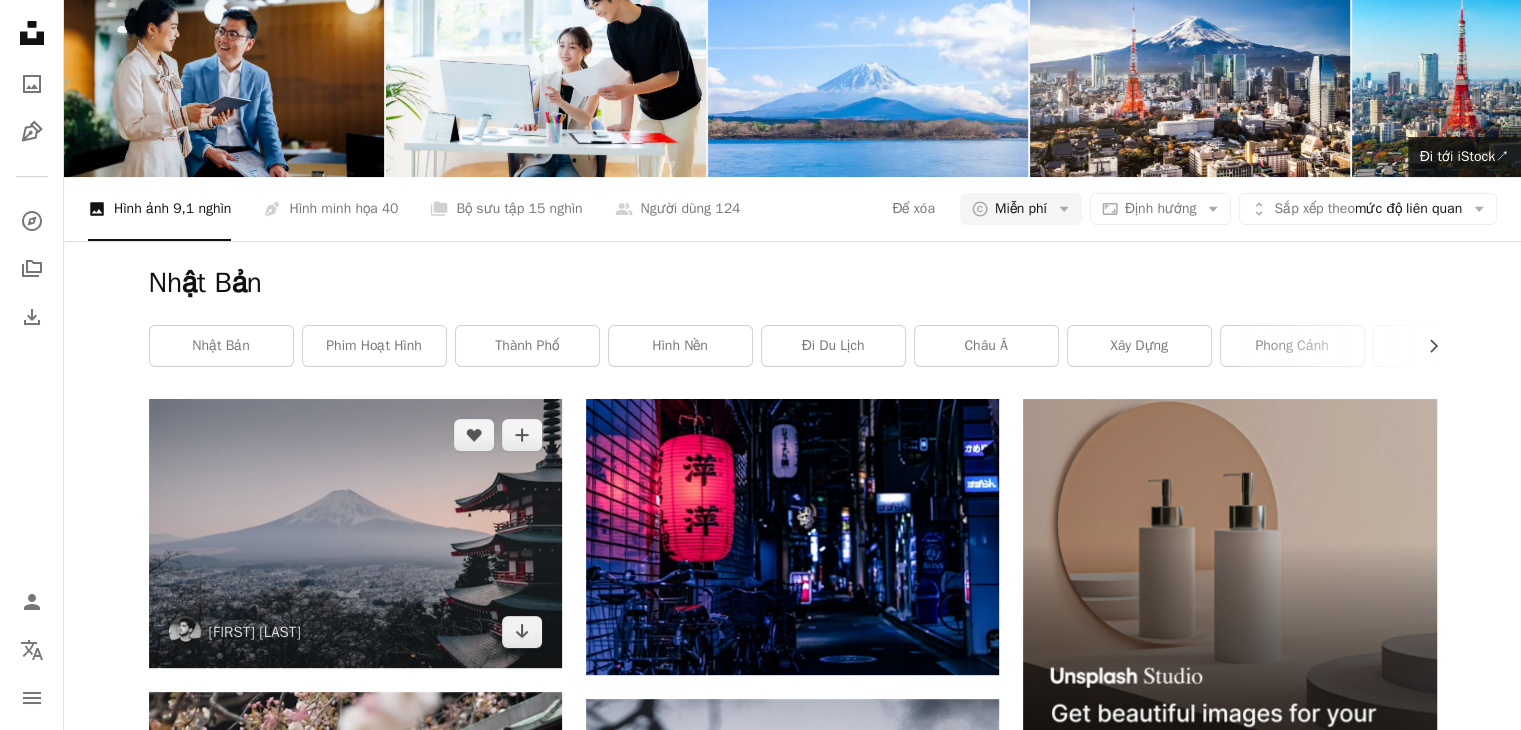 click at bounding box center (355, 533) 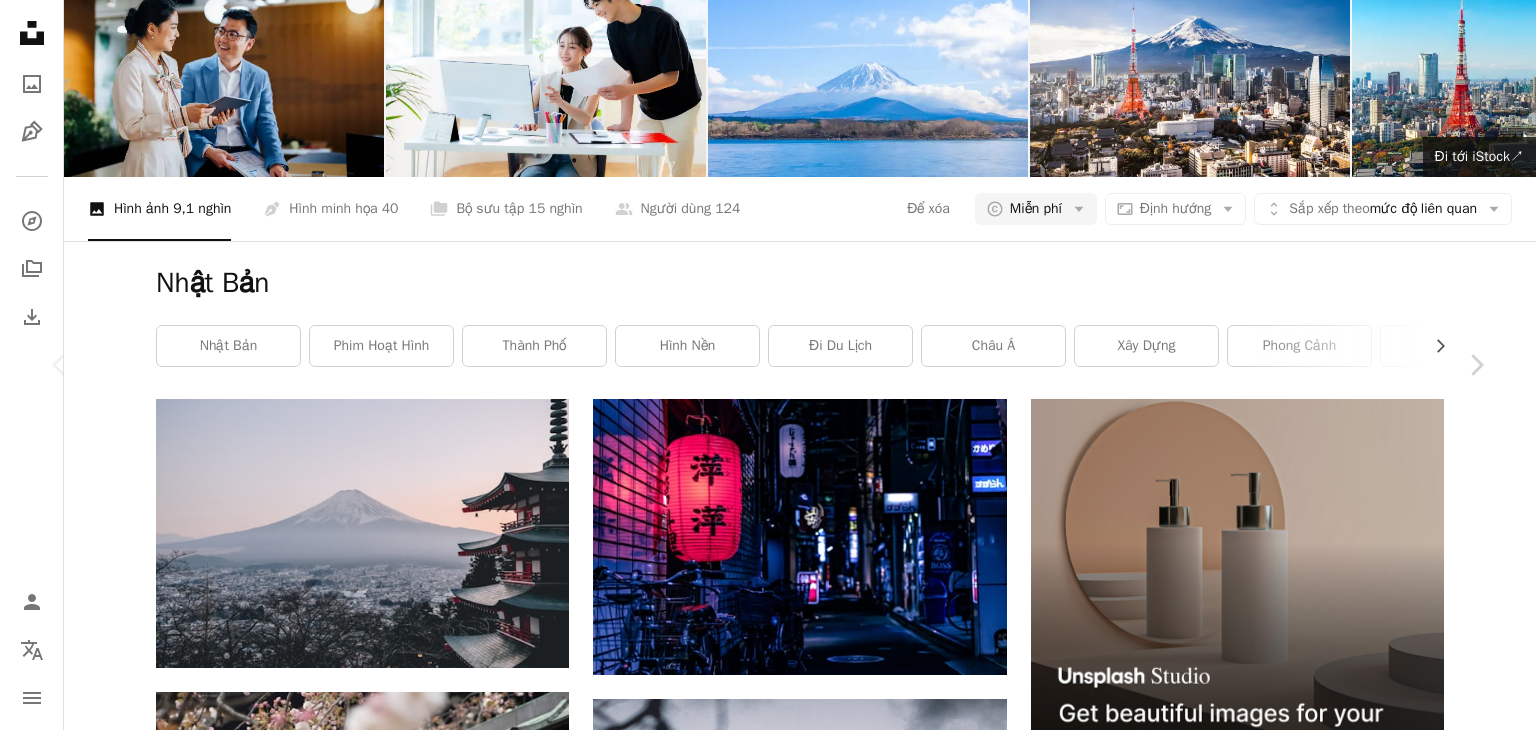 click on "Tải xuống miễn phí" at bounding box center [1273, 4746] 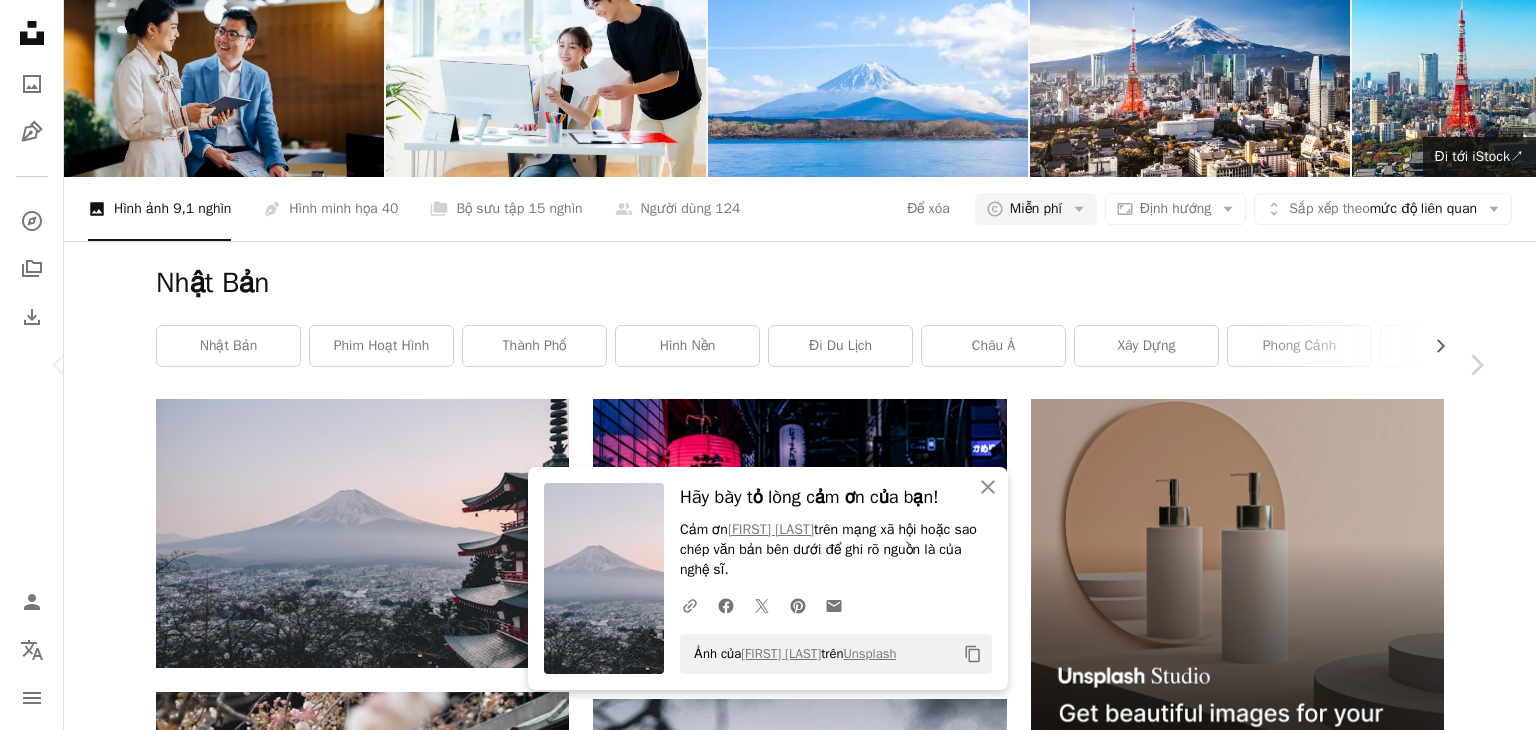 click on "An X shape Chevron left Chevron right An X shape Đóng Hãy bày tỏ lòng cảm ơn của bạn! Cảm ơn  [FIRST] [LAST]  trên mạng xã hội hoặc sao chép văn bản bên dưới để ghi rõ nguồn là của nghệ sĩ. A URL sharing icon (chains) Facebook icon X (formerly Twitter) icon Pinterest icon An envelope Ảnh của  [FIRST] [LAST]  trên  Unsplash
Copy content [FIRST] [LAST] manucosen A heart A plus sign Tải xuống miễn phí Chevron down Zoom in Lượt xem 53.679.479 Tải xuống 521.873 Nổi bật trong Ảnh  ,  Hình nền A forward-right arrow Chia sẻ Info icon Thông tin More Actions A map marker [CITY], [CITY], [COUNTRY] Calendar outlined Xuất bản trên  Ngày 5 tháng 6 năm 2018 Camera Canon, EOS 80D Safety Miễn phí sử dụng theo Giấy  phép Unsplash đi du lịch thành phố Nhật Bản biểu tượng Nhật Bản phấn màu du lịch Phú Sĩ hoàng hôn đỉnh cao đỉnh cao mốc nổi tiếng chùa núi lửa" at bounding box center (768, 5065) 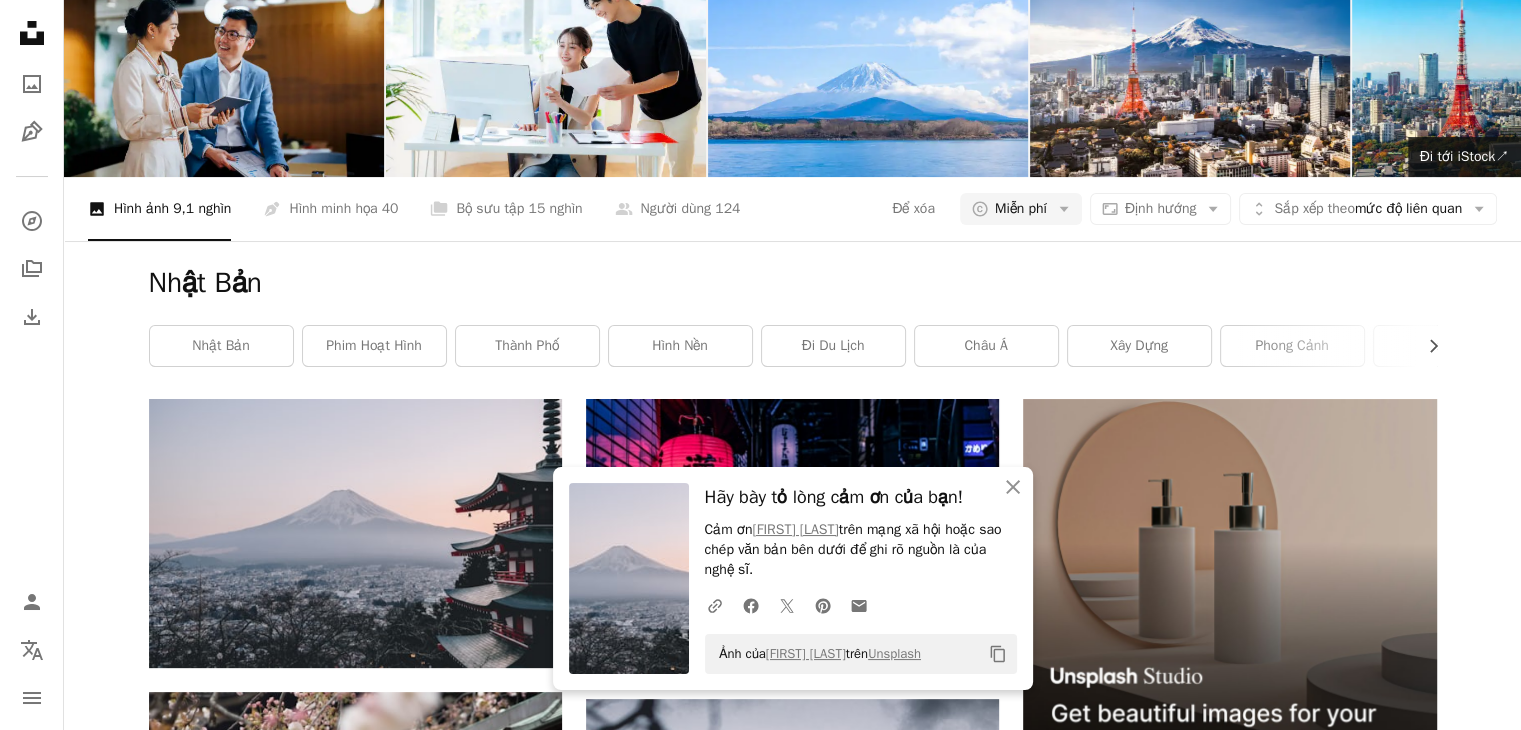 scroll, scrollTop: 0, scrollLeft: 0, axis: both 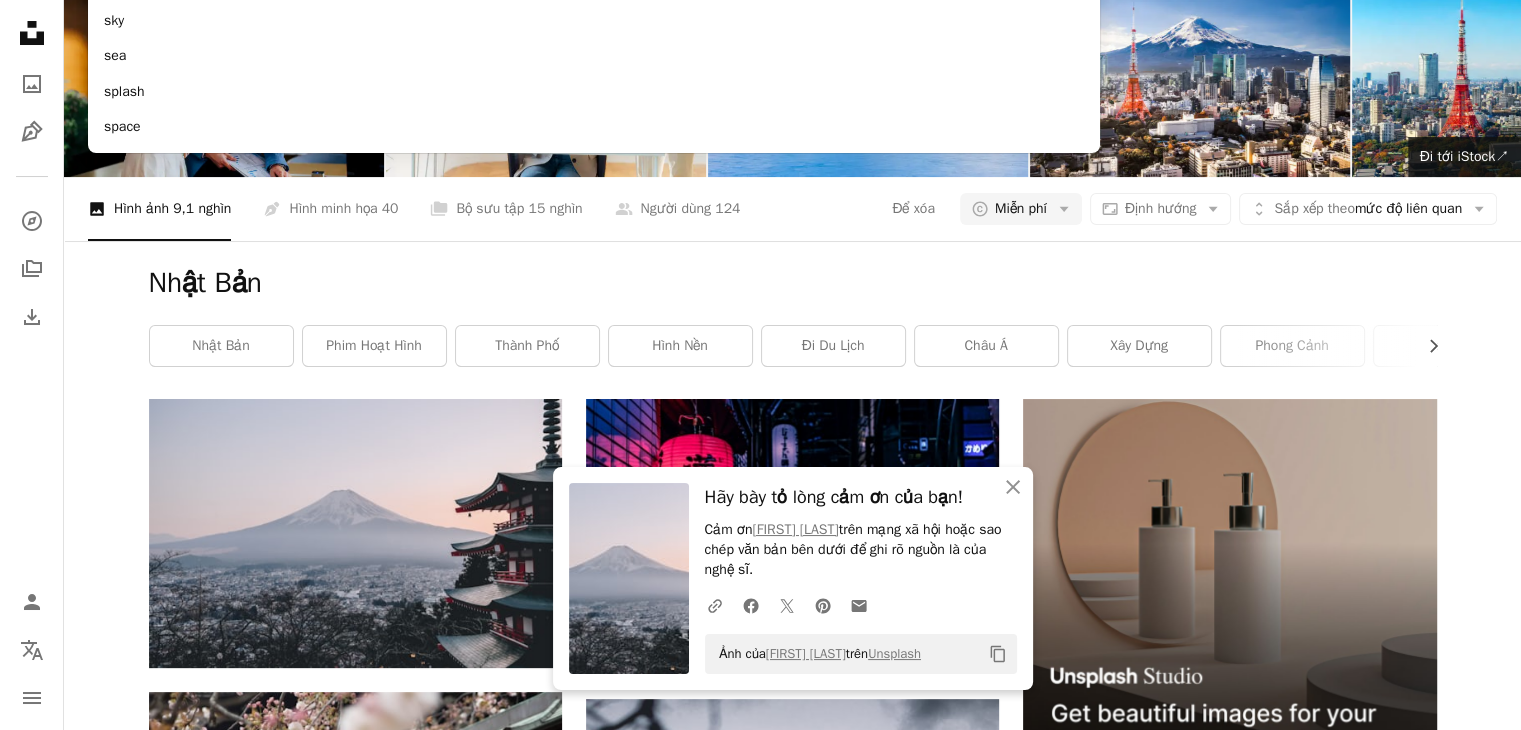 type on "***" 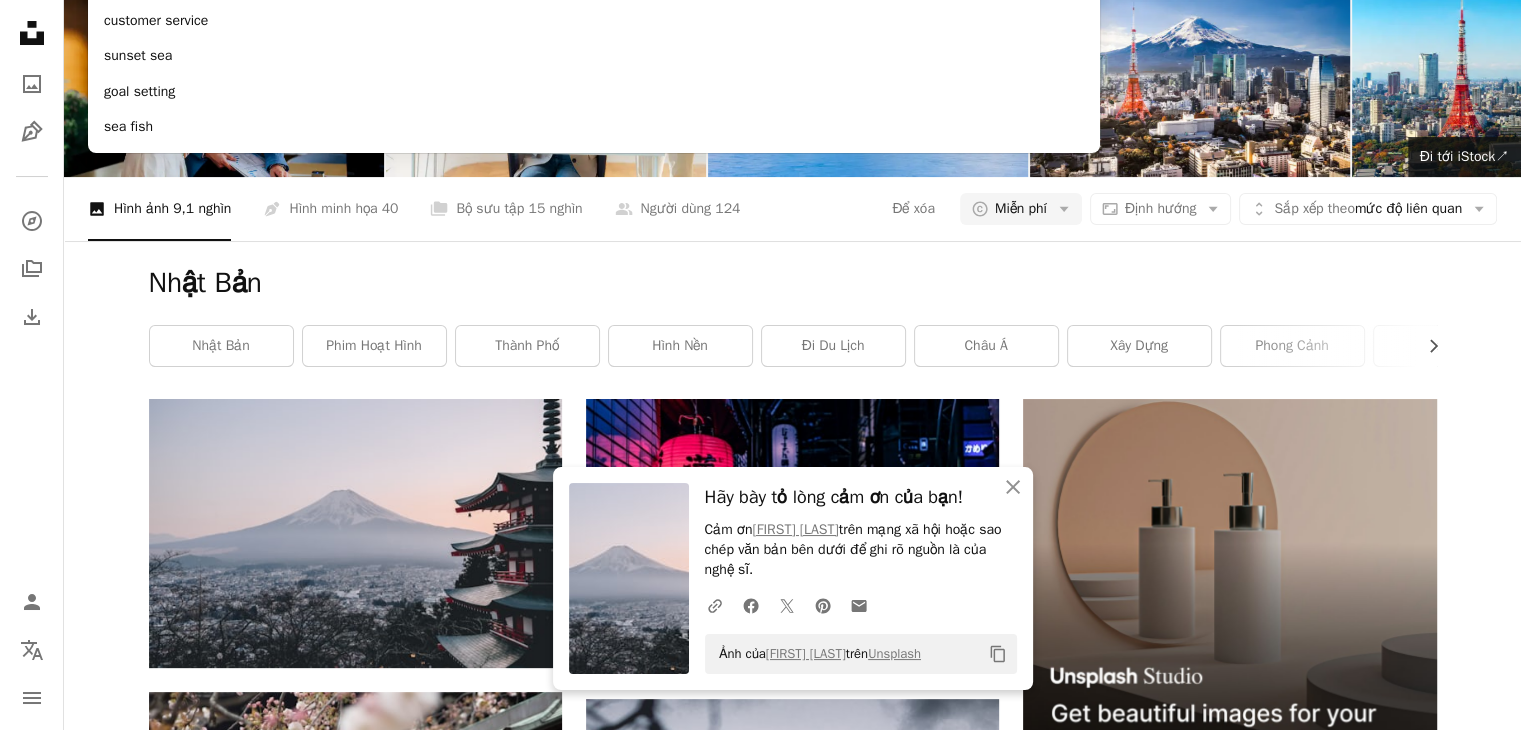 click on "A magnifying glass" at bounding box center [106, -68] 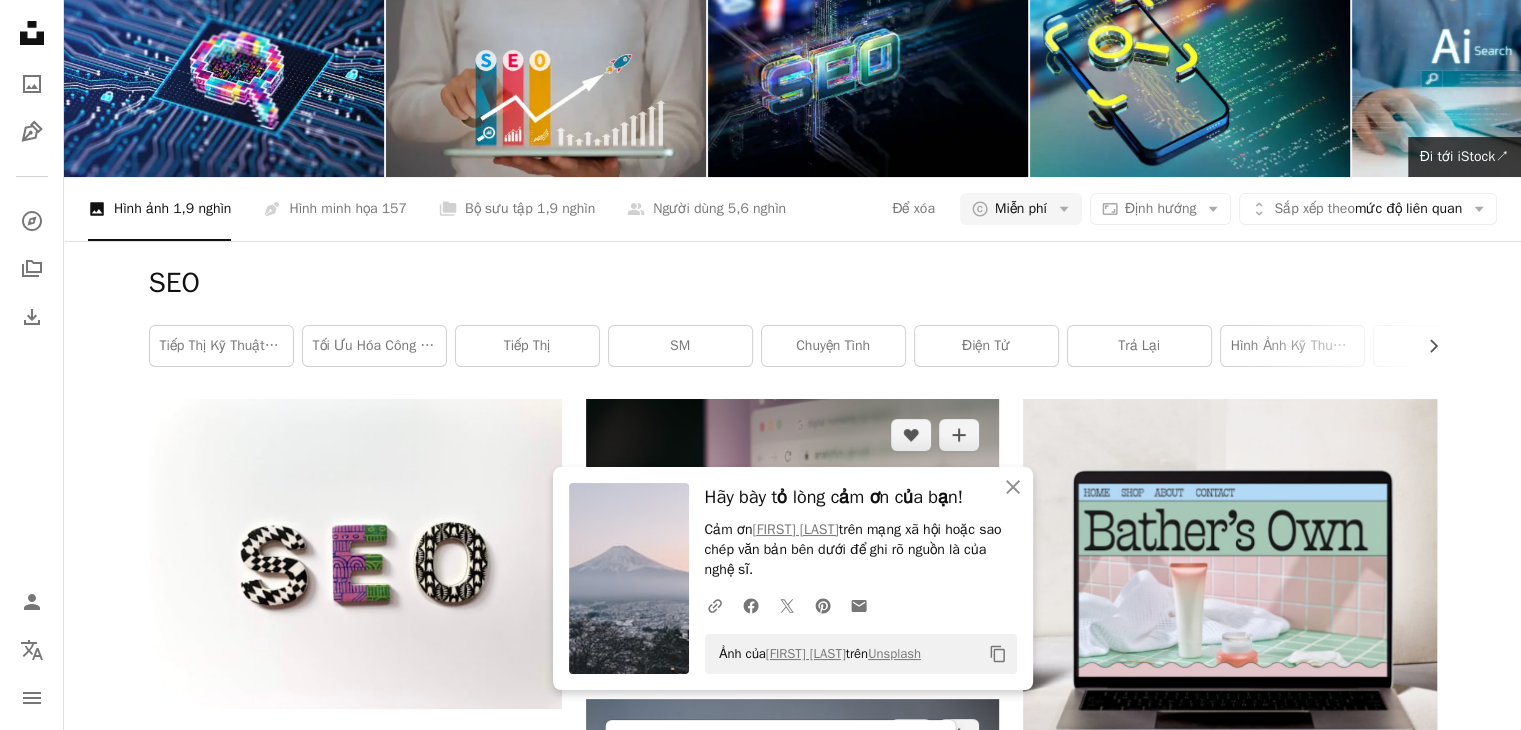 scroll, scrollTop: 400, scrollLeft: 0, axis: vertical 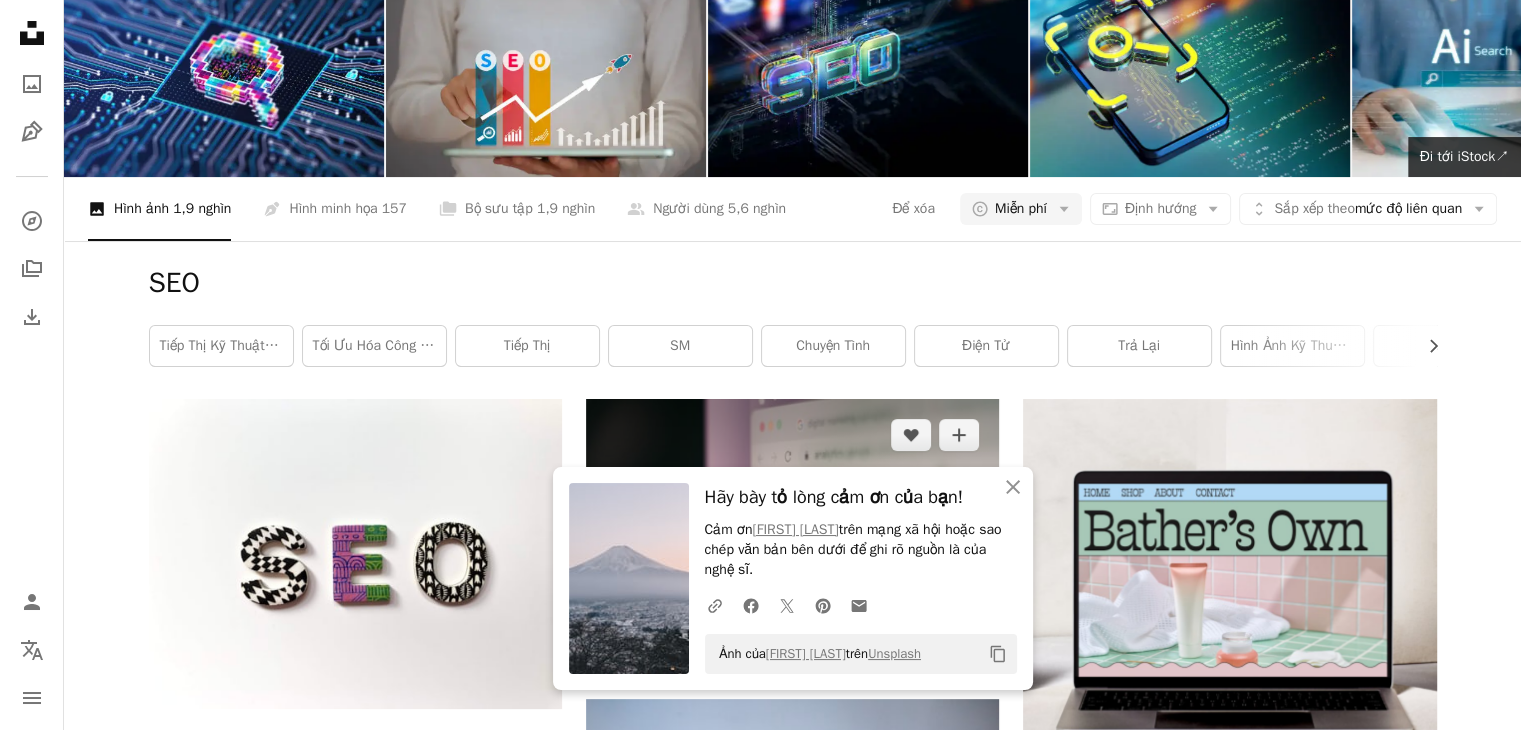 click on "Arrow pointing down" 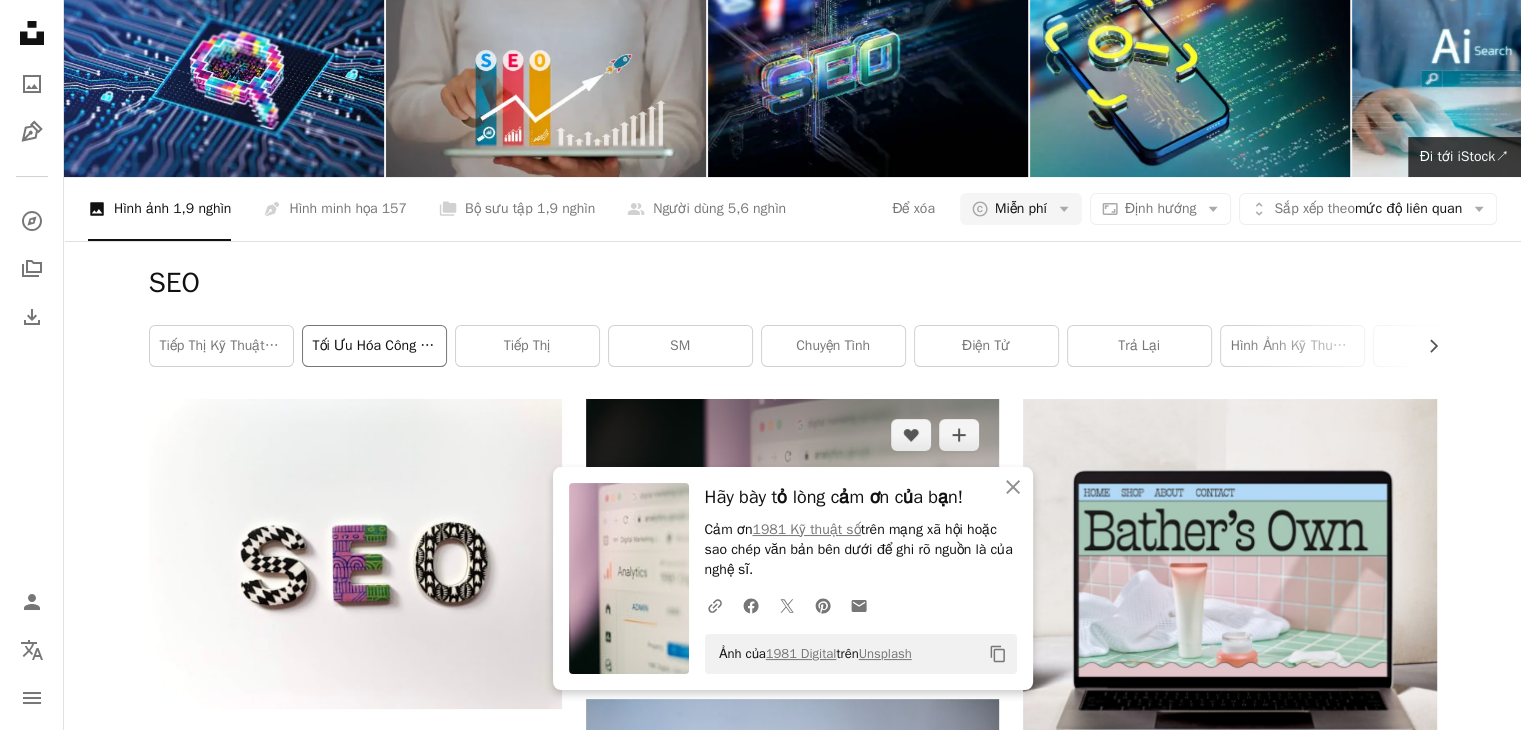 scroll, scrollTop: 0, scrollLeft: 0, axis: both 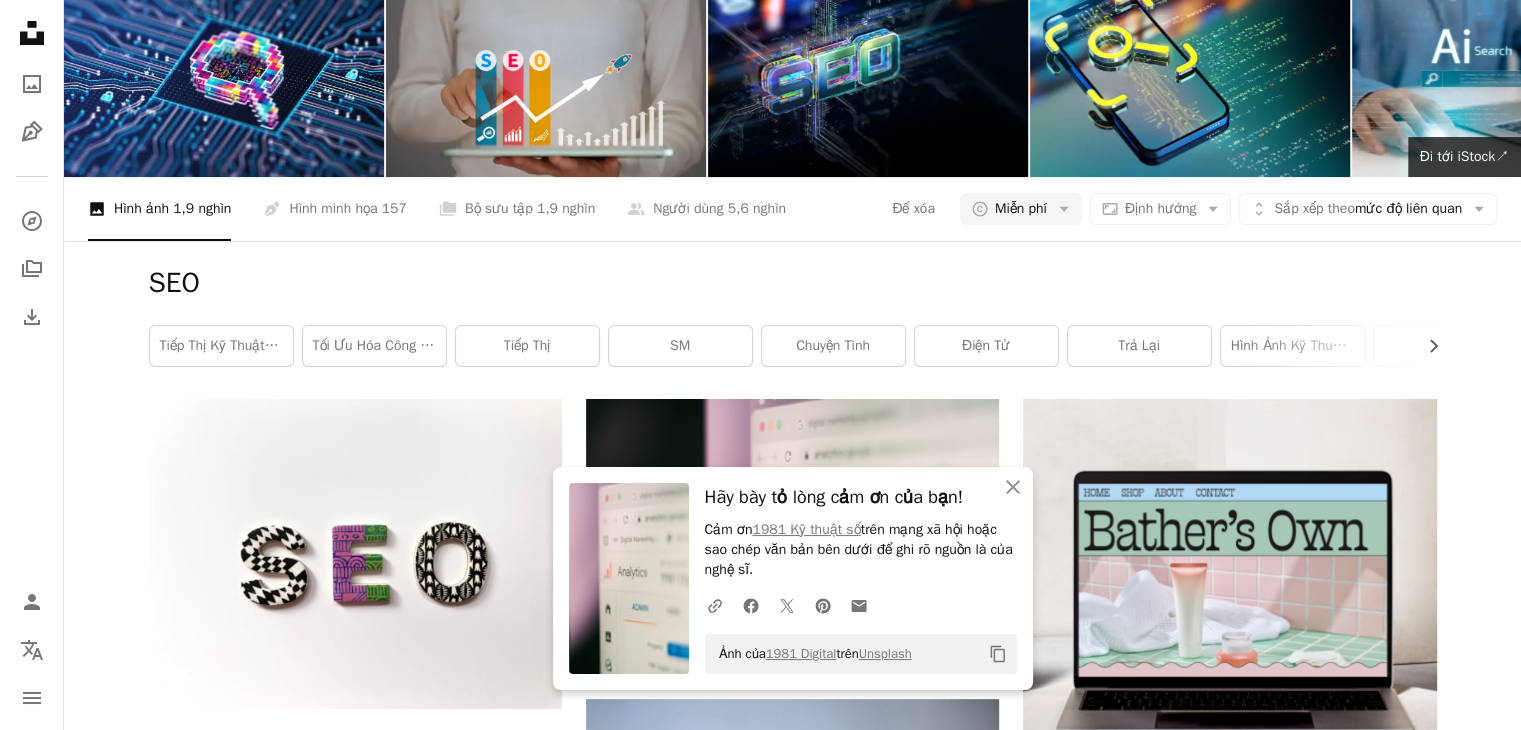 click on "***" at bounding box center [564, -68] 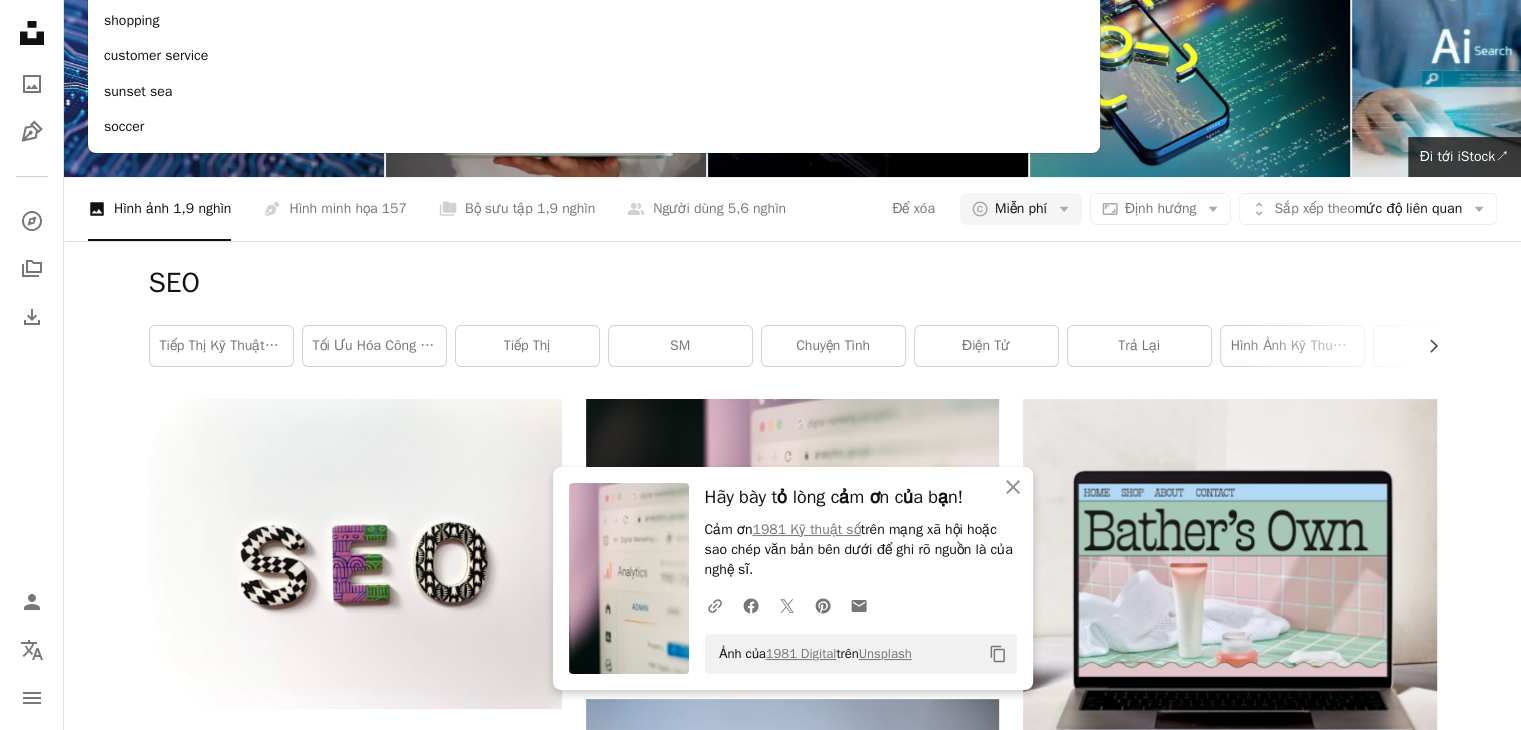 type on "*" 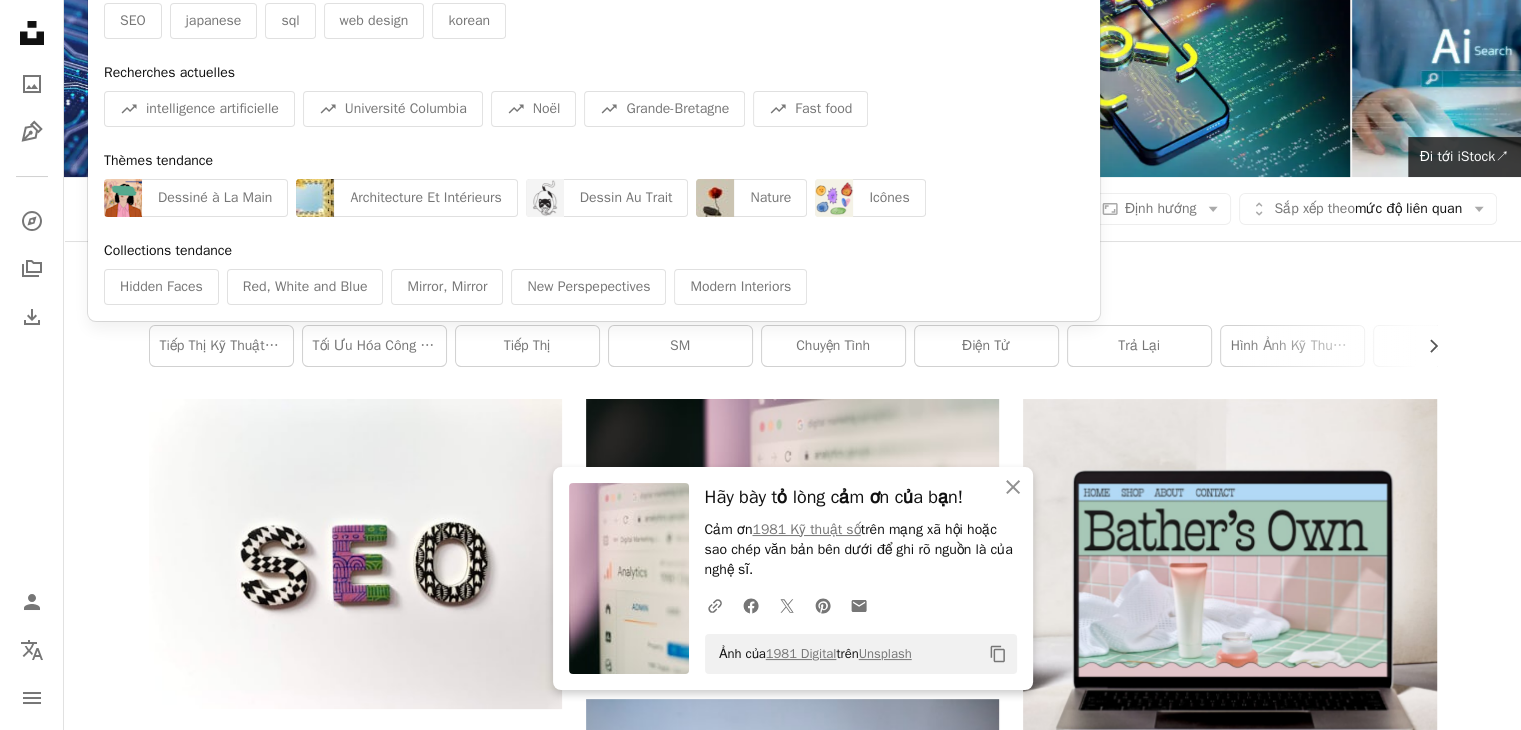 type on "*" 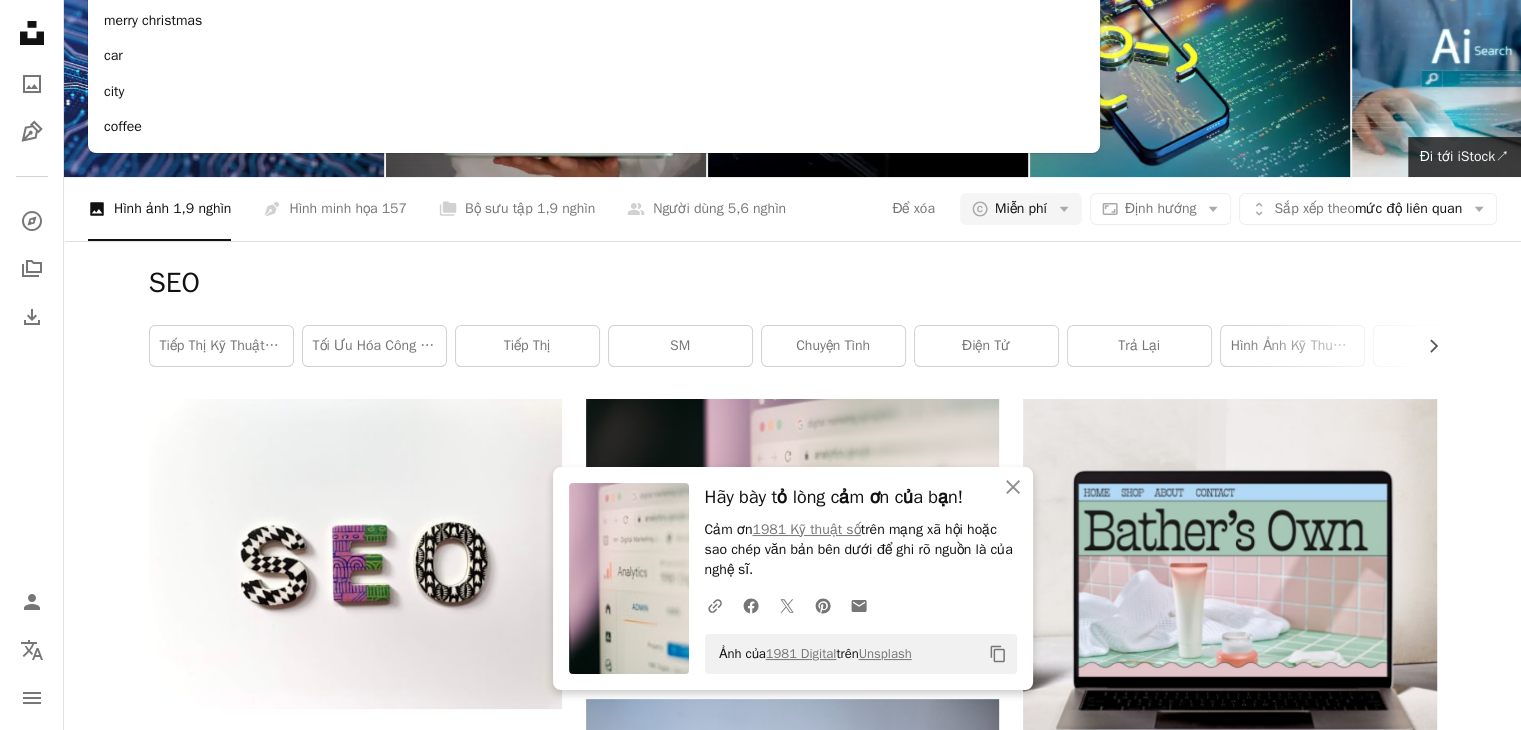 type on "***" 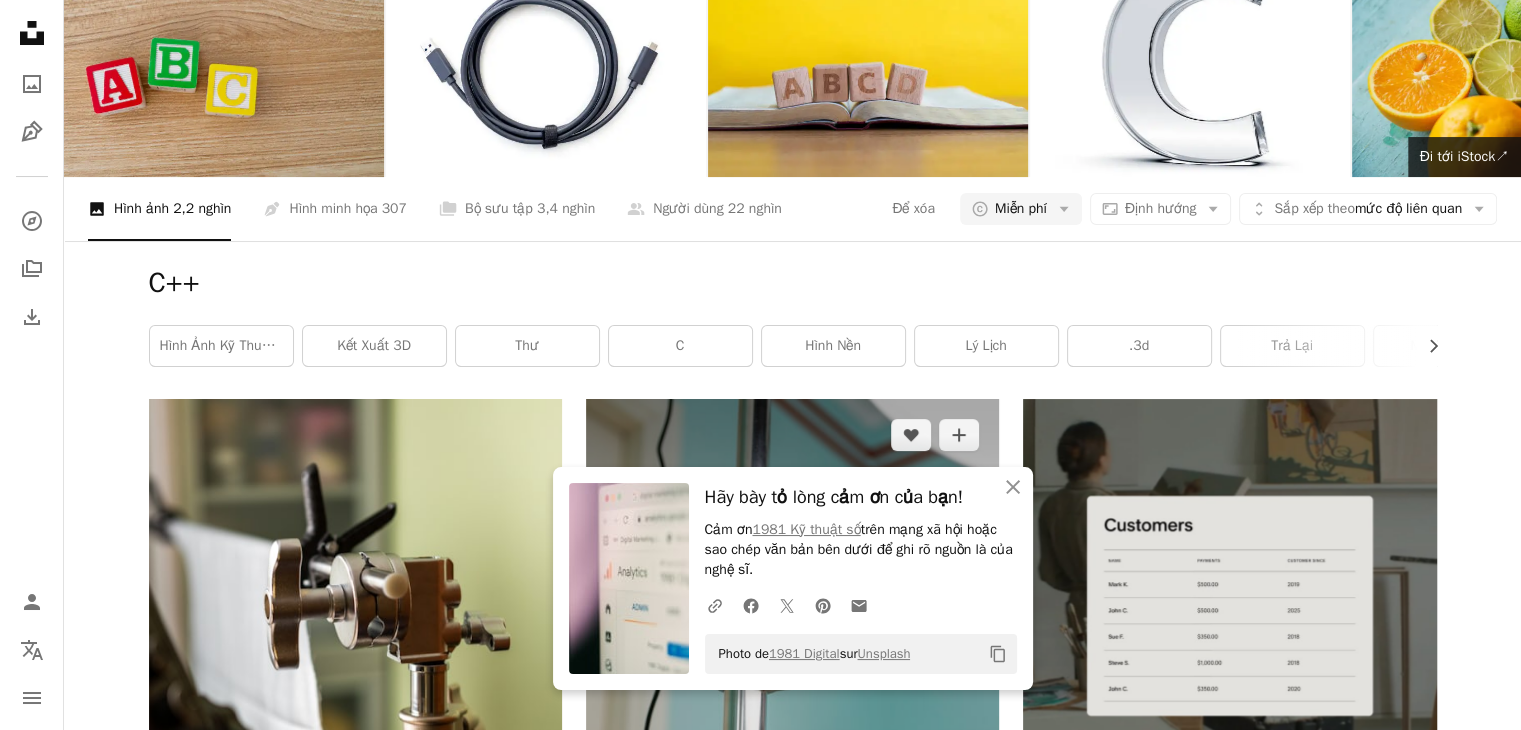 scroll, scrollTop: 200, scrollLeft: 0, axis: vertical 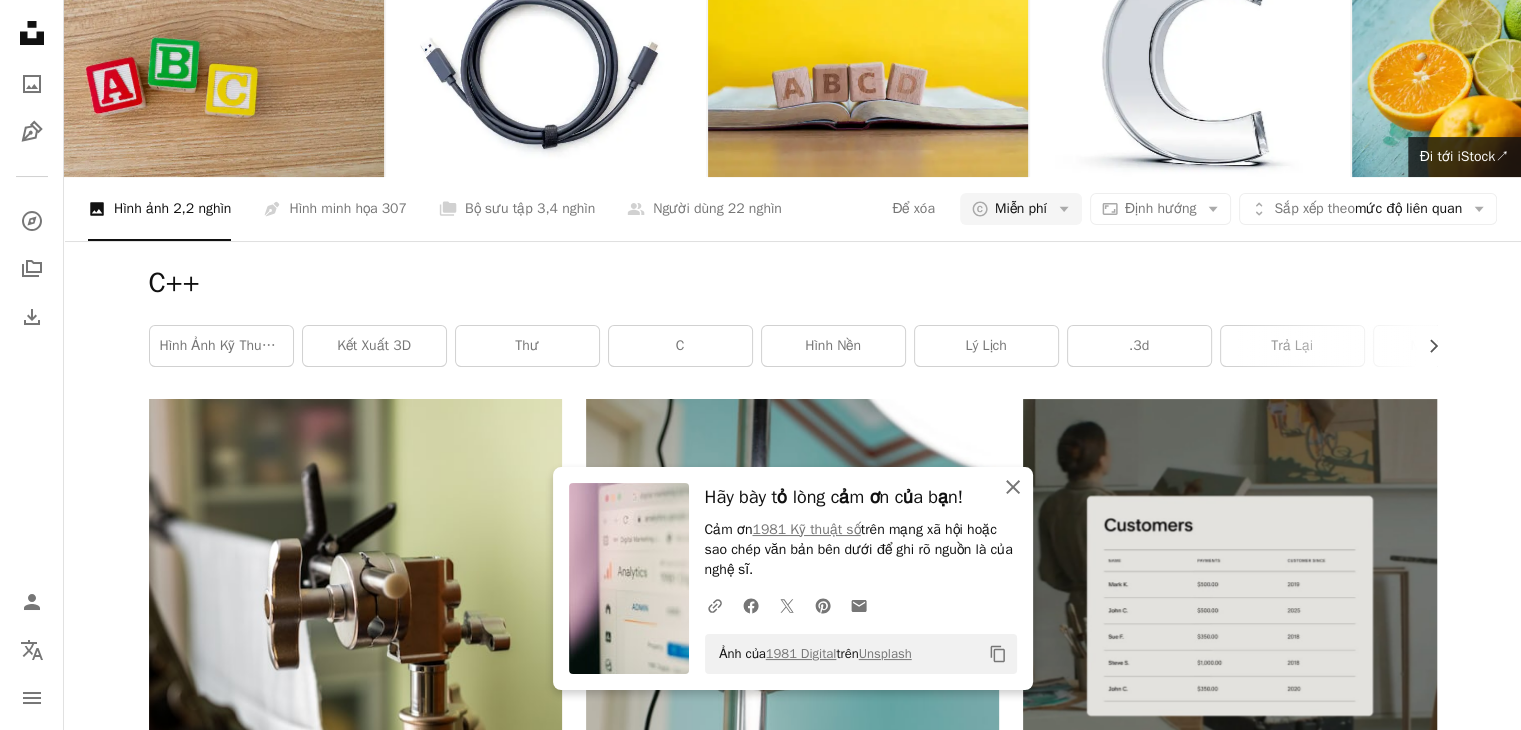 click on "An X shape" 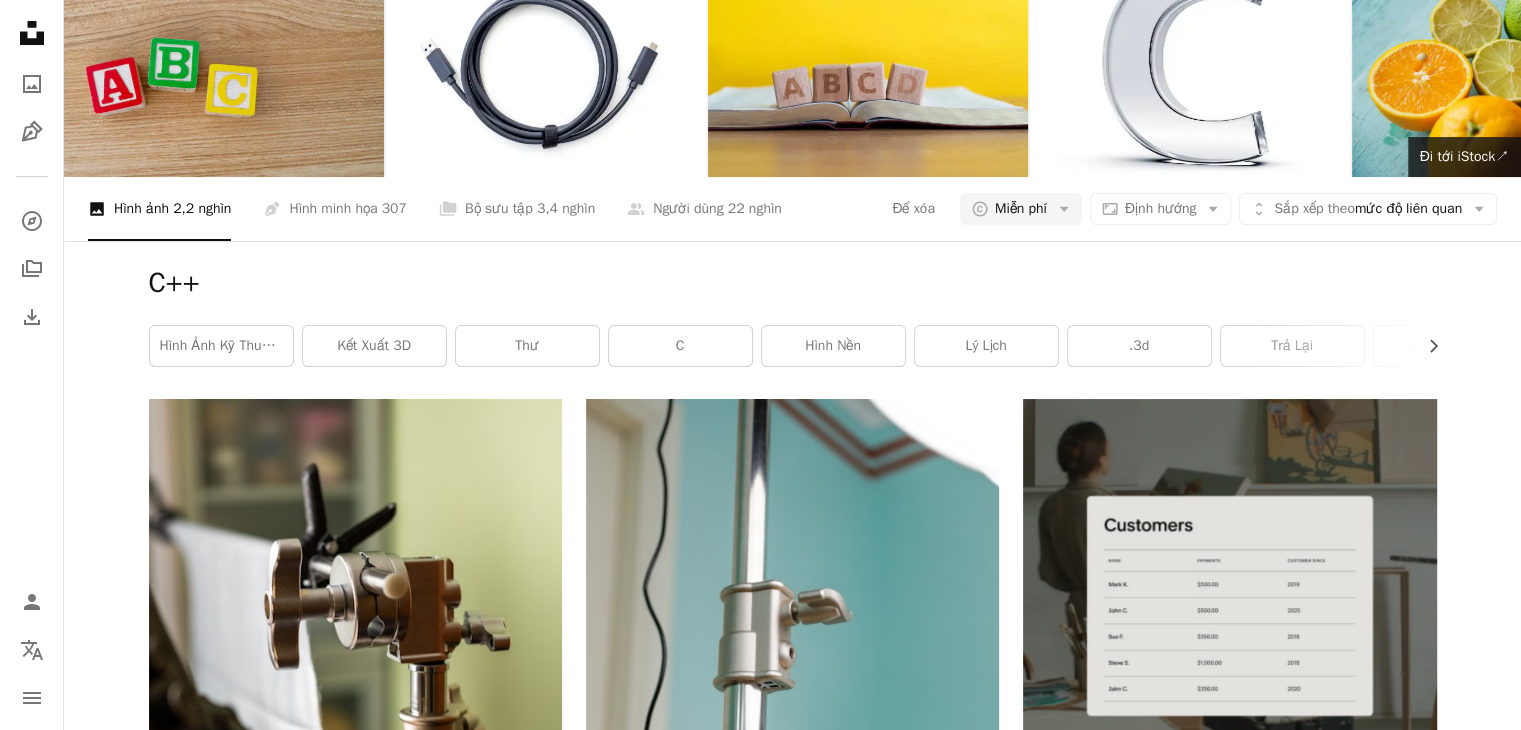 scroll, scrollTop: 0, scrollLeft: 0, axis: both 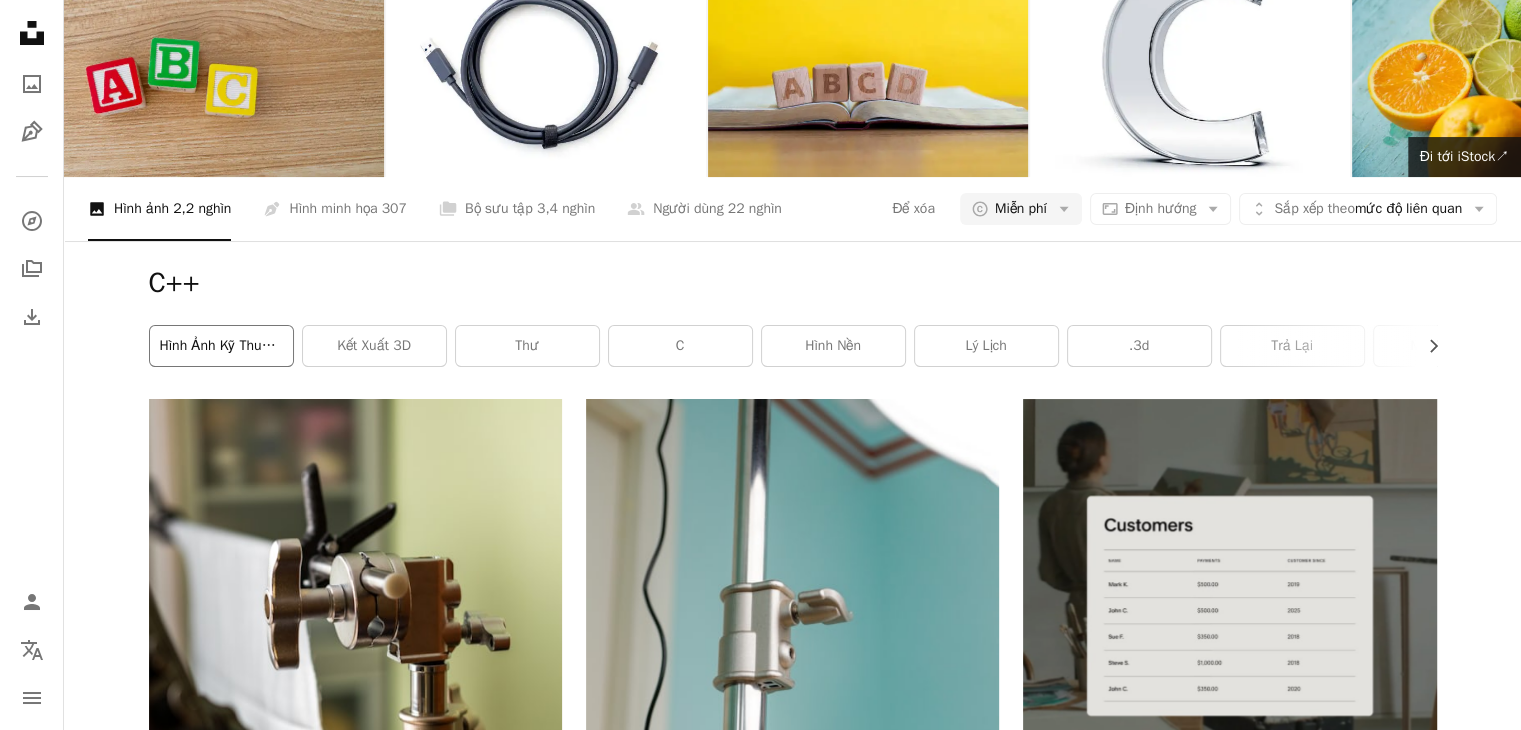 click on "Hình ảnh kỹ thuật số" at bounding box center (227, 345) 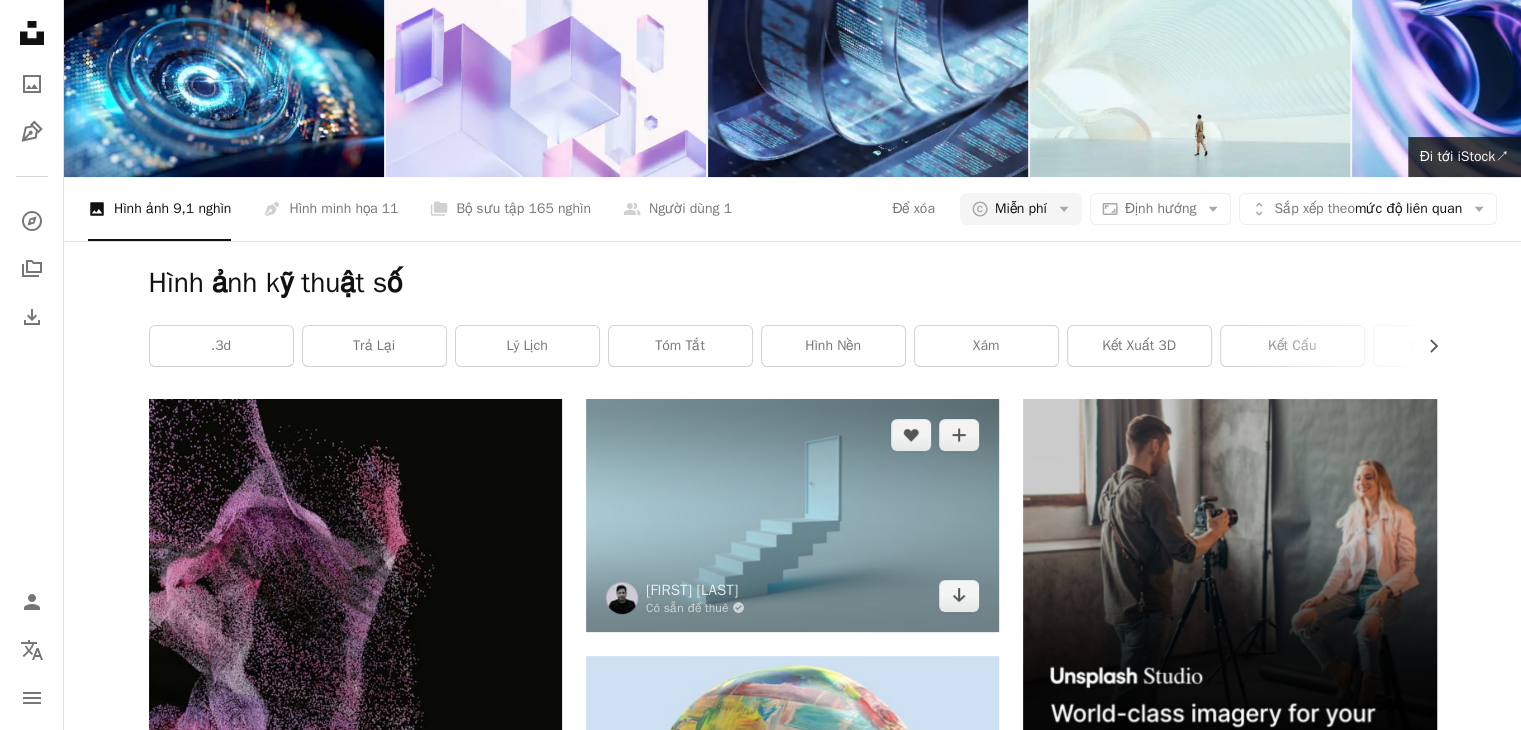 scroll, scrollTop: 0, scrollLeft: 0, axis: both 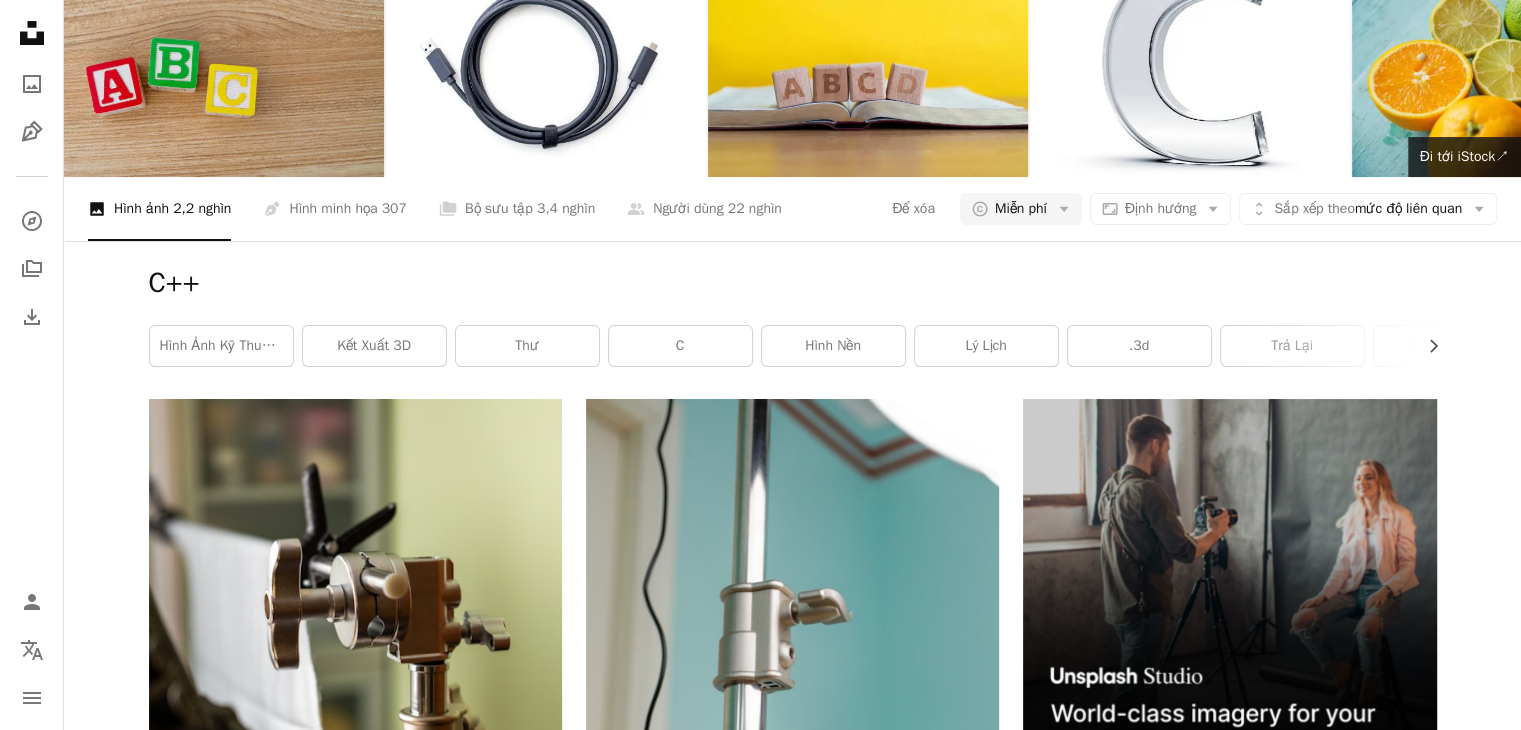 click on "***" at bounding box center [564, -68] 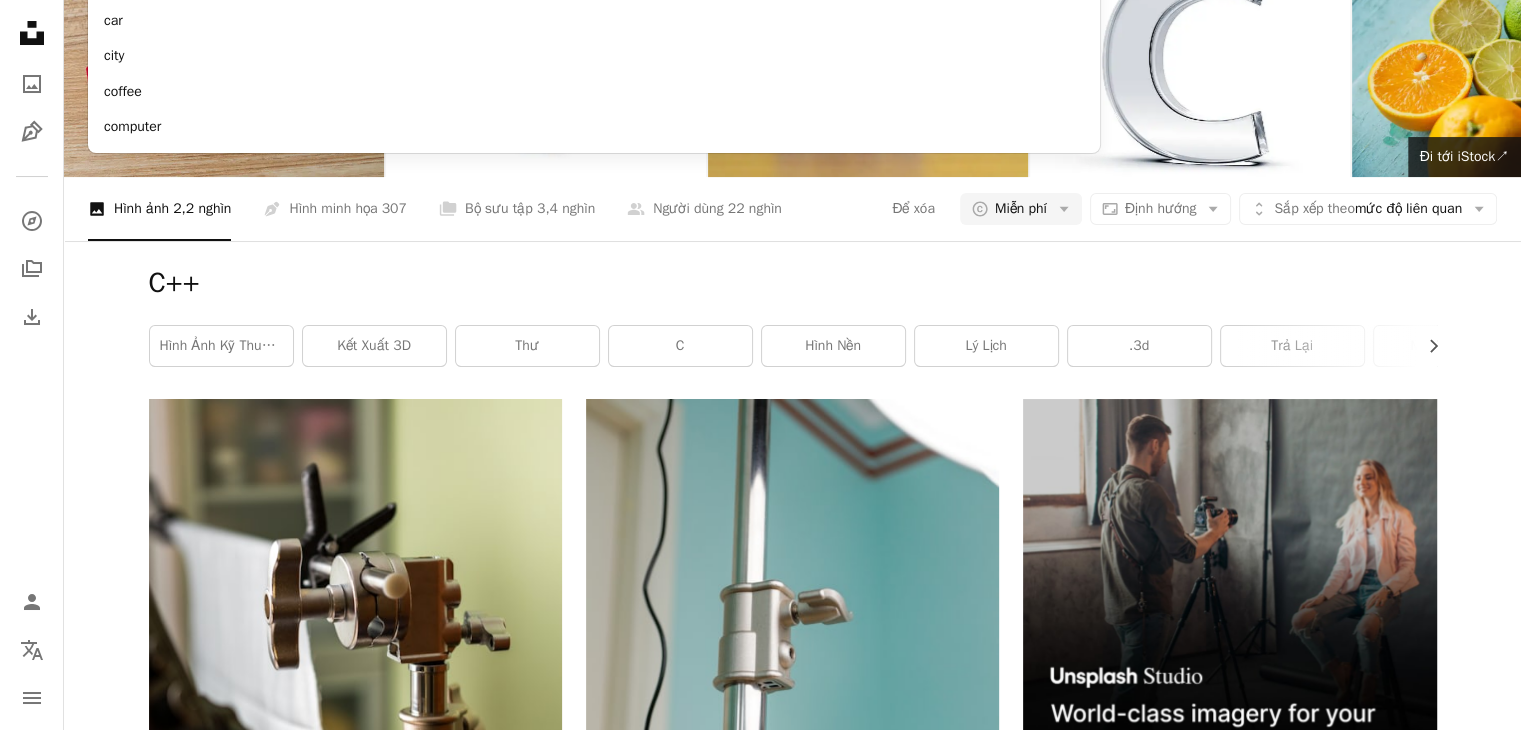 type on "*" 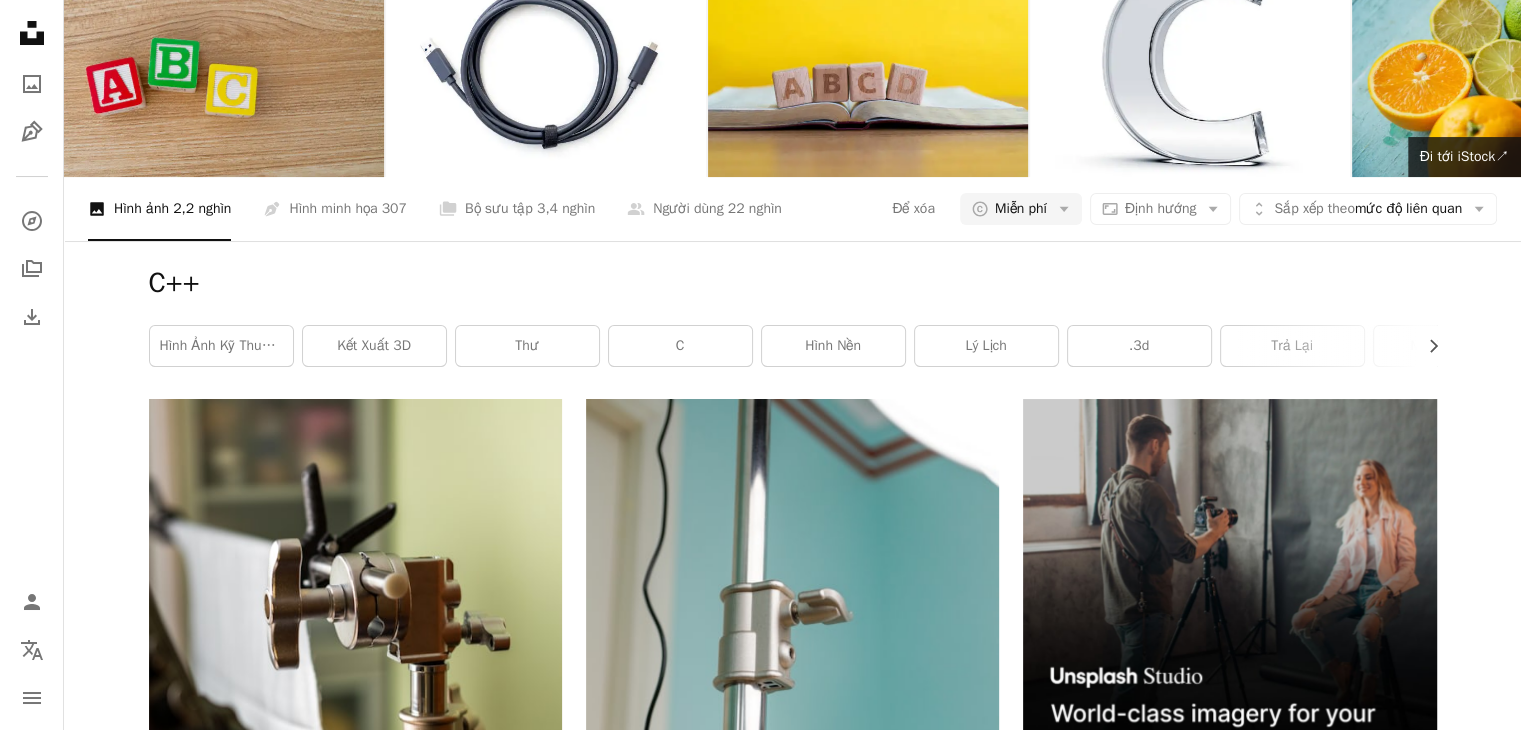 type on "**********" 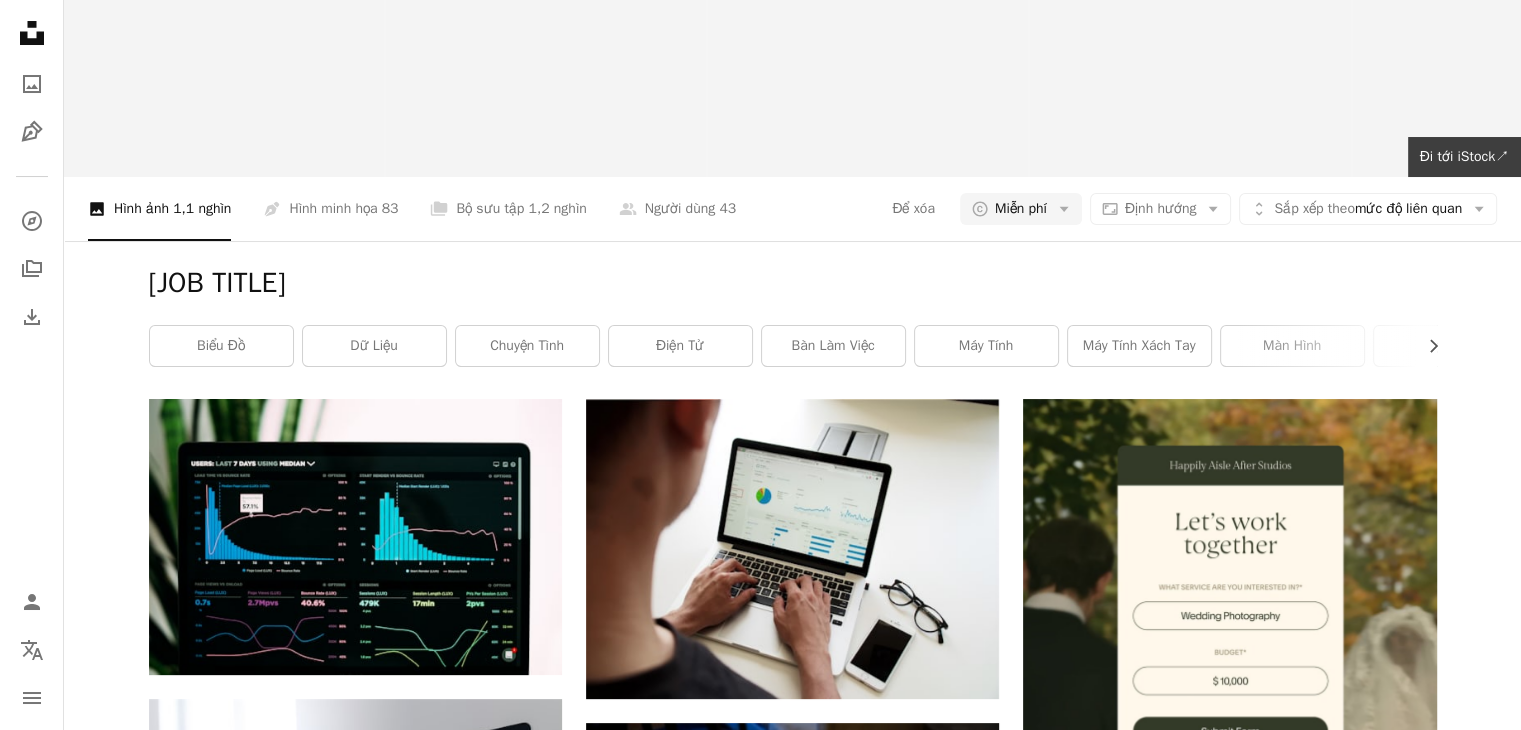 scroll, scrollTop: 300, scrollLeft: 0, axis: vertical 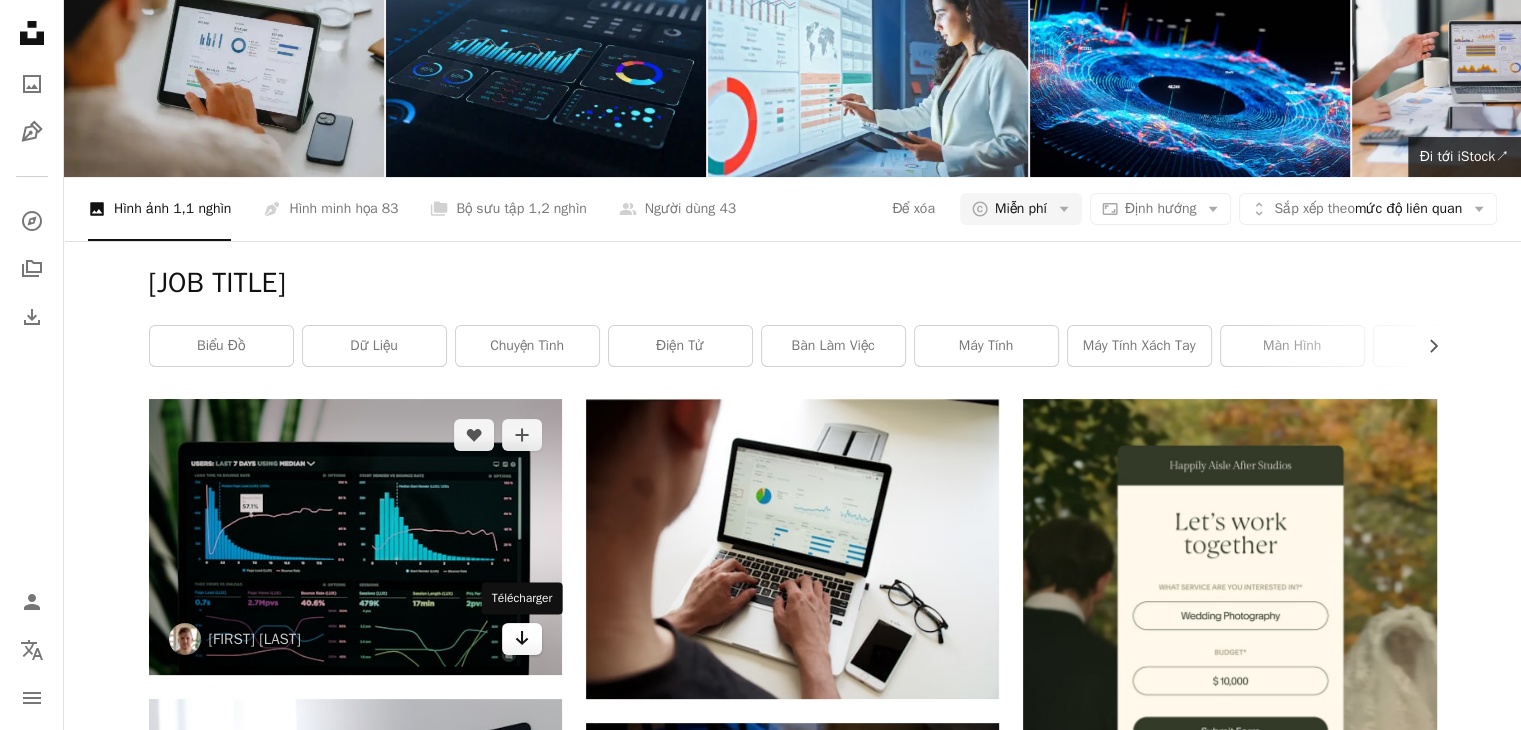 click 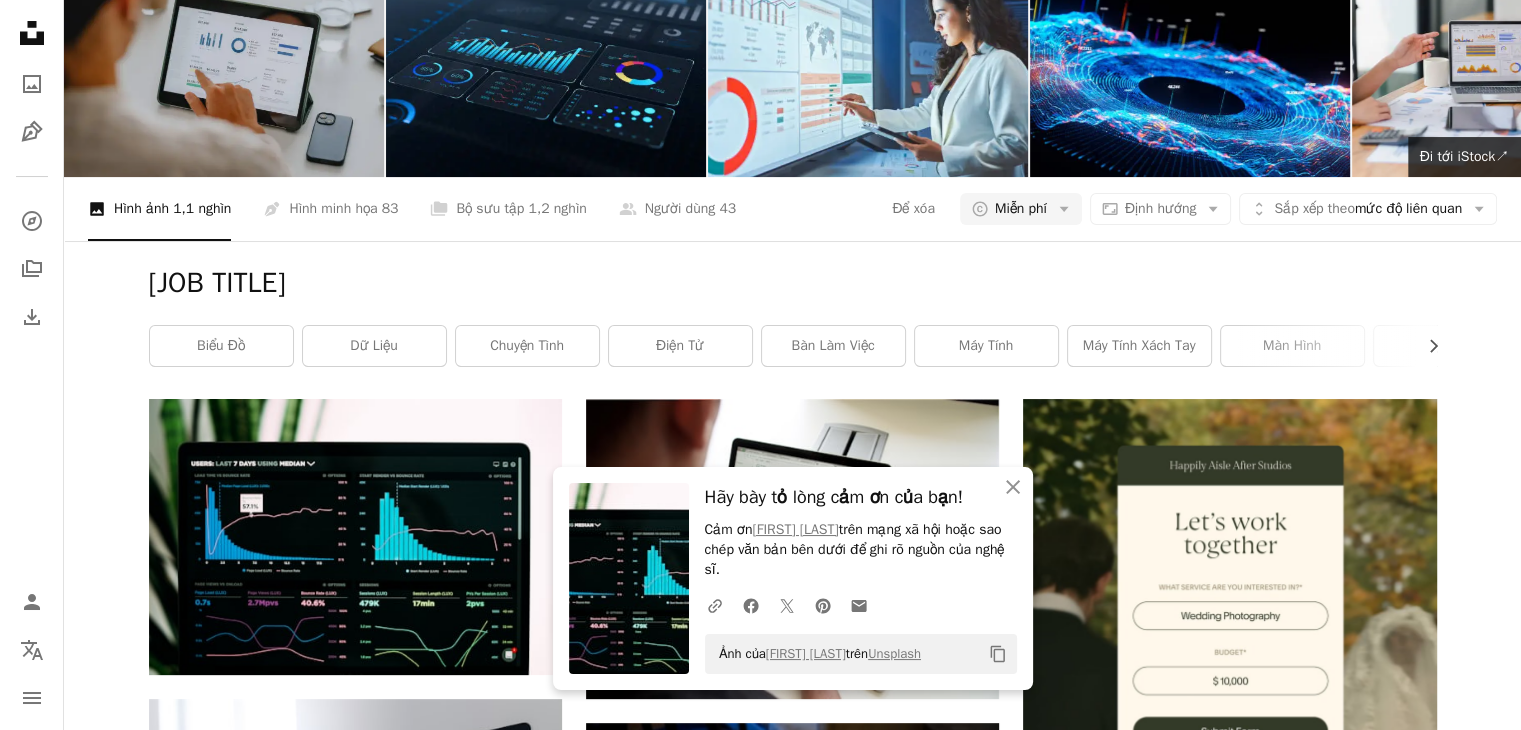 scroll, scrollTop: 0, scrollLeft: 0, axis: both 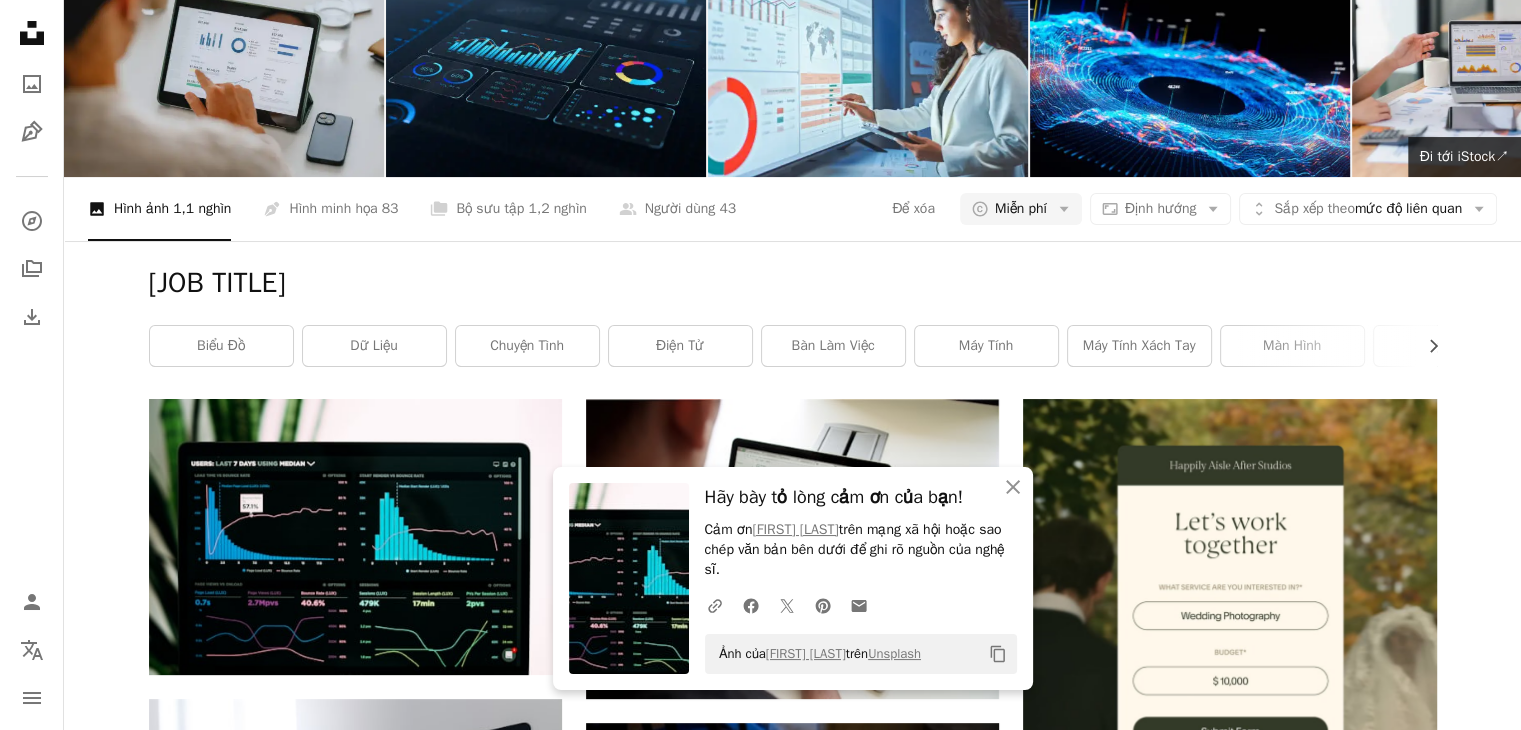 drag, startPoint x: 296, startPoint y: 5, endPoint x: 0, endPoint y: 13, distance: 296.1081 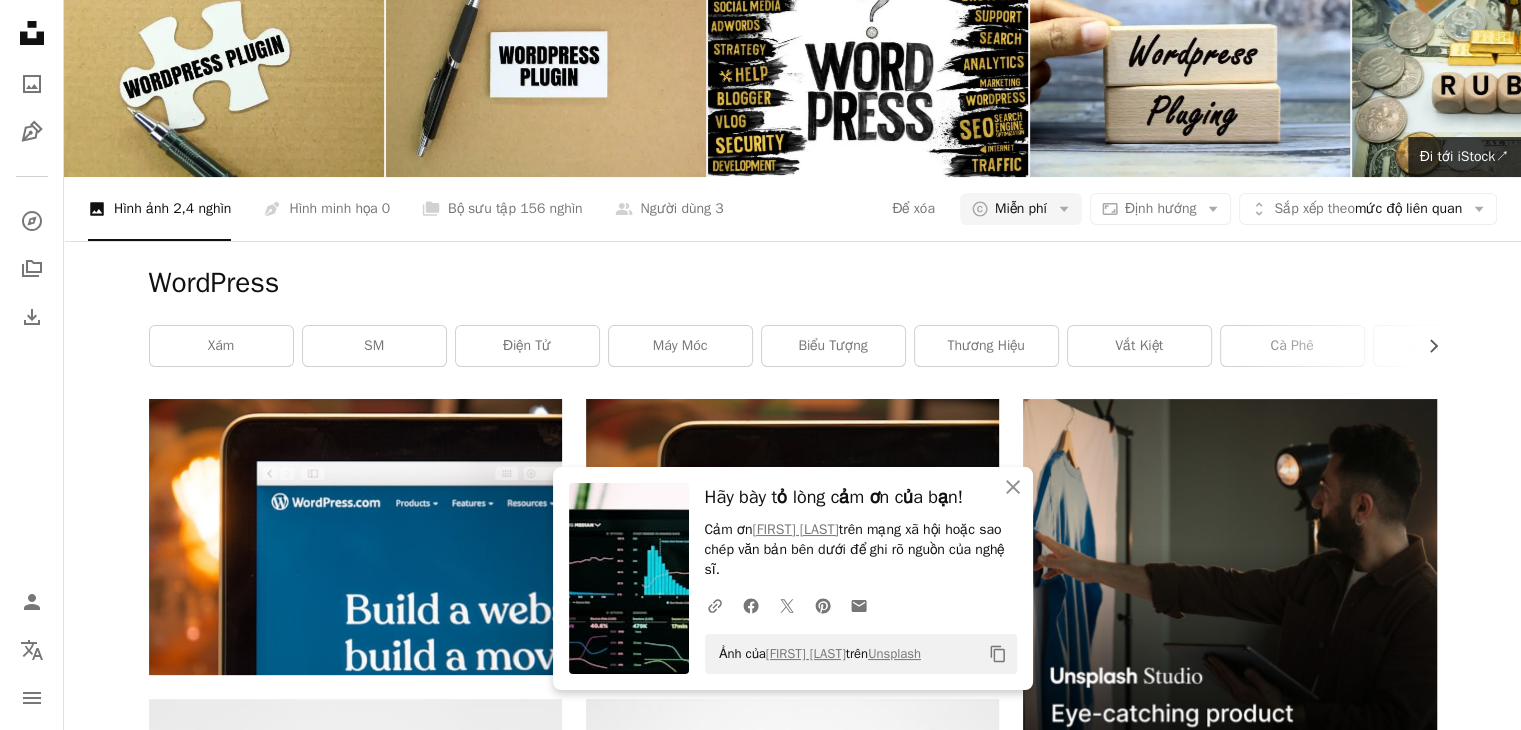 scroll, scrollTop: 1000, scrollLeft: 0, axis: vertical 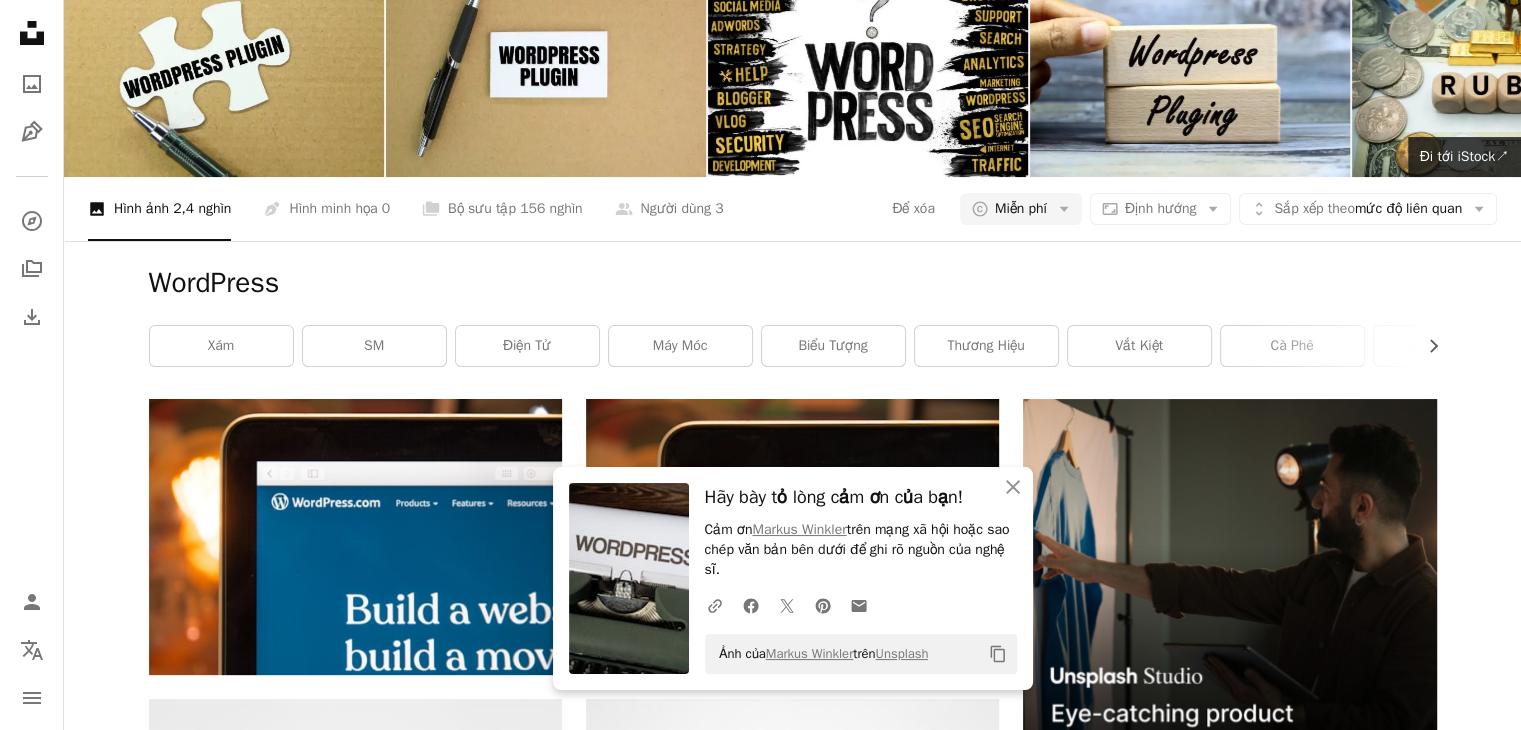 drag, startPoint x: 297, startPoint y: 38, endPoint x: 0, endPoint y: 29, distance: 297.13632 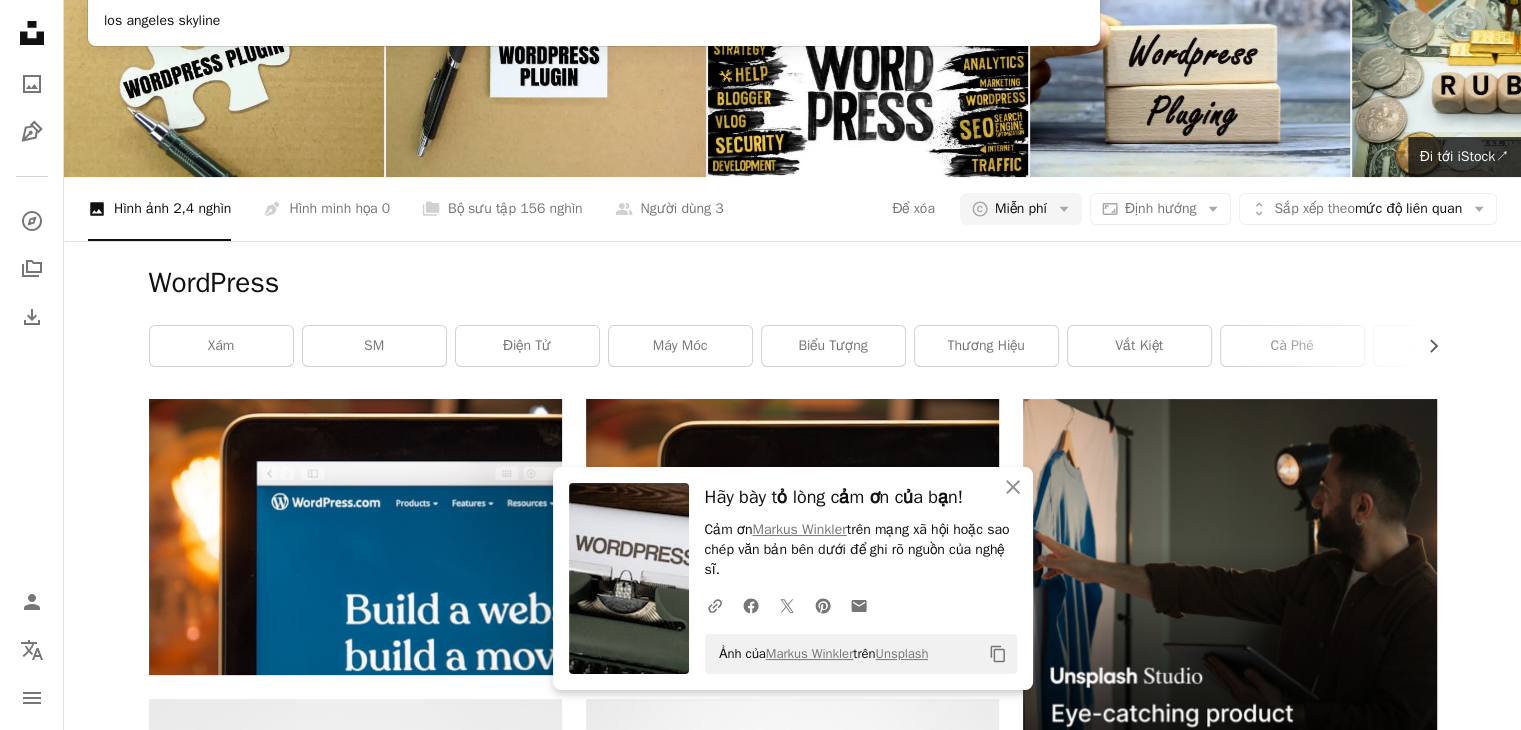 type on "*******" 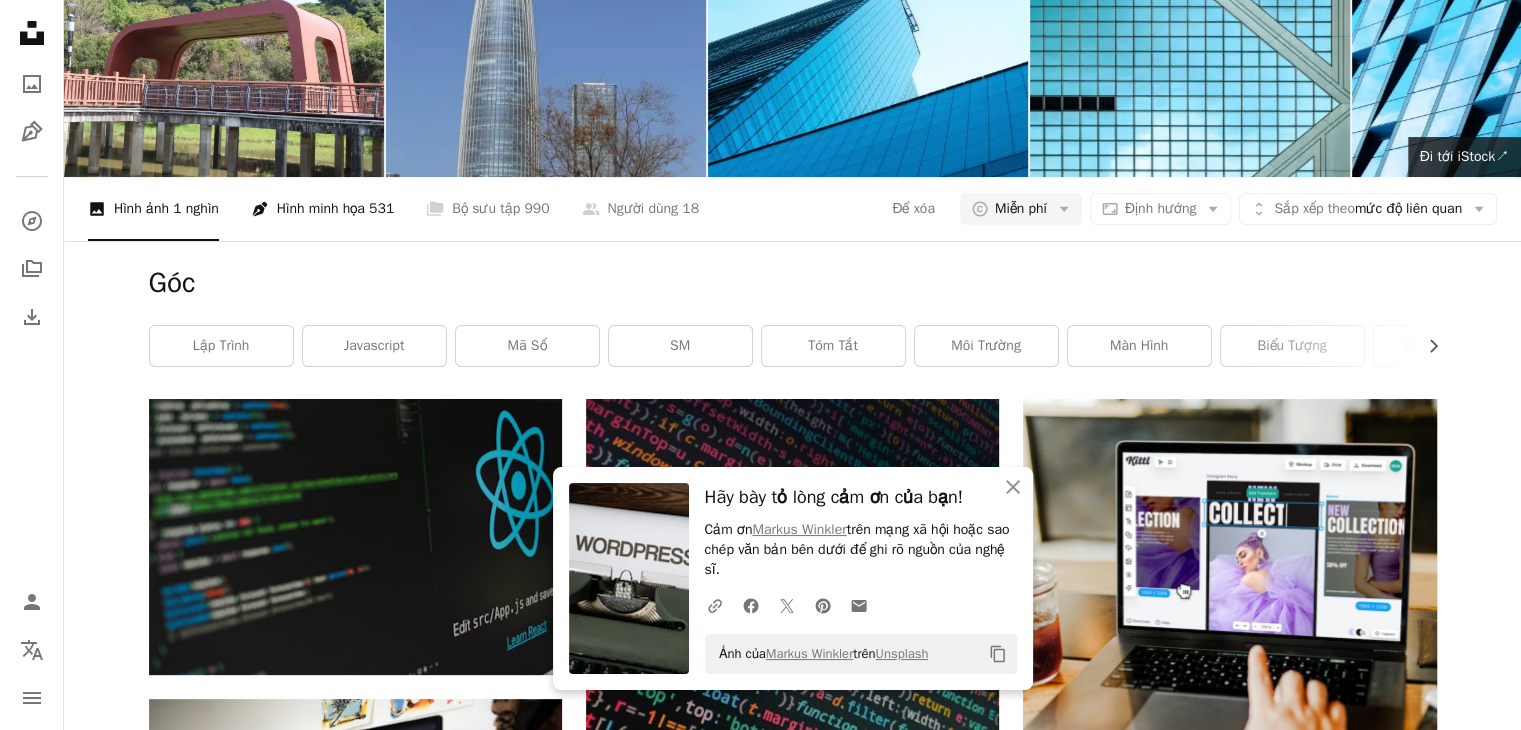 scroll, scrollTop: 0, scrollLeft: 0, axis: both 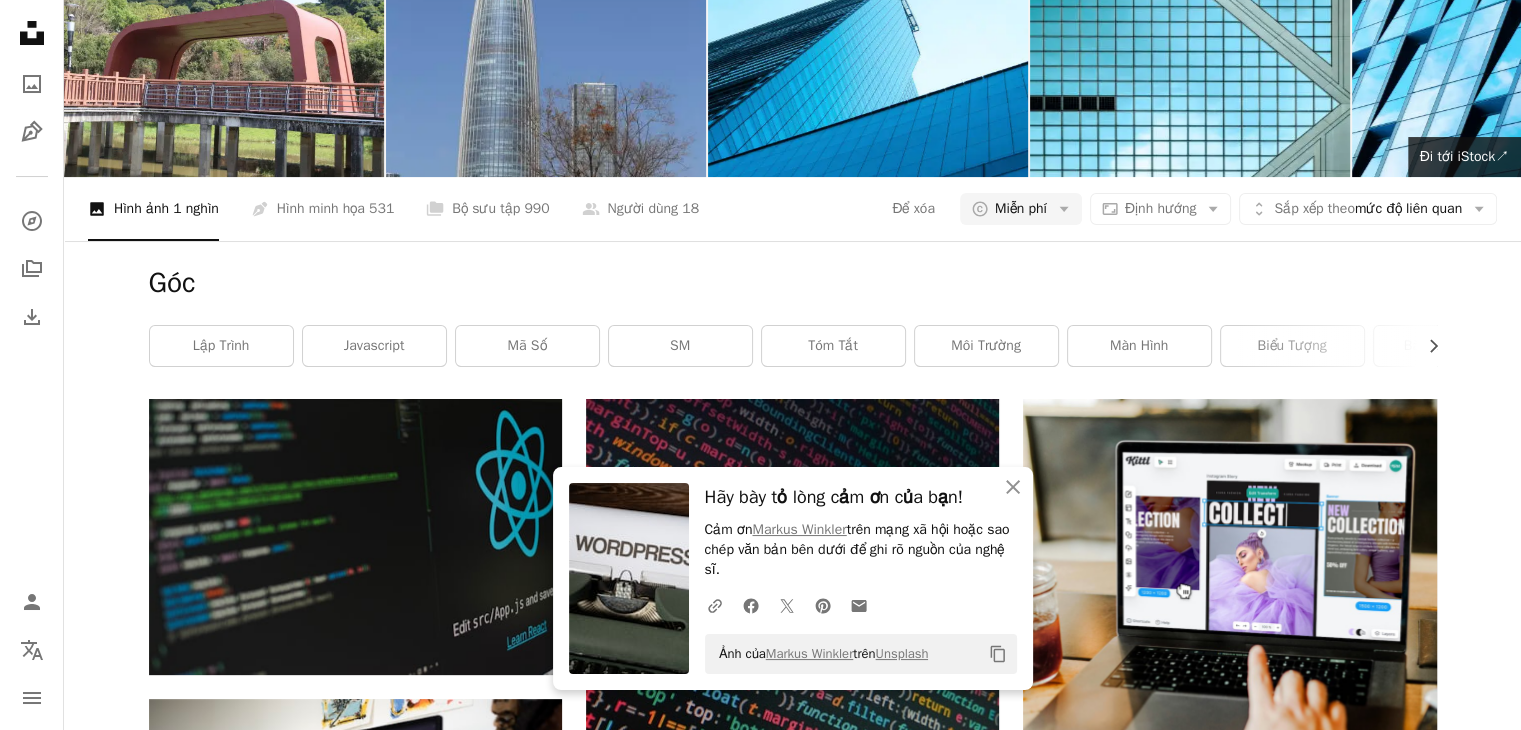drag, startPoint x: 203, startPoint y: 47, endPoint x: 92, endPoint y: 46, distance: 111.0045 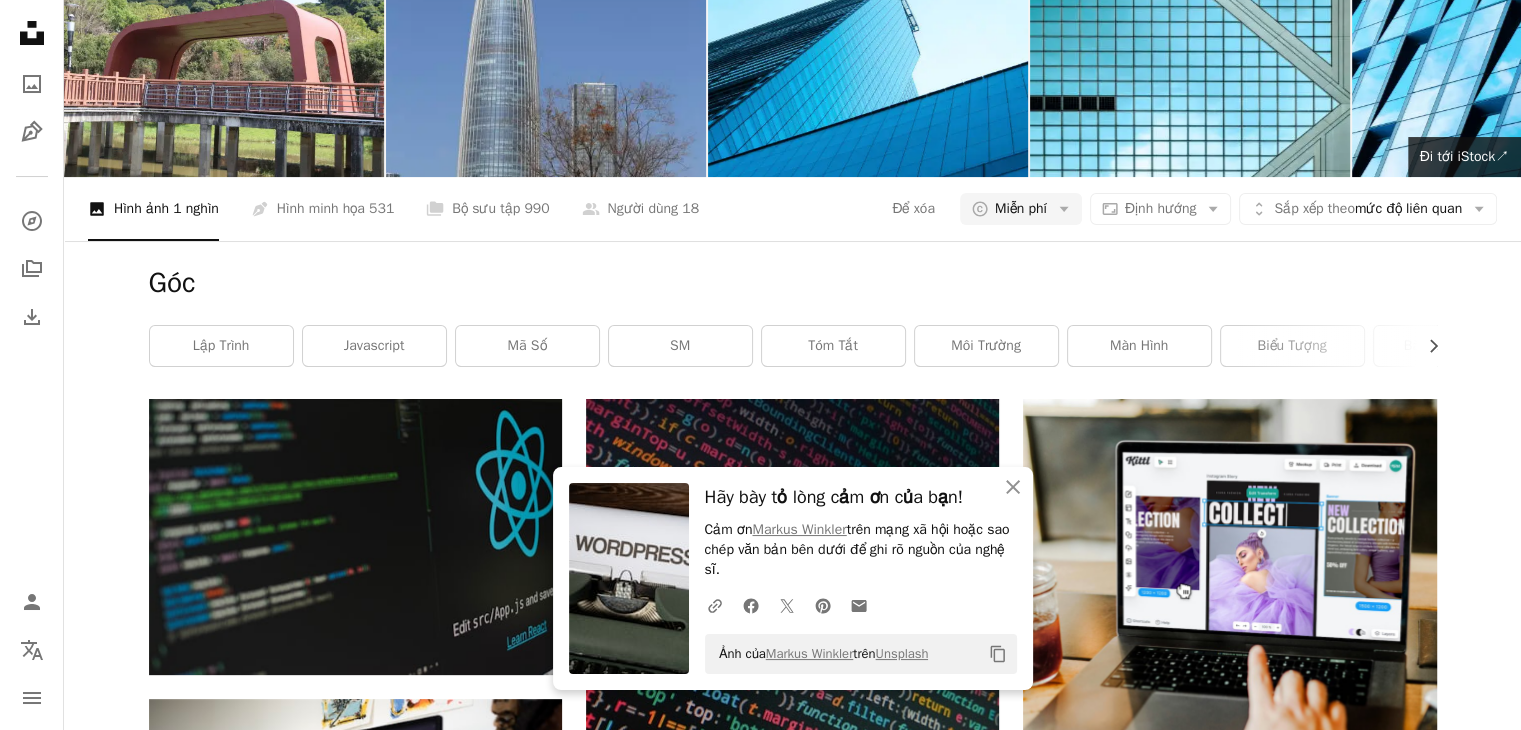 click on "*******" at bounding box center (564, -68) 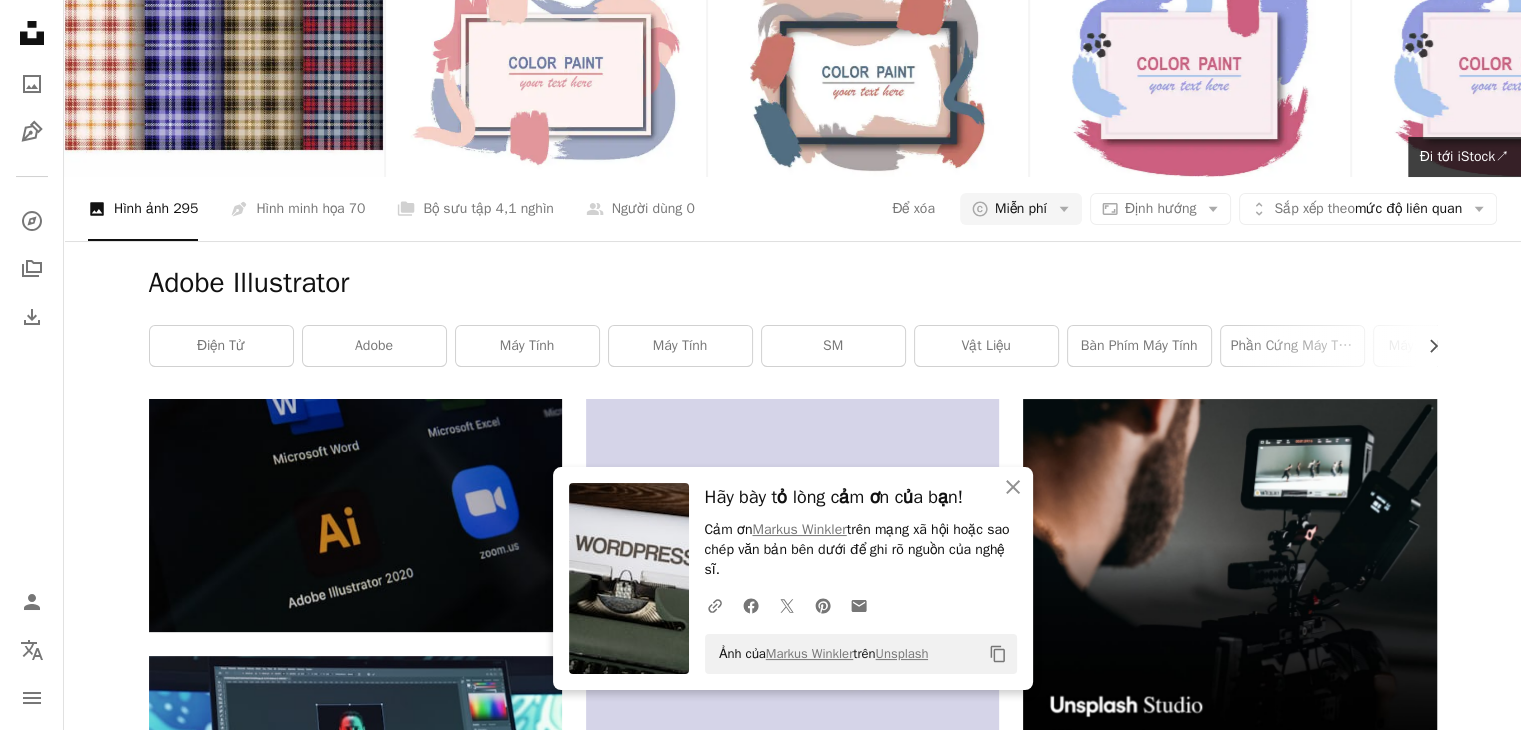 scroll, scrollTop: 200, scrollLeft: 0, axis: vertical 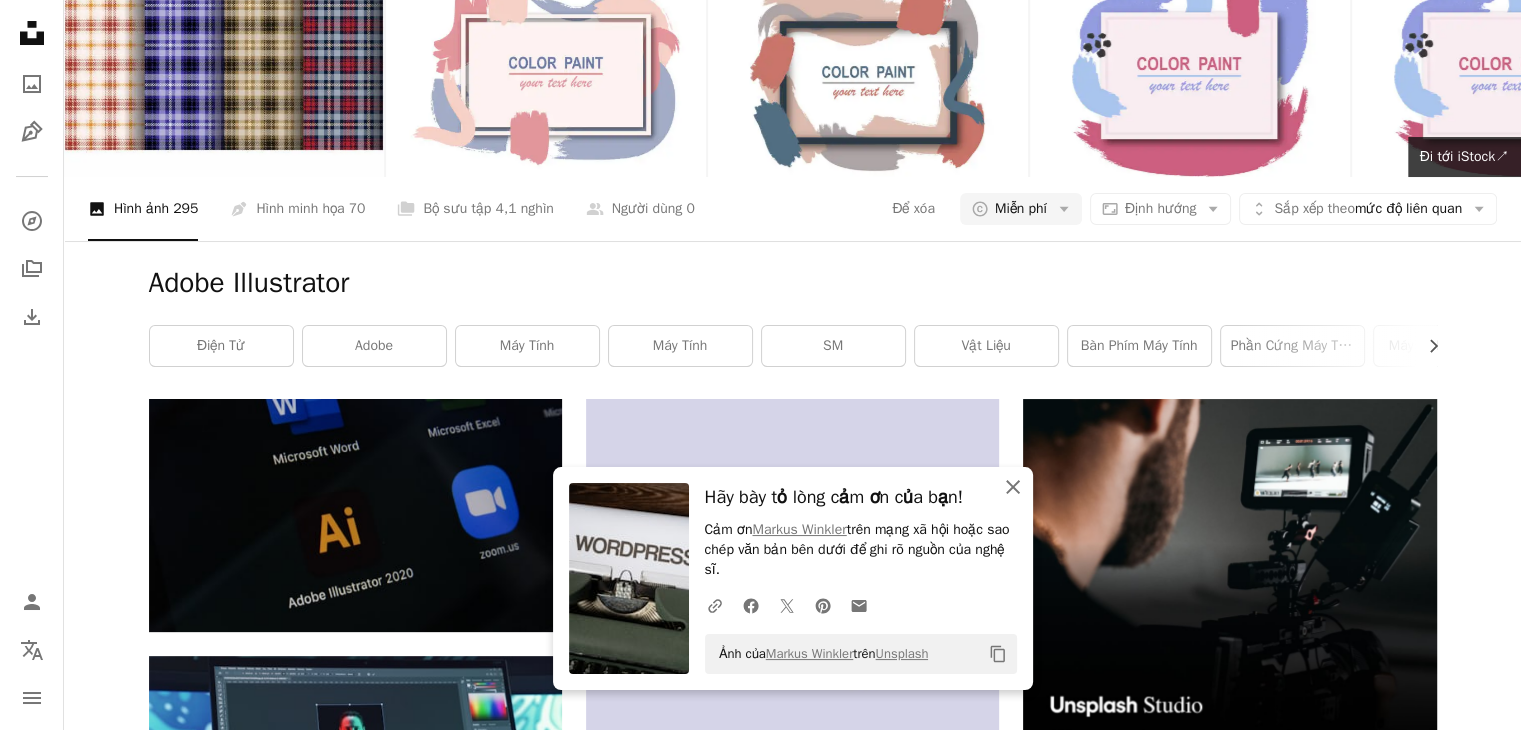 click 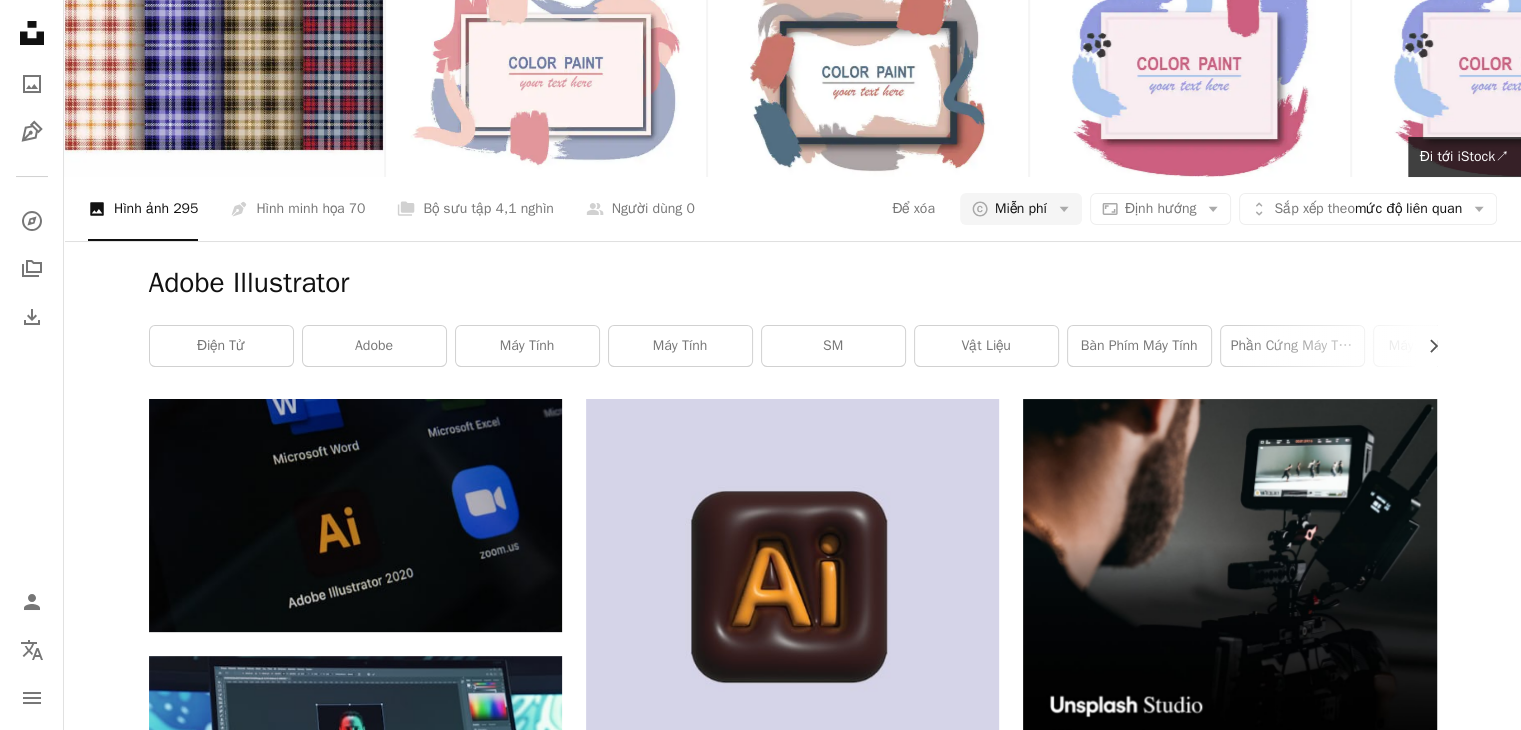 scroll, scrollTop: 500, scrollLeft: 0, axis: vertical 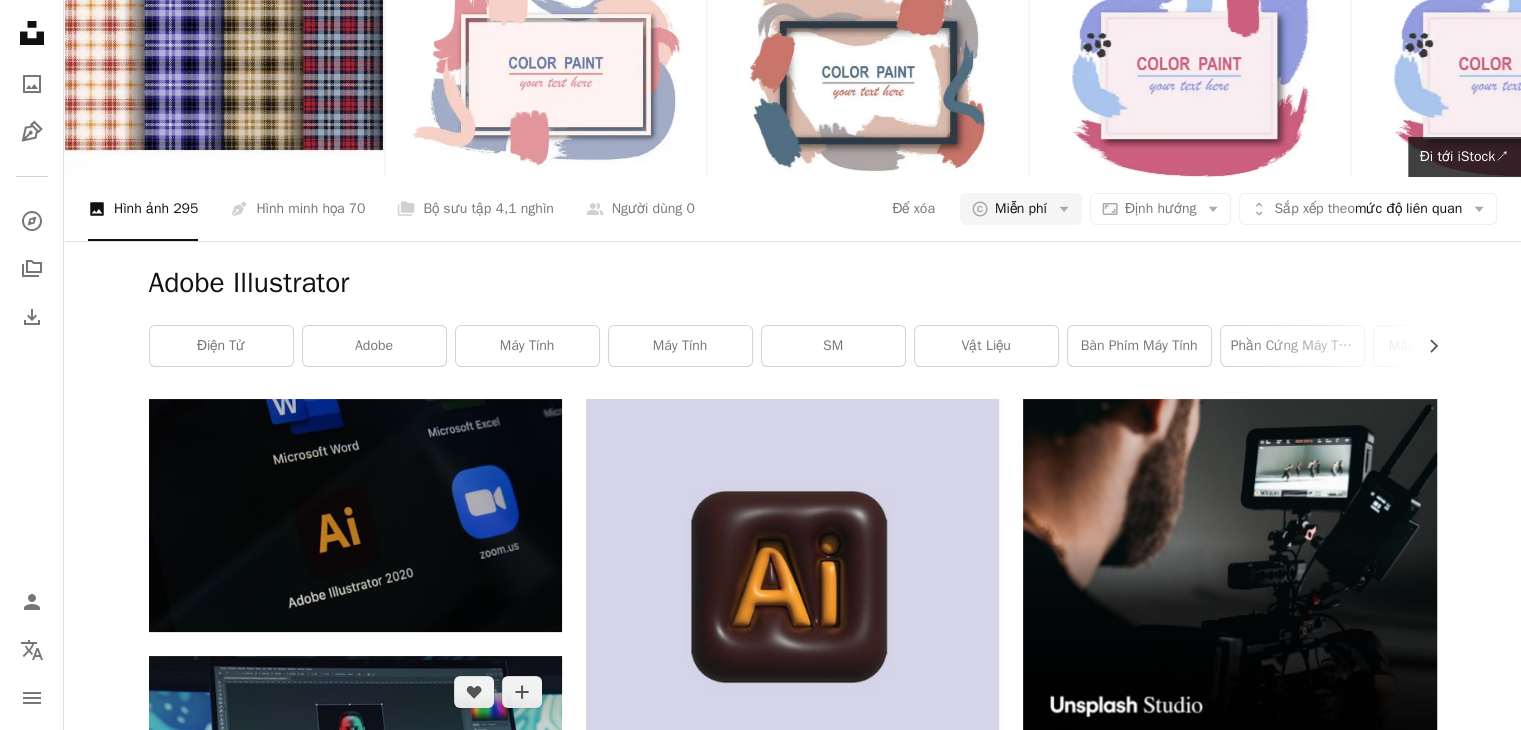 click on "Arrow pointing down" 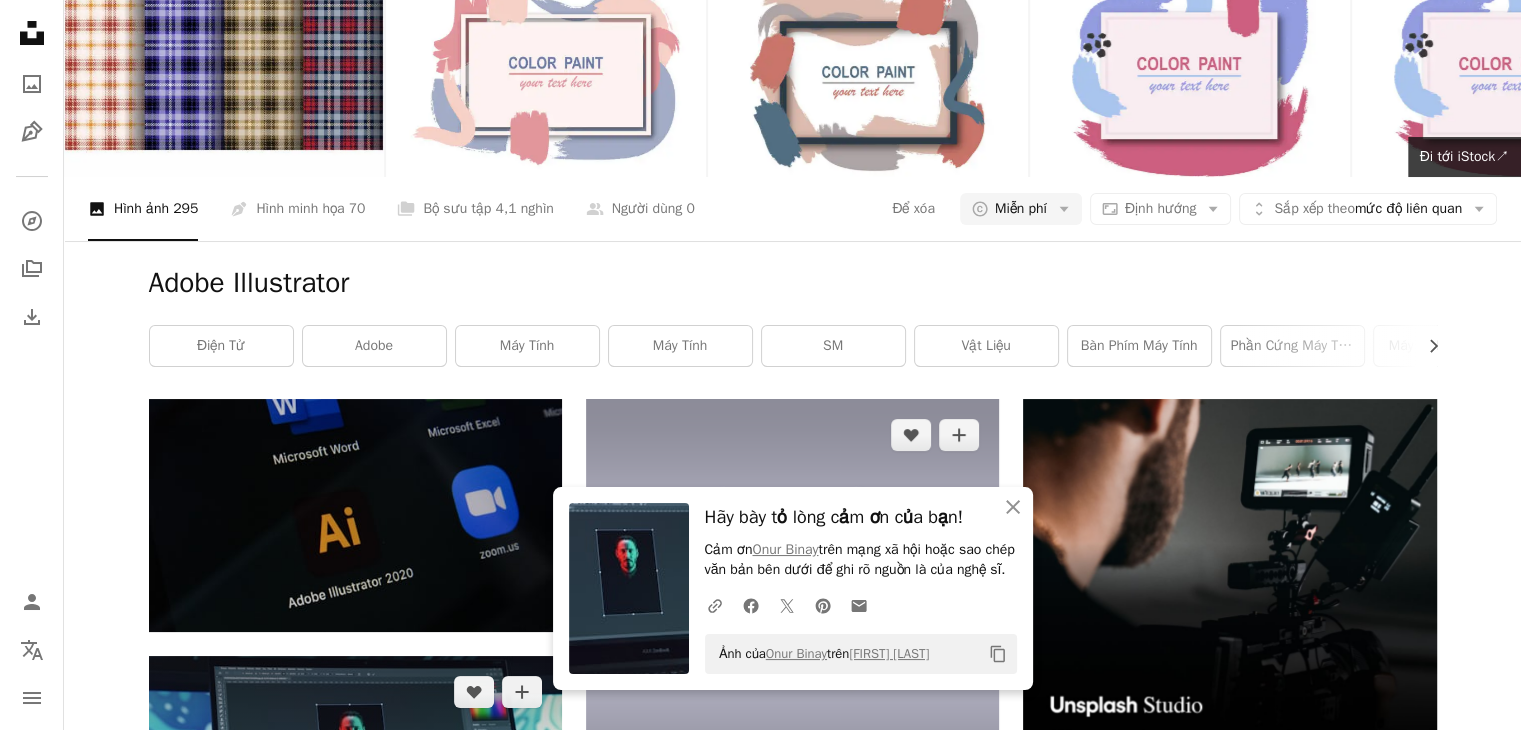 scroll, scrollTop: 700, scrollLeft: 0, axis: vertical 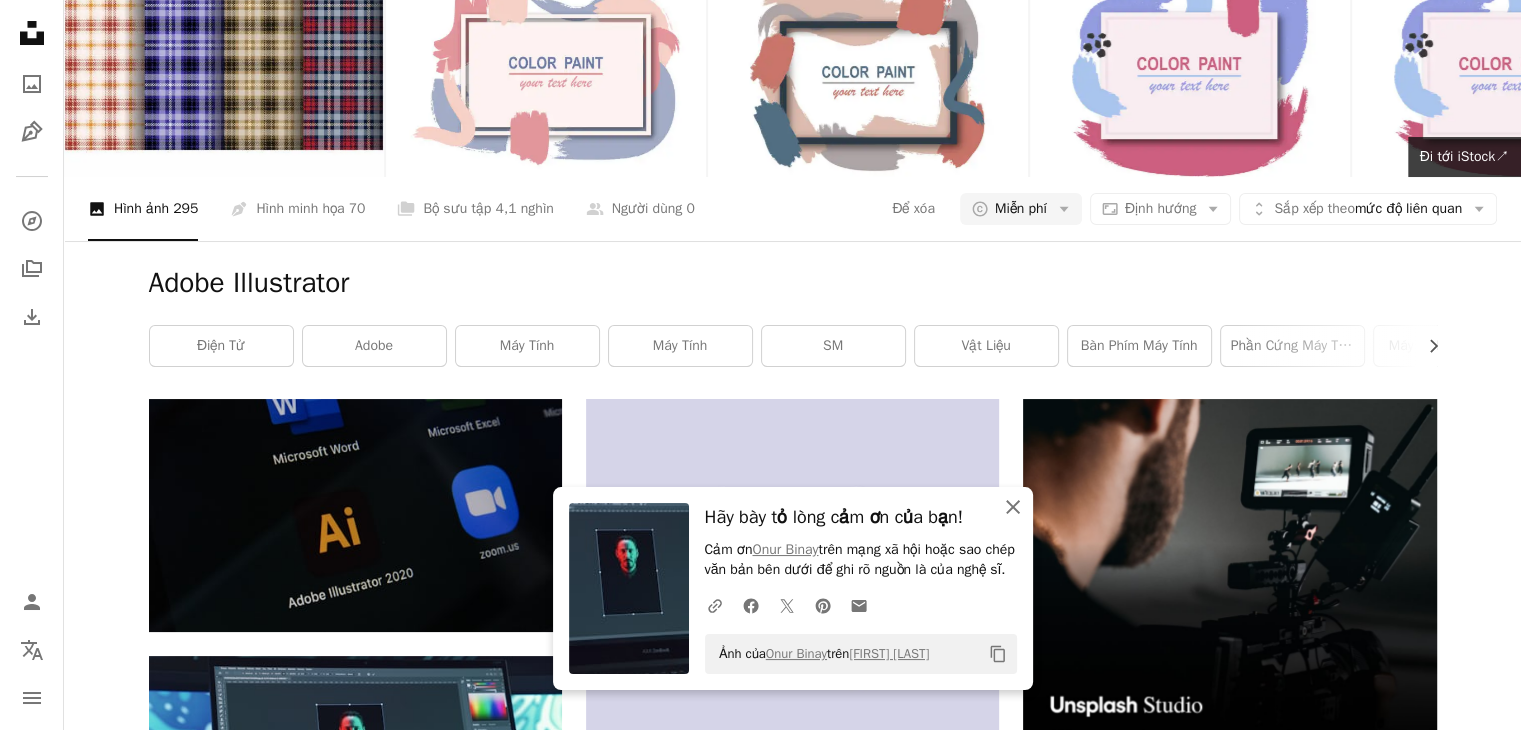 click on "An X shape" 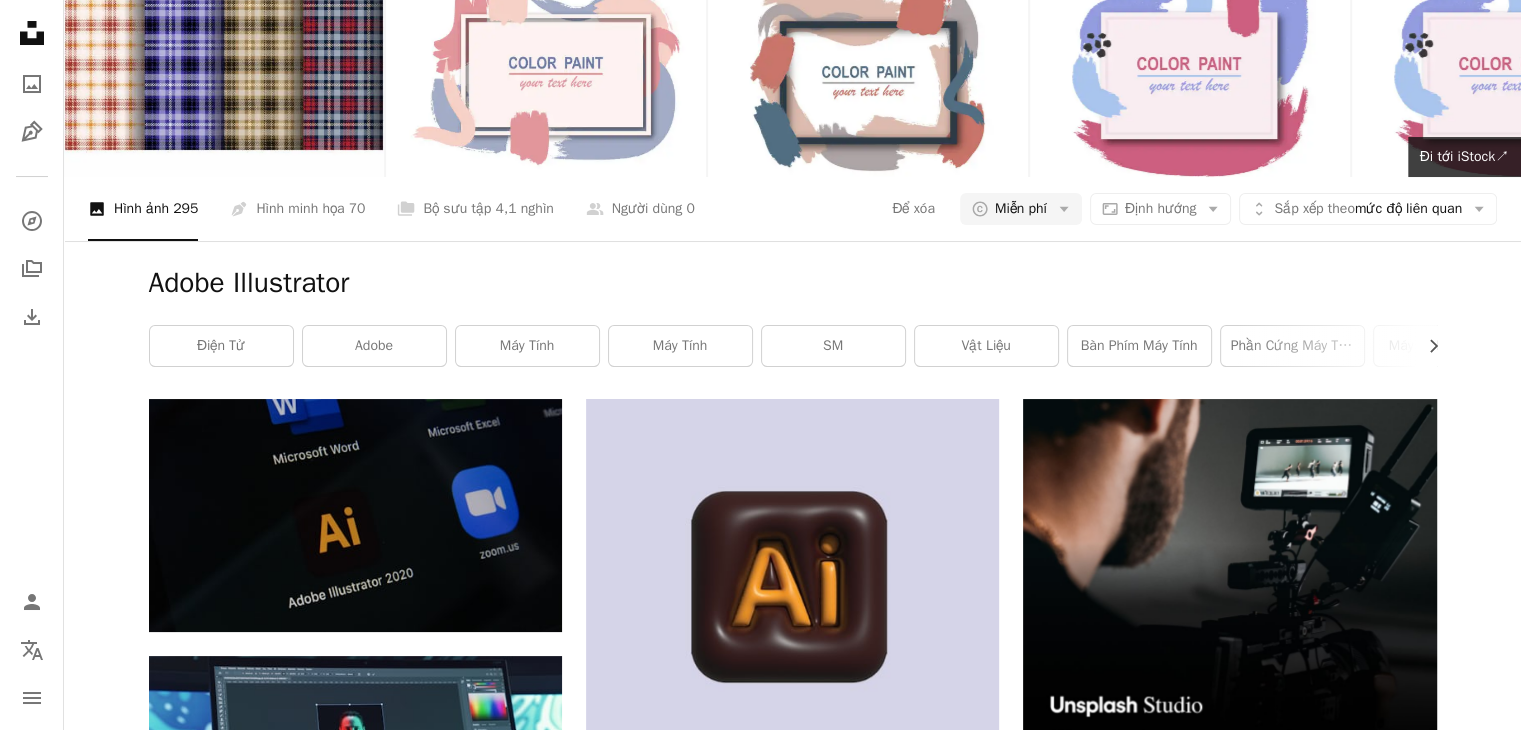 scroll, scrollTop: 0, scrollLeft: 0, axis: both 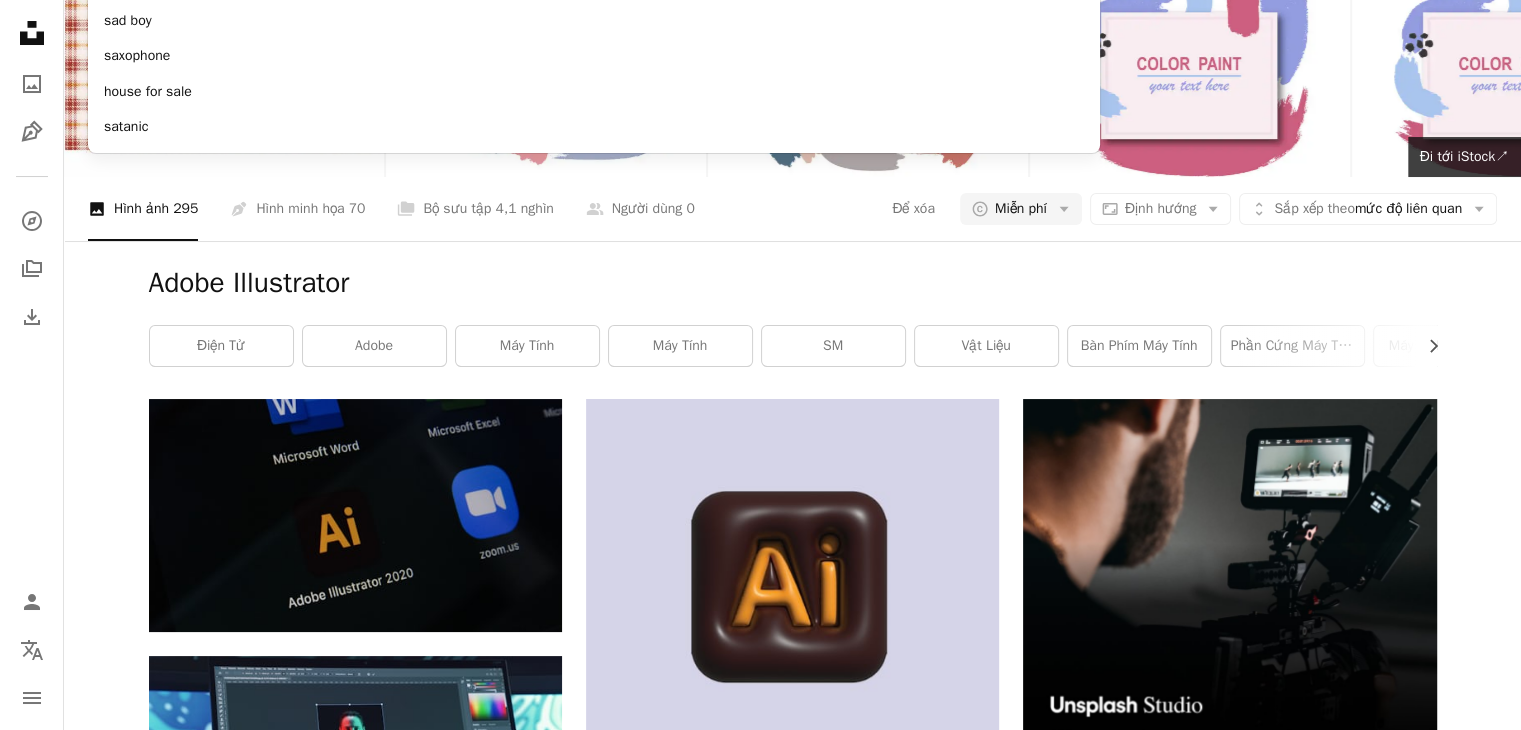 type on "****" 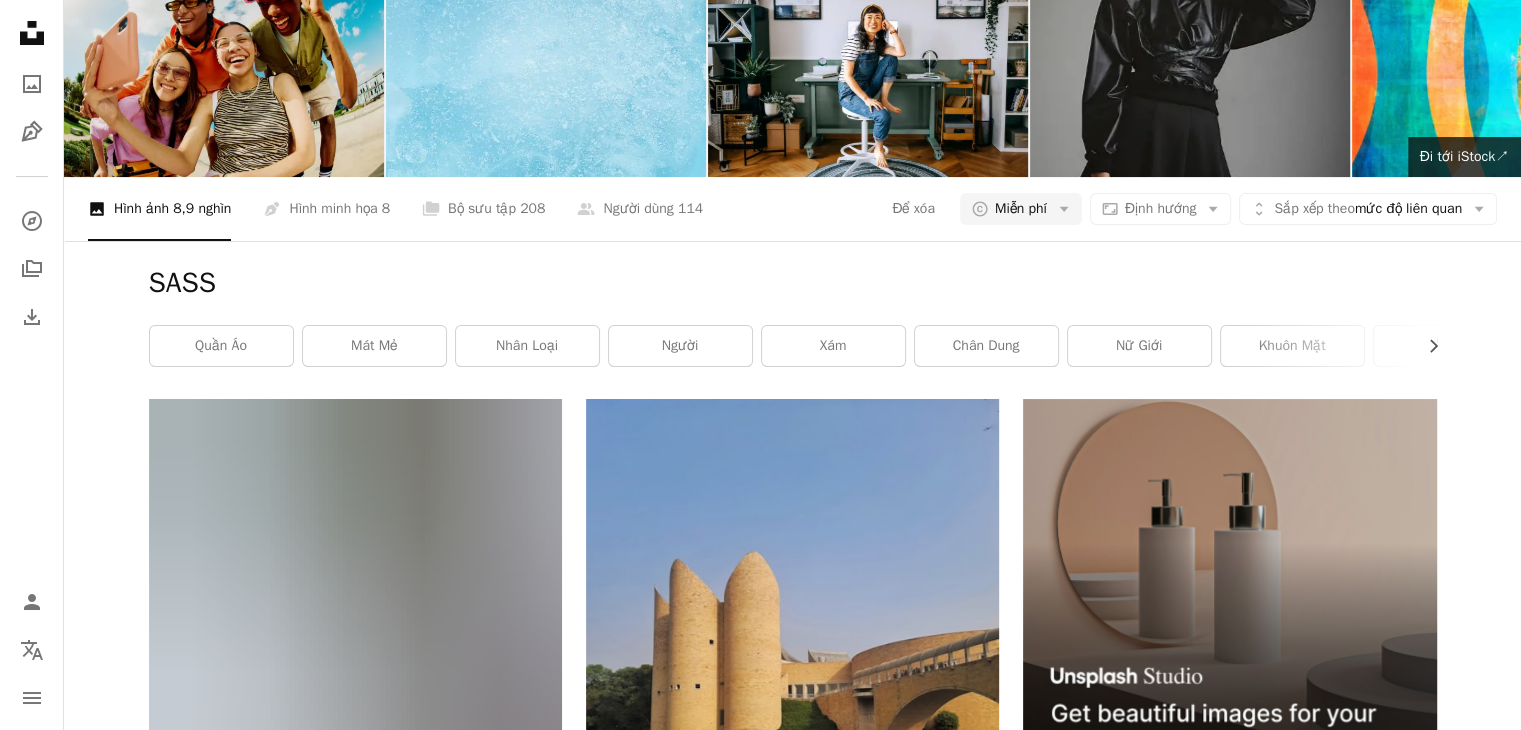 scroll, scrollTop: 0, scrollLeft: 0, axis: both 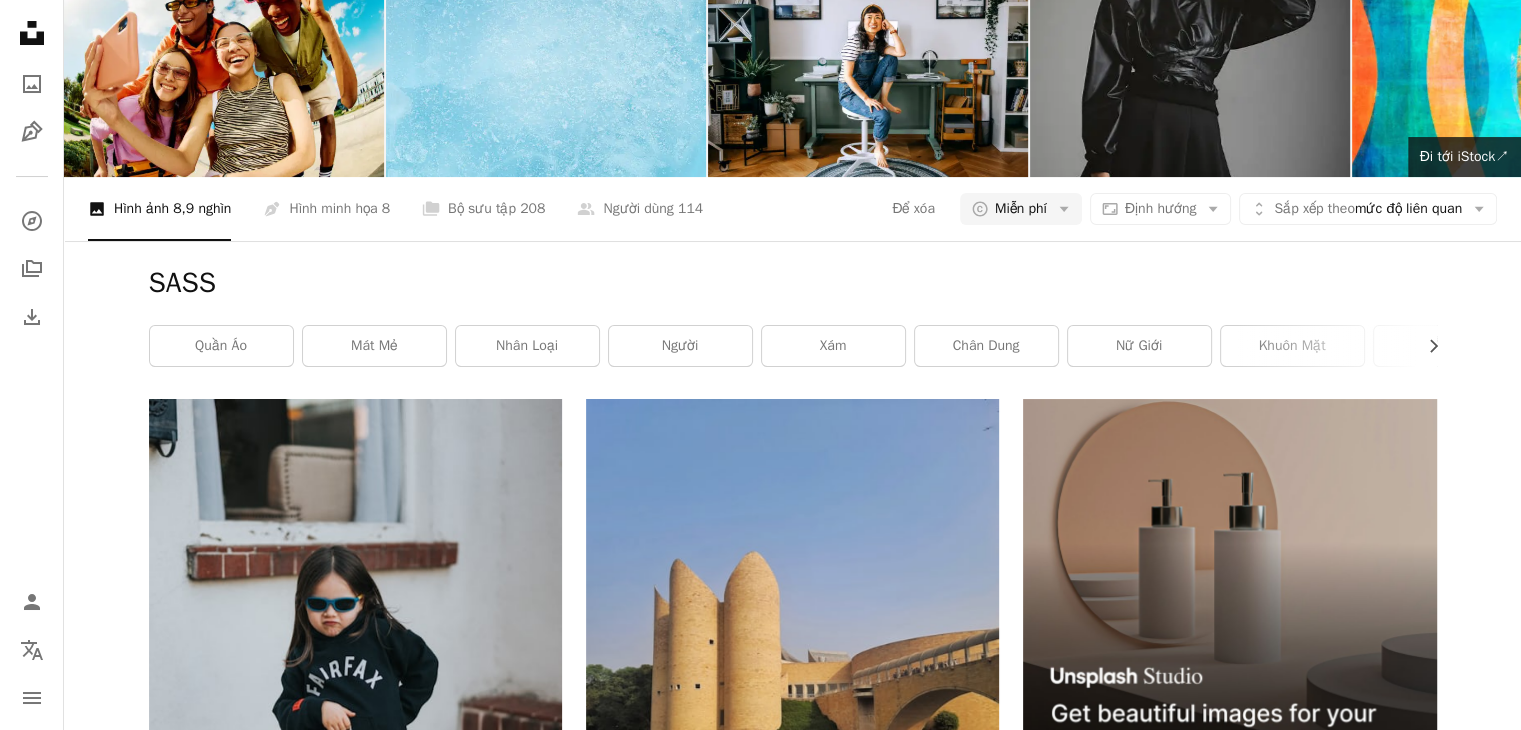 drag, startPoint x: 213, startPoint y: 40, endPoint x: 37, endPoint y: 40, distance: 176 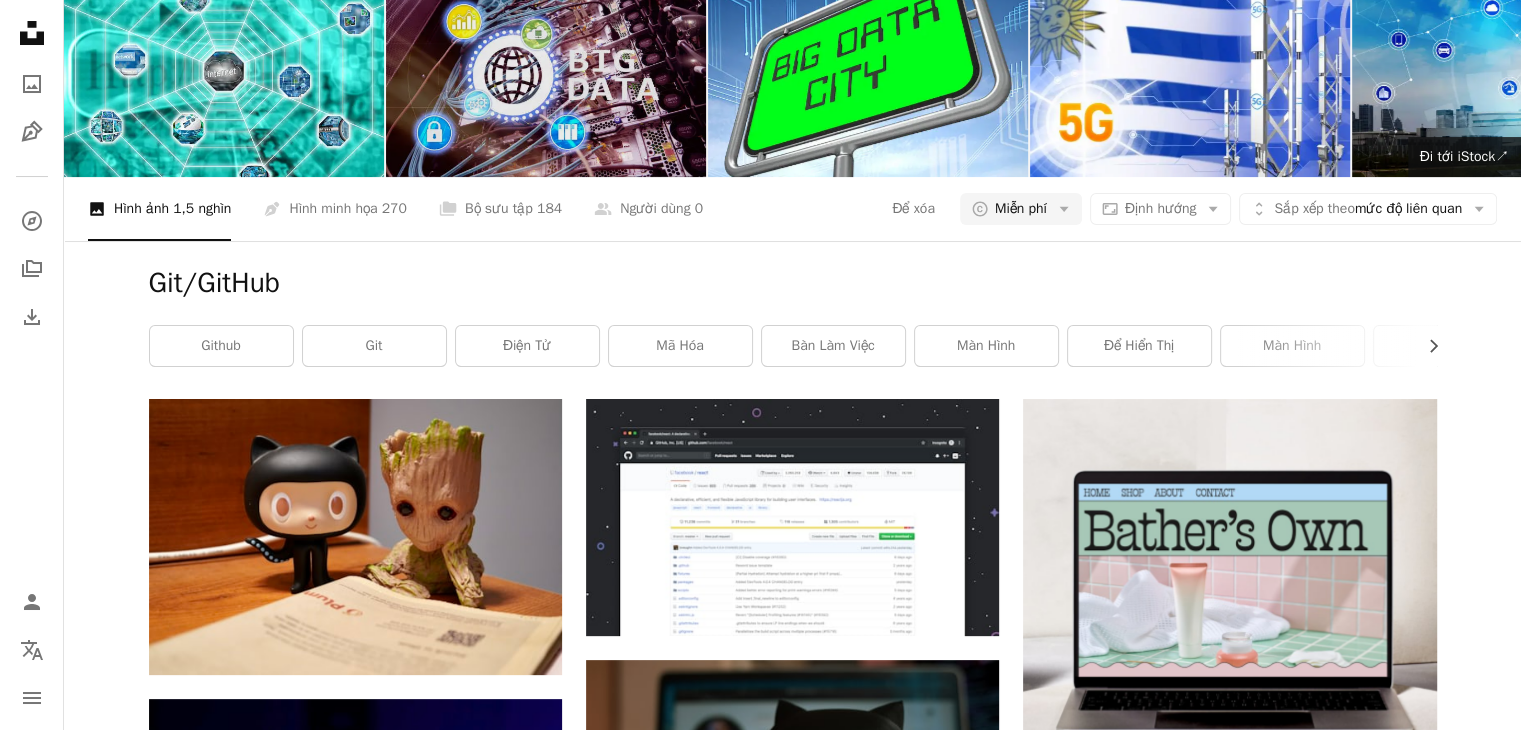 scroll, scrollTop: 0, scrollLeft: 0, axis: both 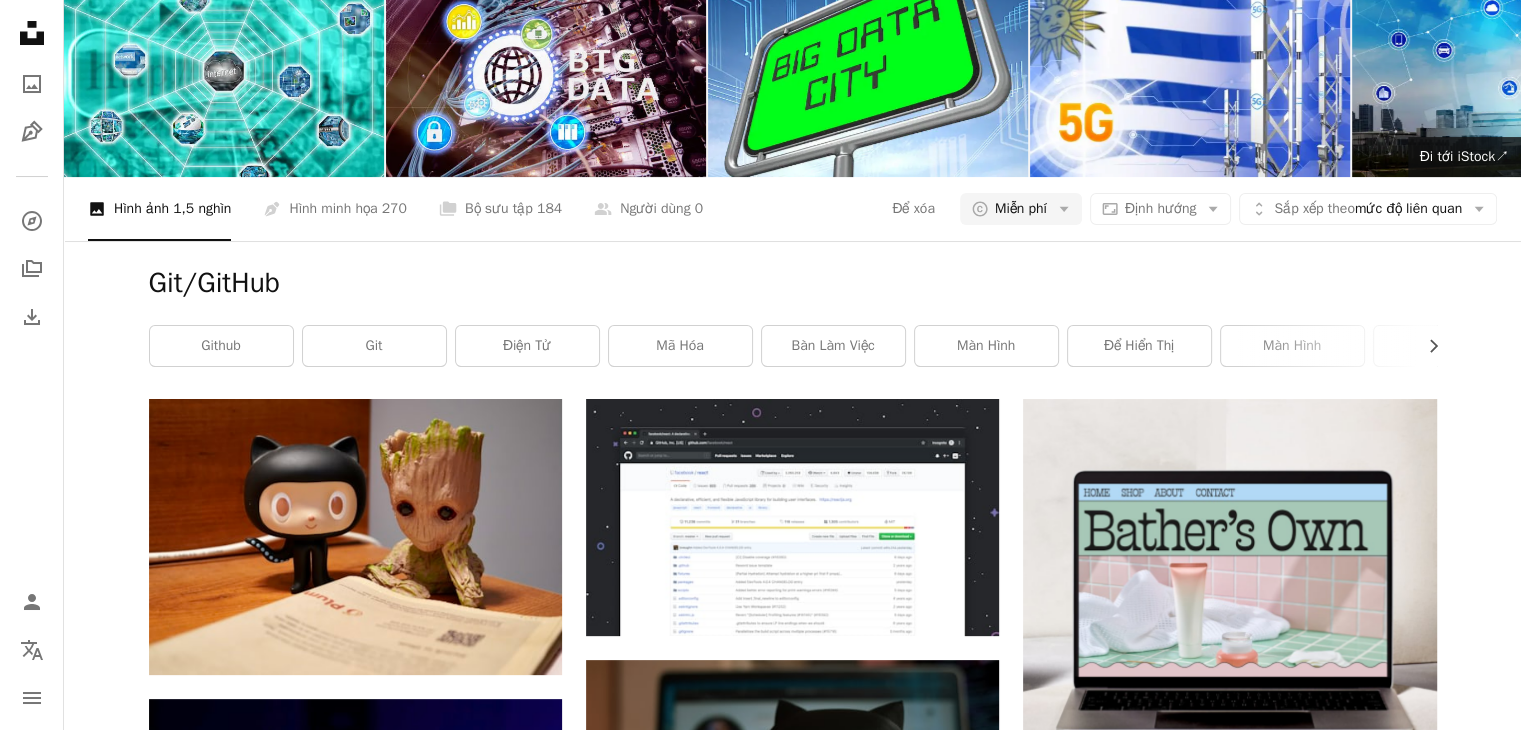 drag, startPoint x: 352, startPoint y: 43, endPoint x: 65, endPoint y: 49, distance: 287.0627 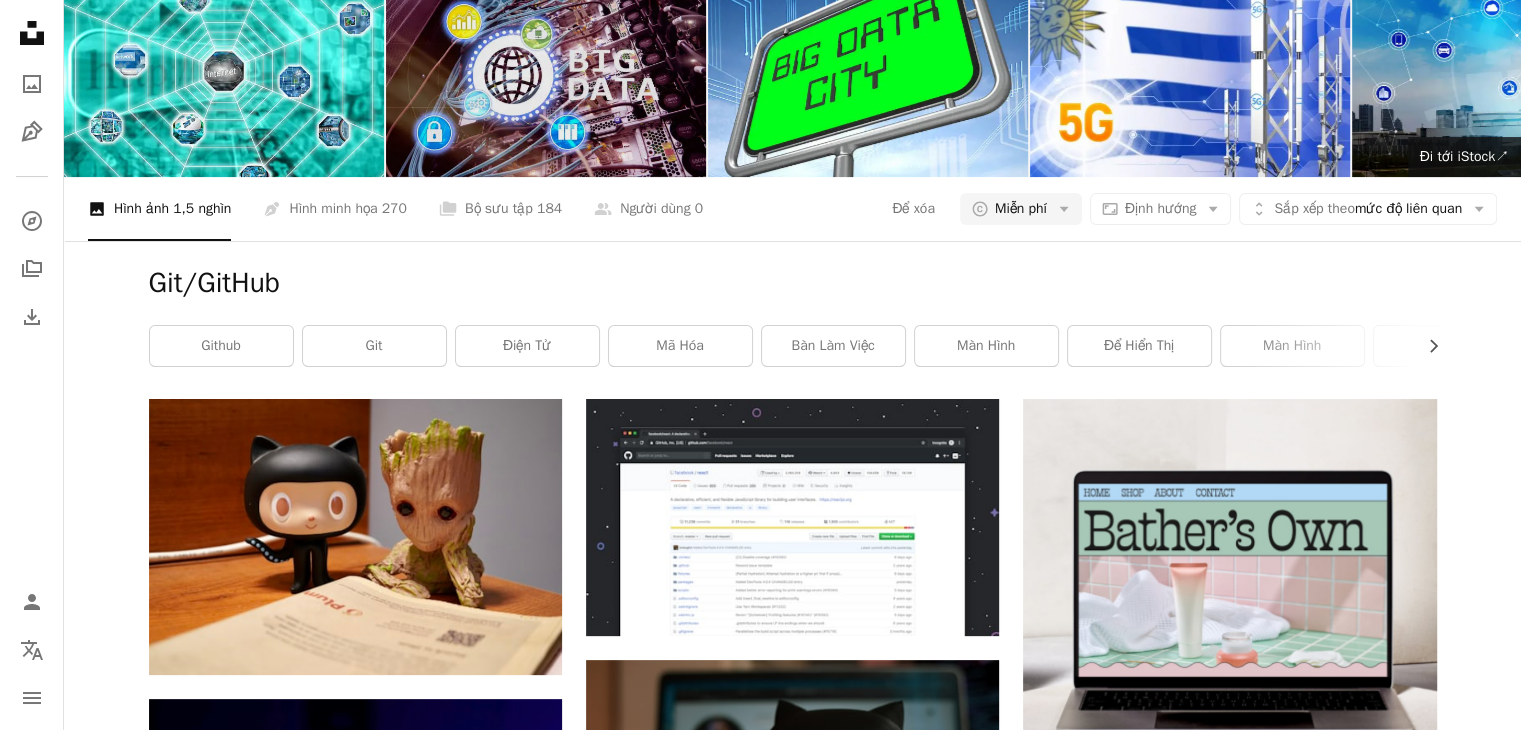 click on "A magnifying glass" at bounding box center (106, -68) 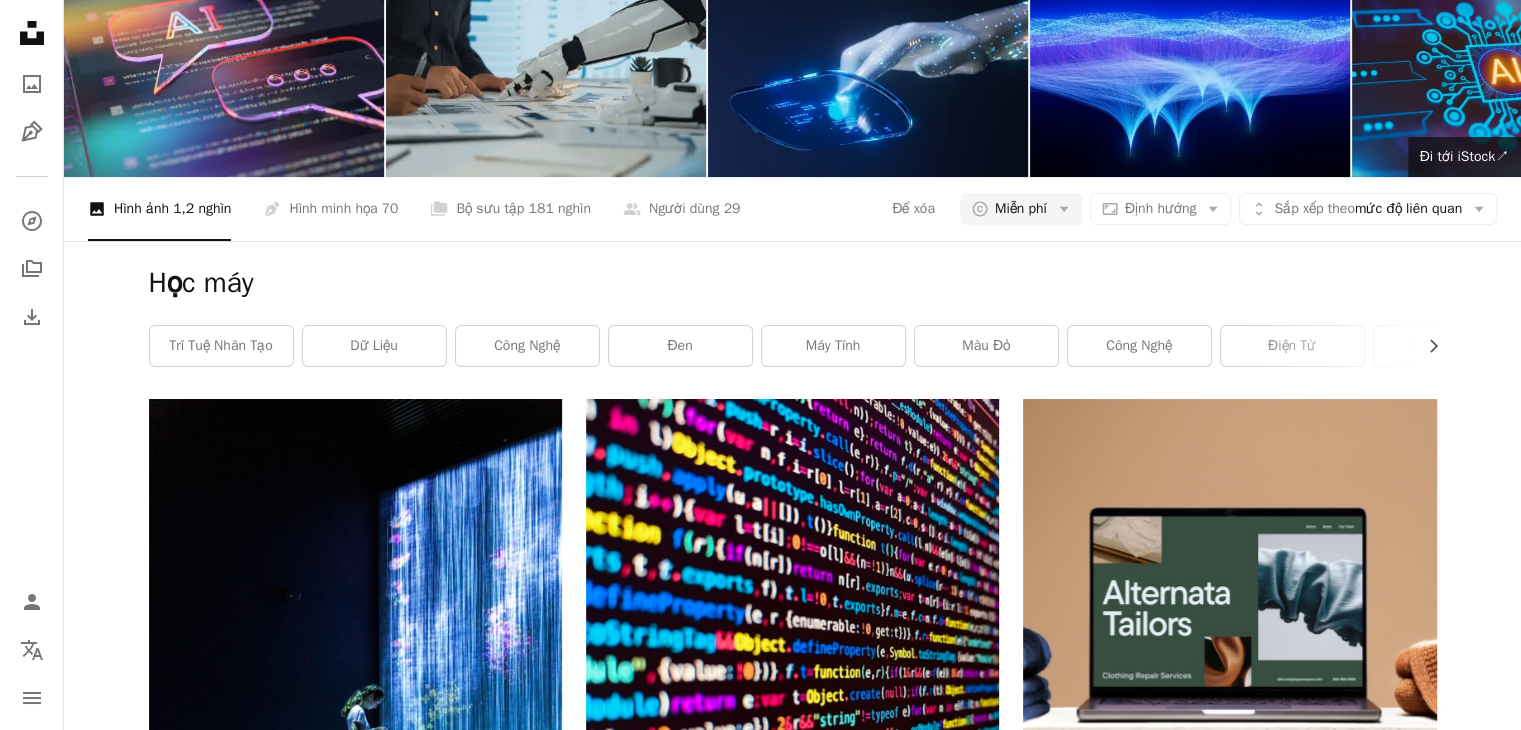 scroll, scrollTop: 900, scrollLeft: 0, axis: vertical 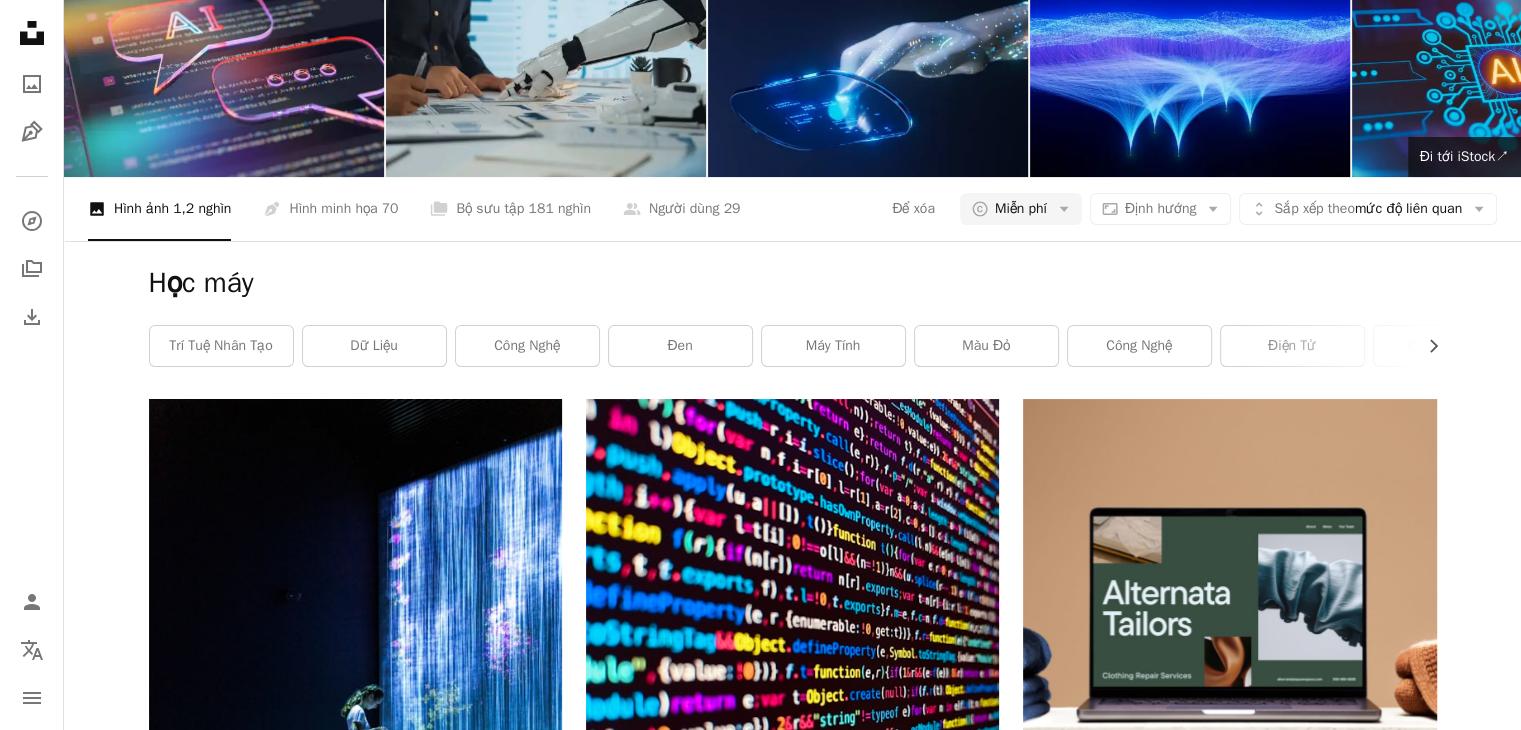 click on "Arrow pointing down" 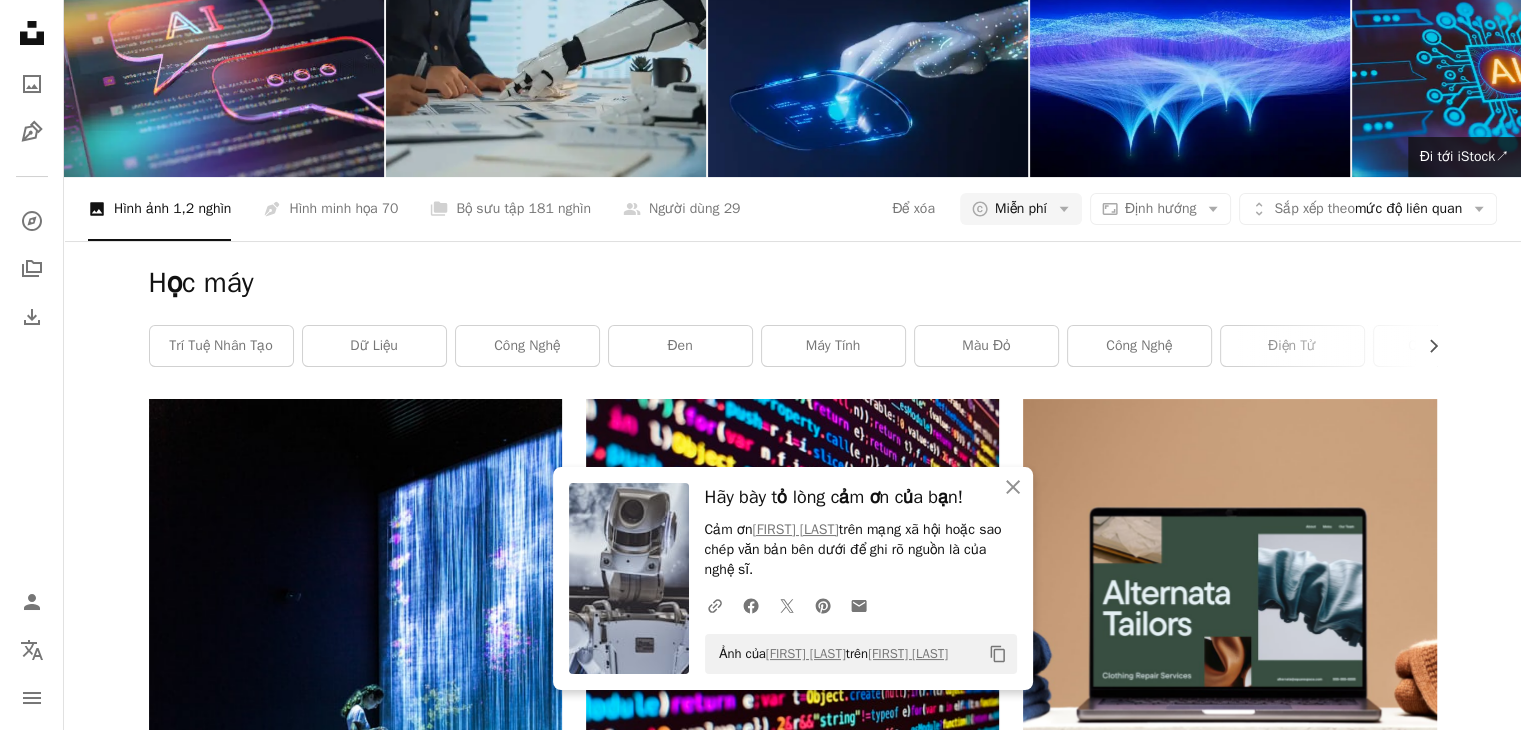 scroll, scrollTop: 0, scrollLeft: 0, axis: both 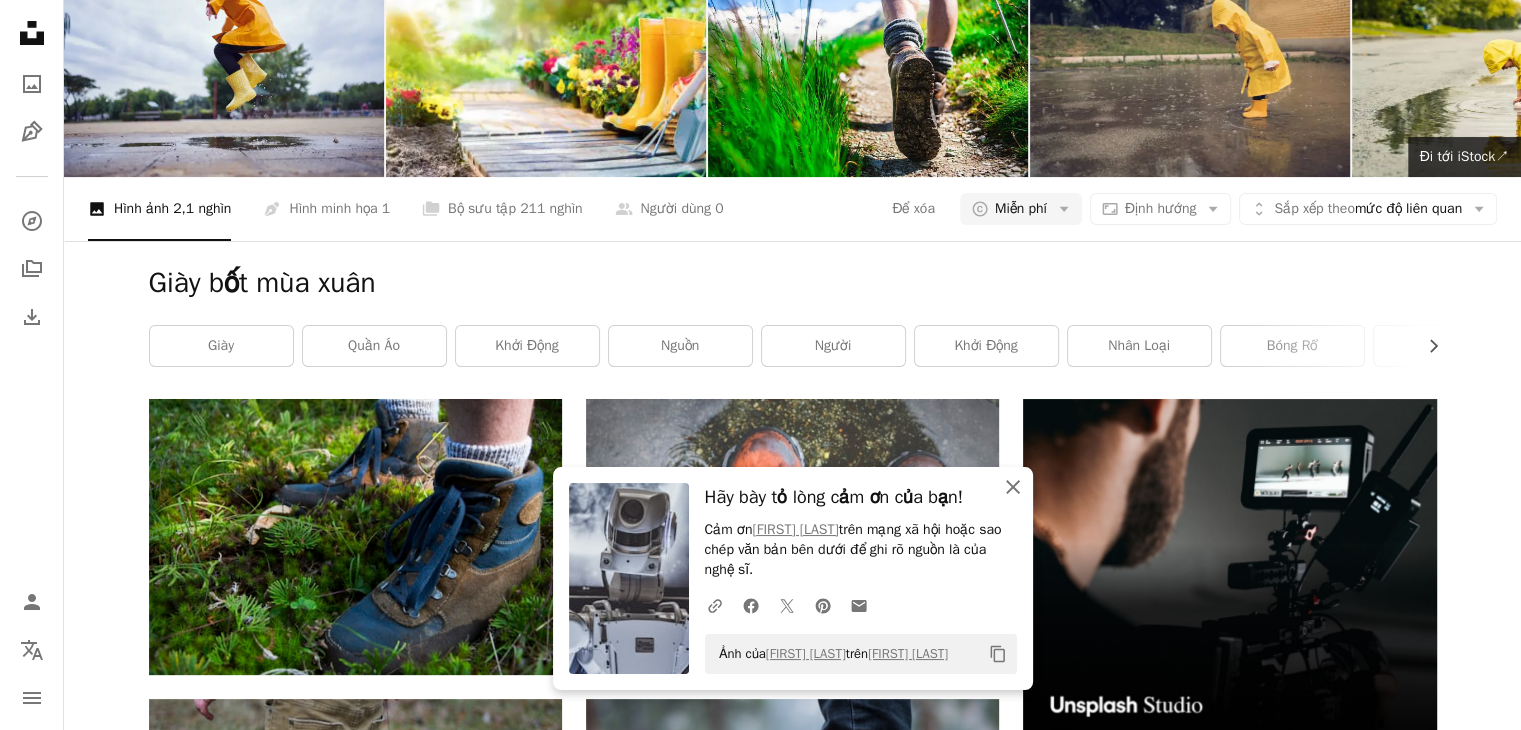 click on "An X shape" 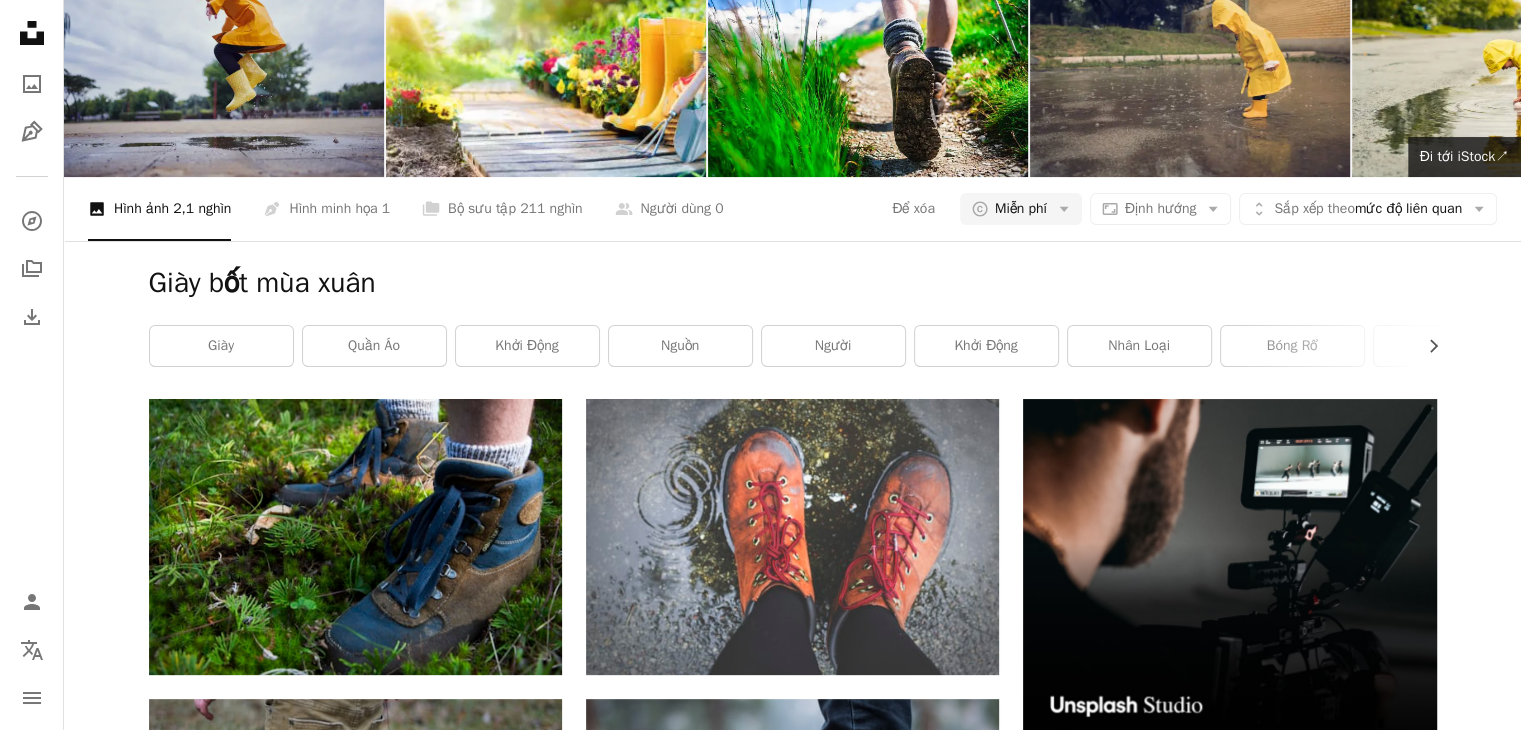 scroll, scrollTop: 0, scrollLeft: 0, axis: both 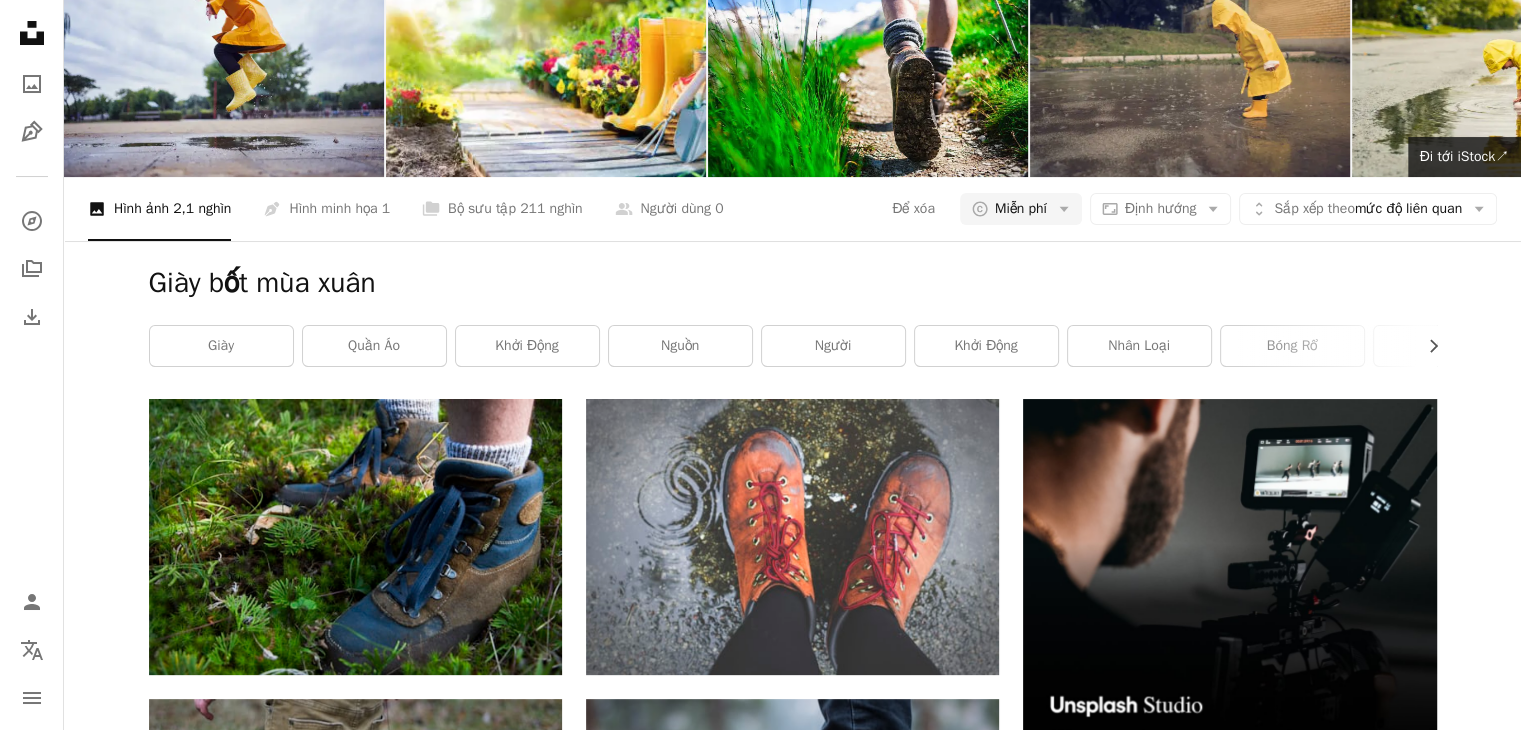 drag, startPoint x: 280, startPoint y: 37, endPoint x: 3, endPoint y: 41, distance: 277.02887 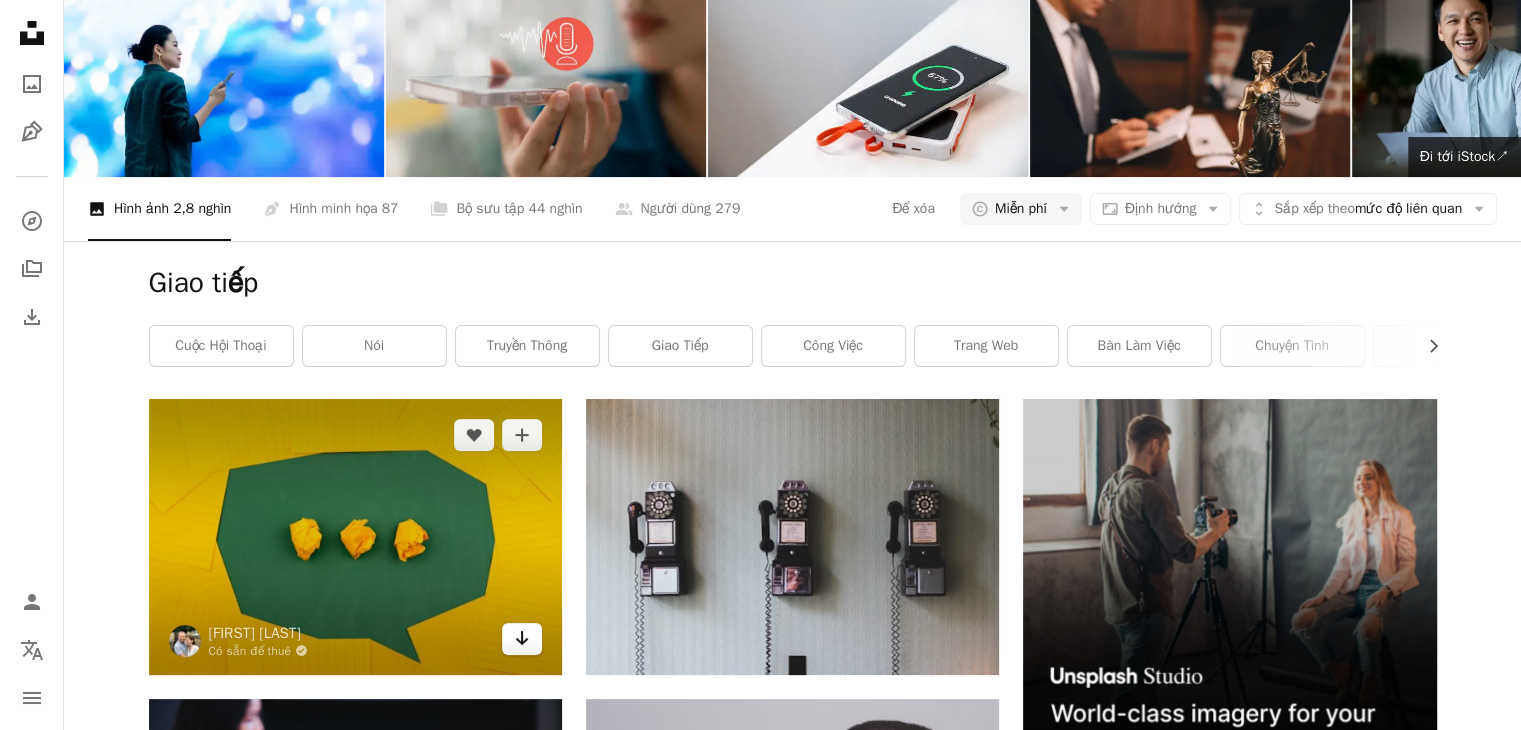 scroll, scrollTop: 700, scrollLeft: 0, axis: vertical 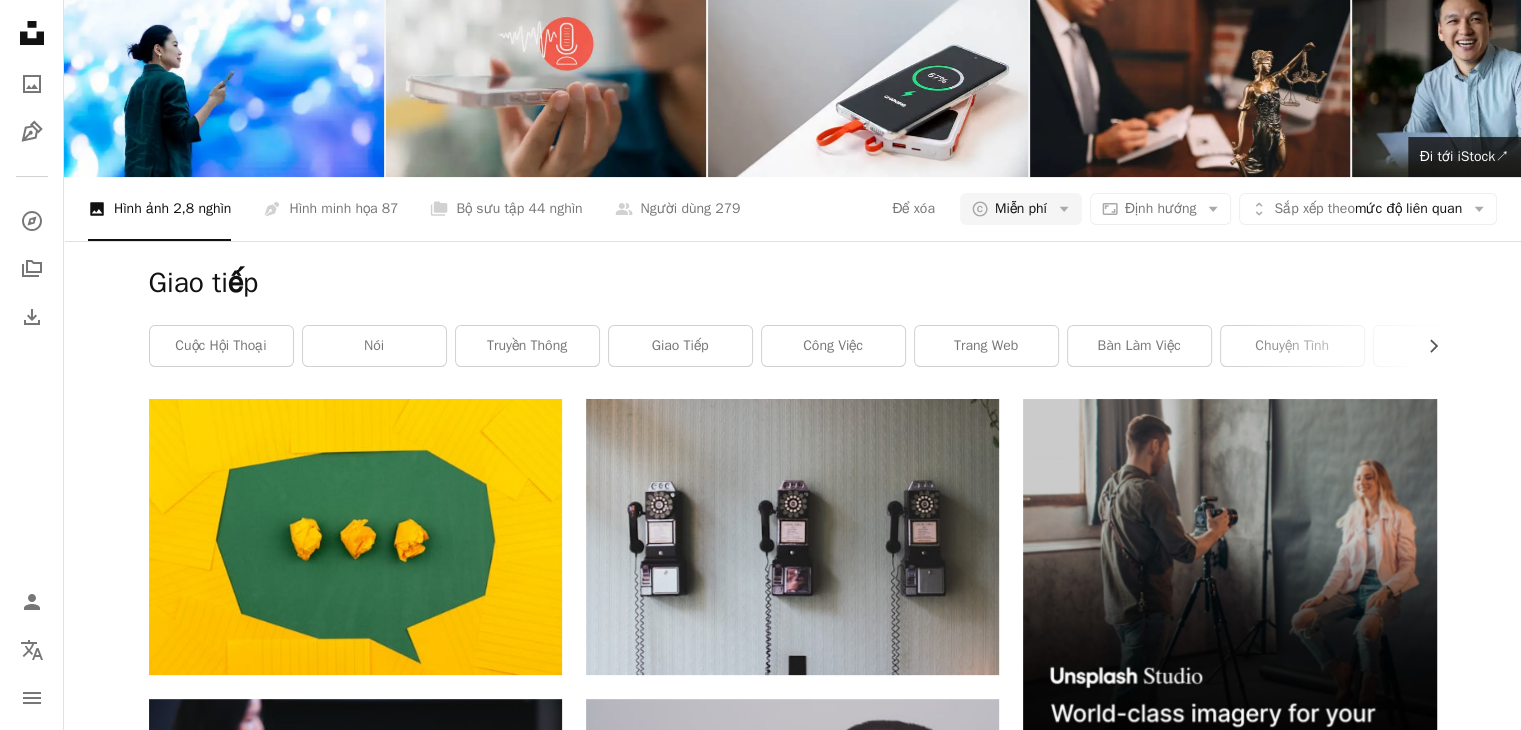 click on "Arrow pointing down" 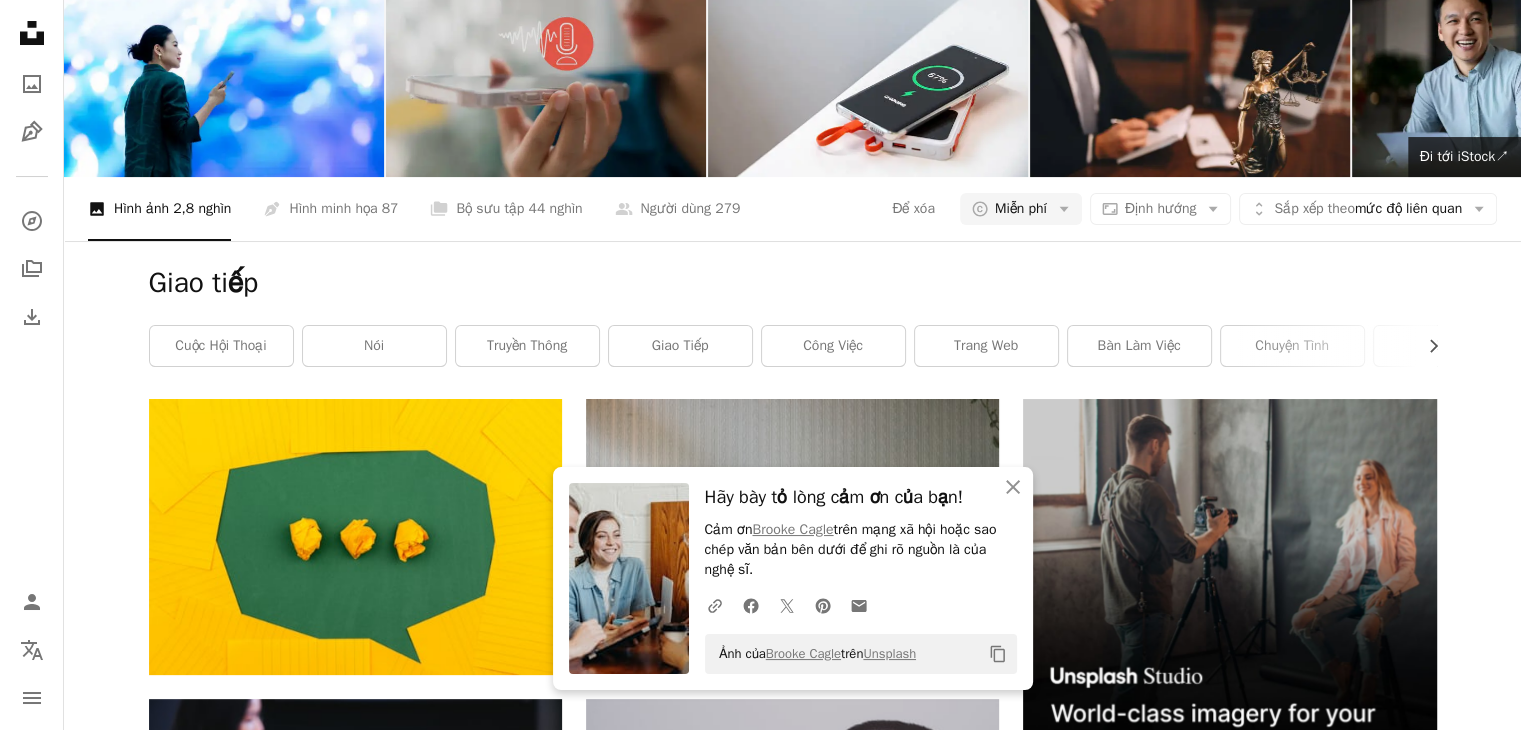 scroll, scrollTop: 0, scrollLeft: 0, axis: both 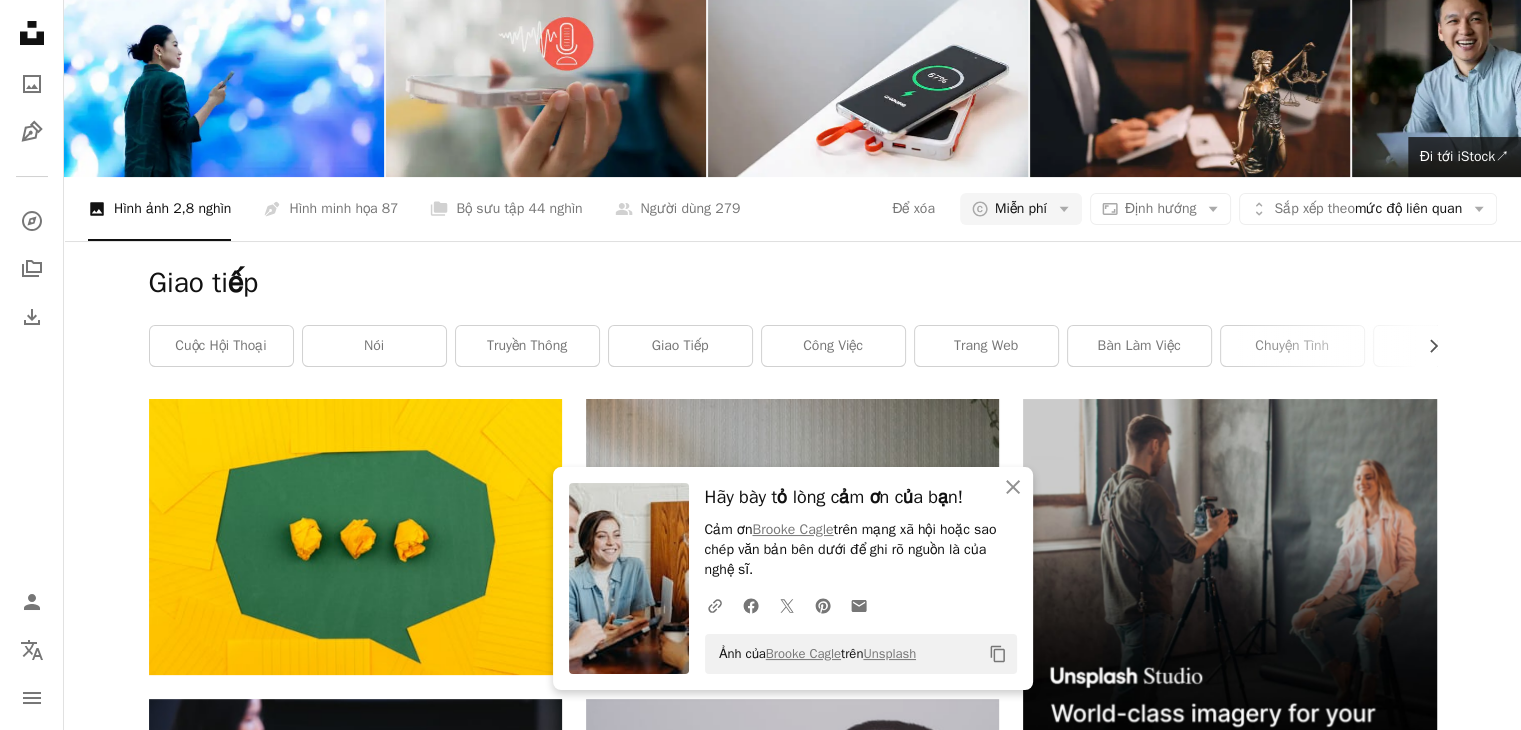 drag, startPoint x: 300, startPoint y: 29, endPoint x: 0, endPoint y: 40, distance: 300.2016 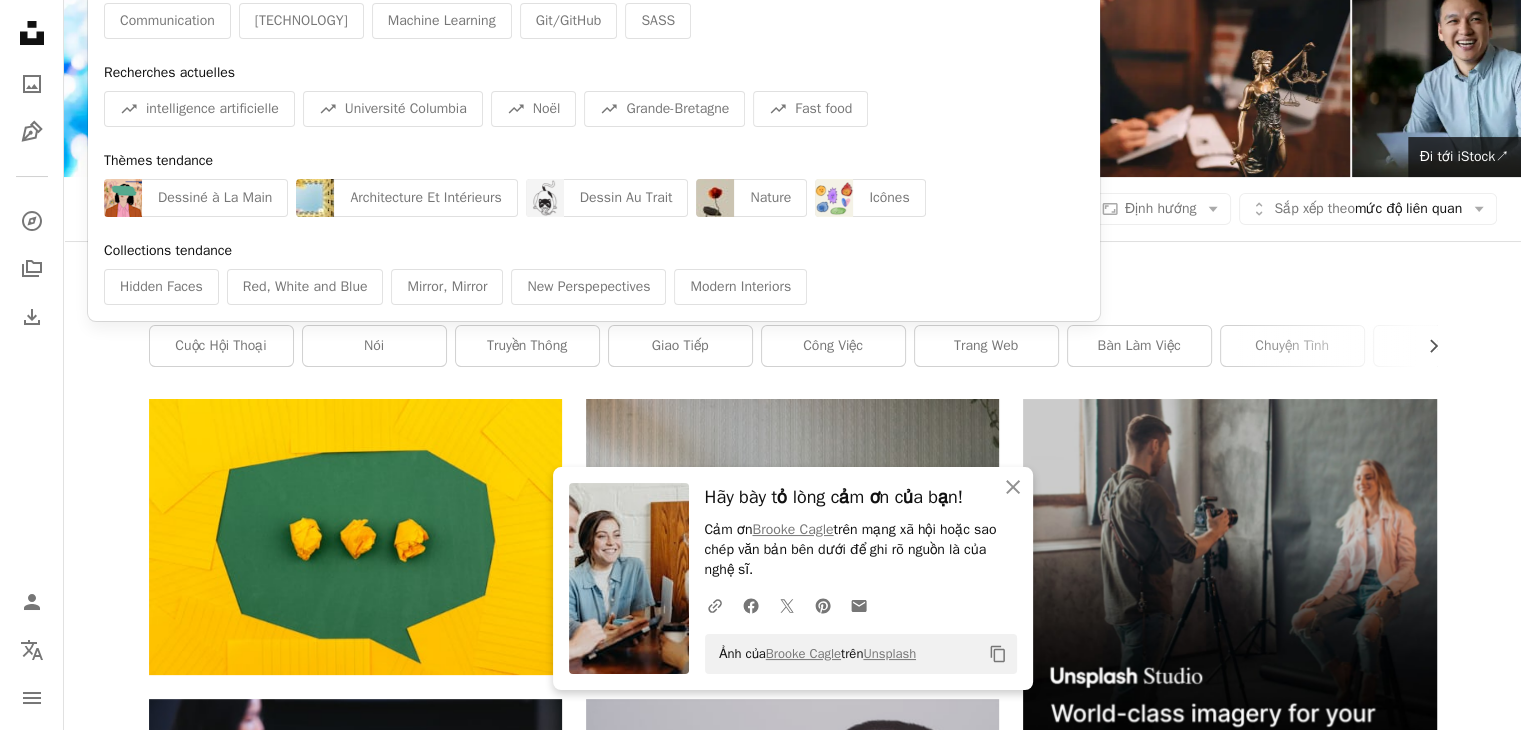 paste on "**********" 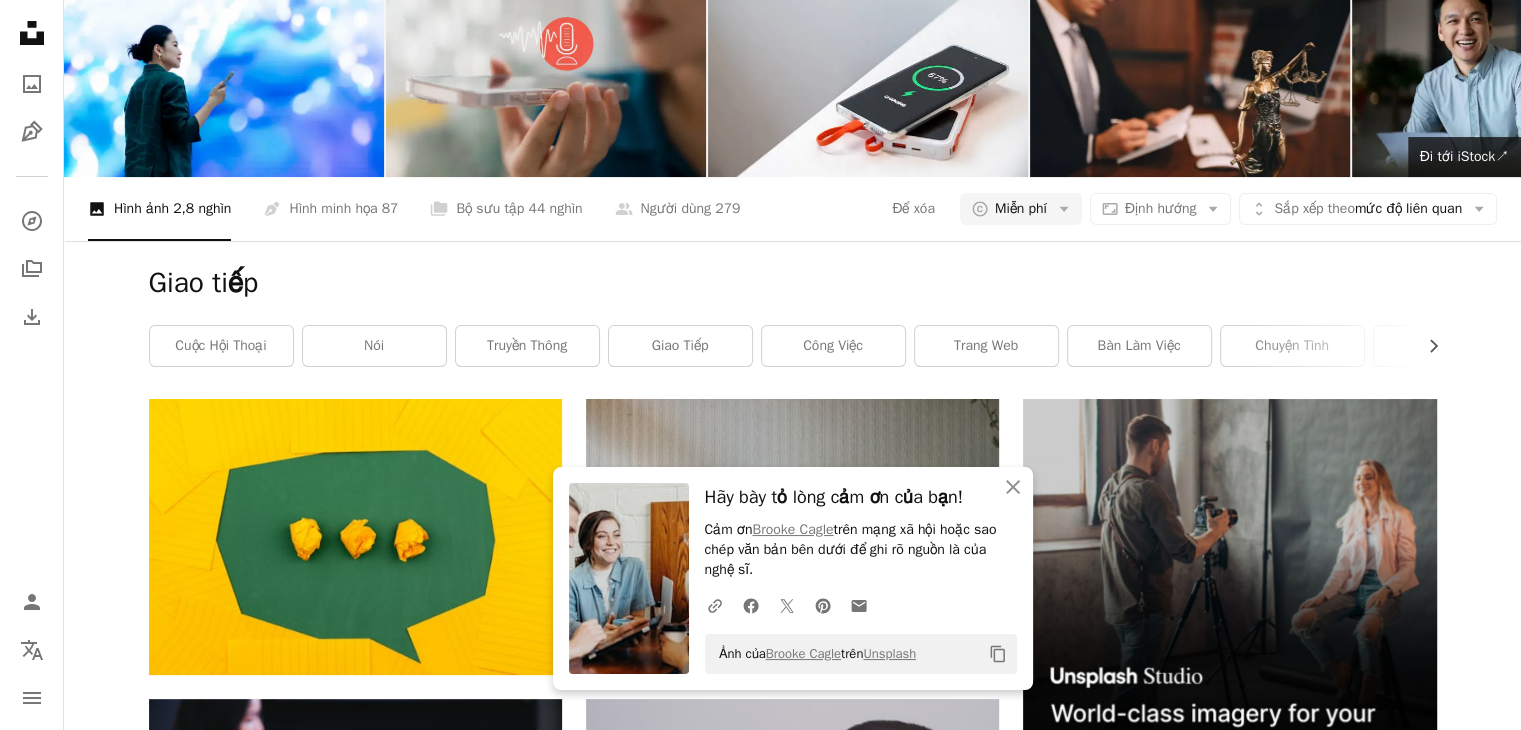 type on "**********" 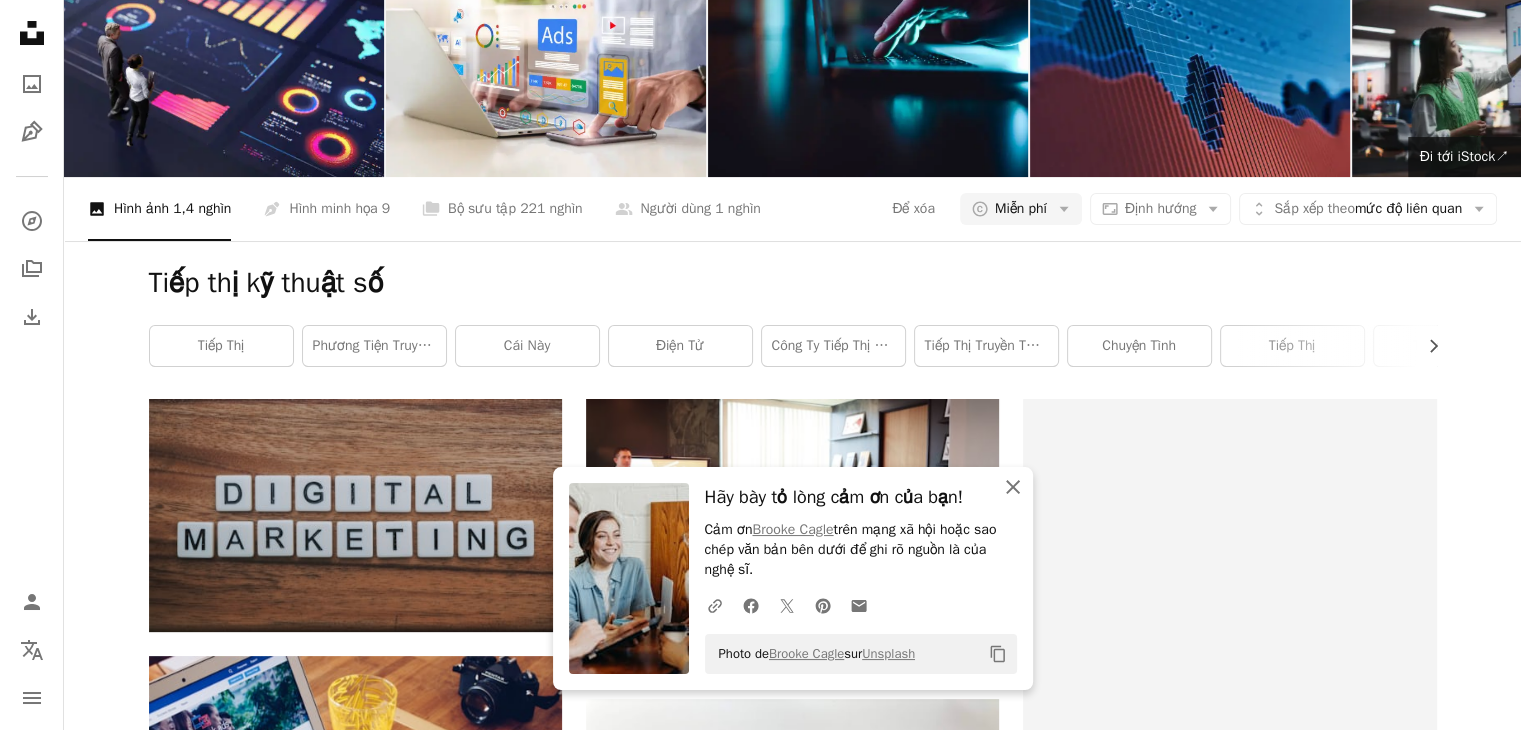 click on "An X shape" 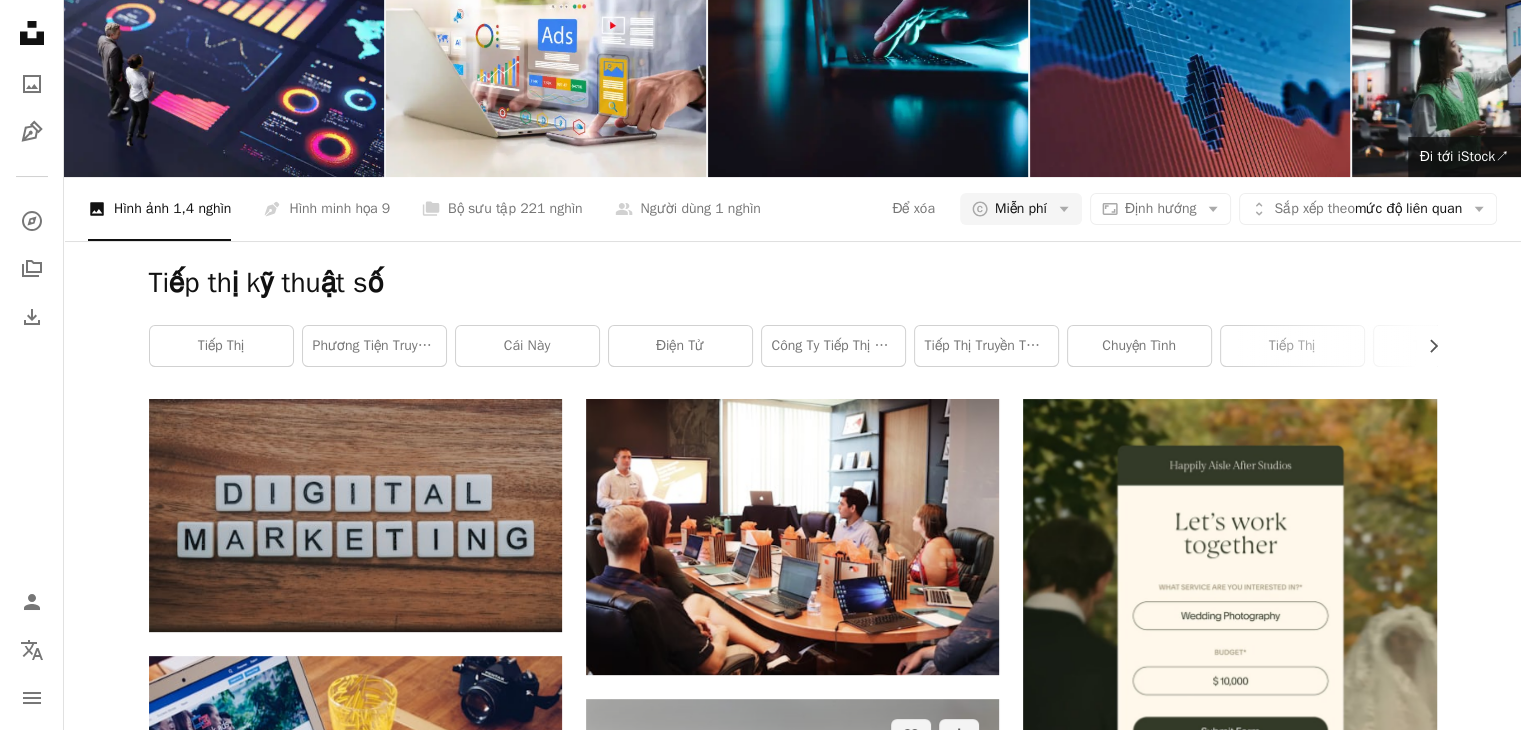 scroll, scrollTop: 400, scrollLeft: 0, axis: vertical 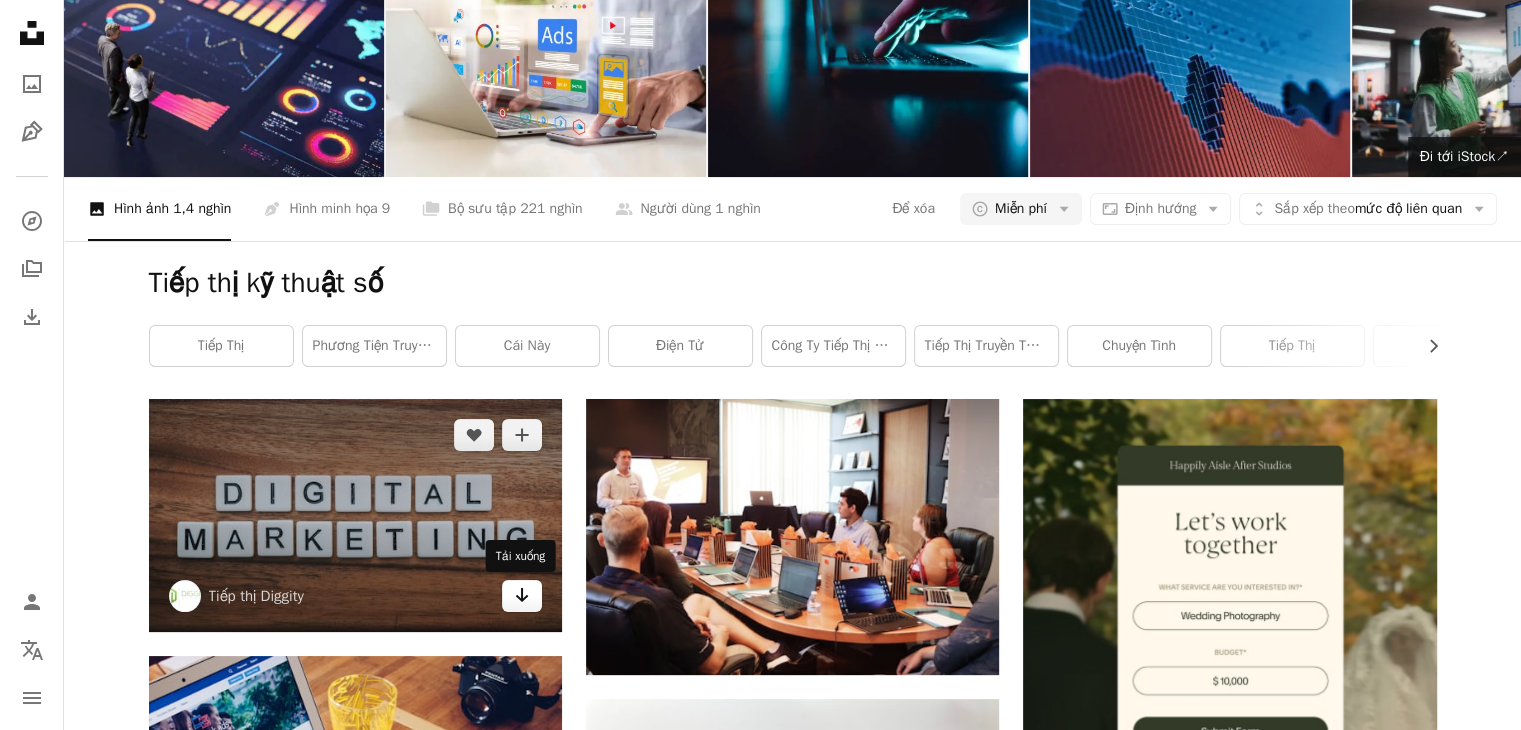 click on "Arrow pointing down" 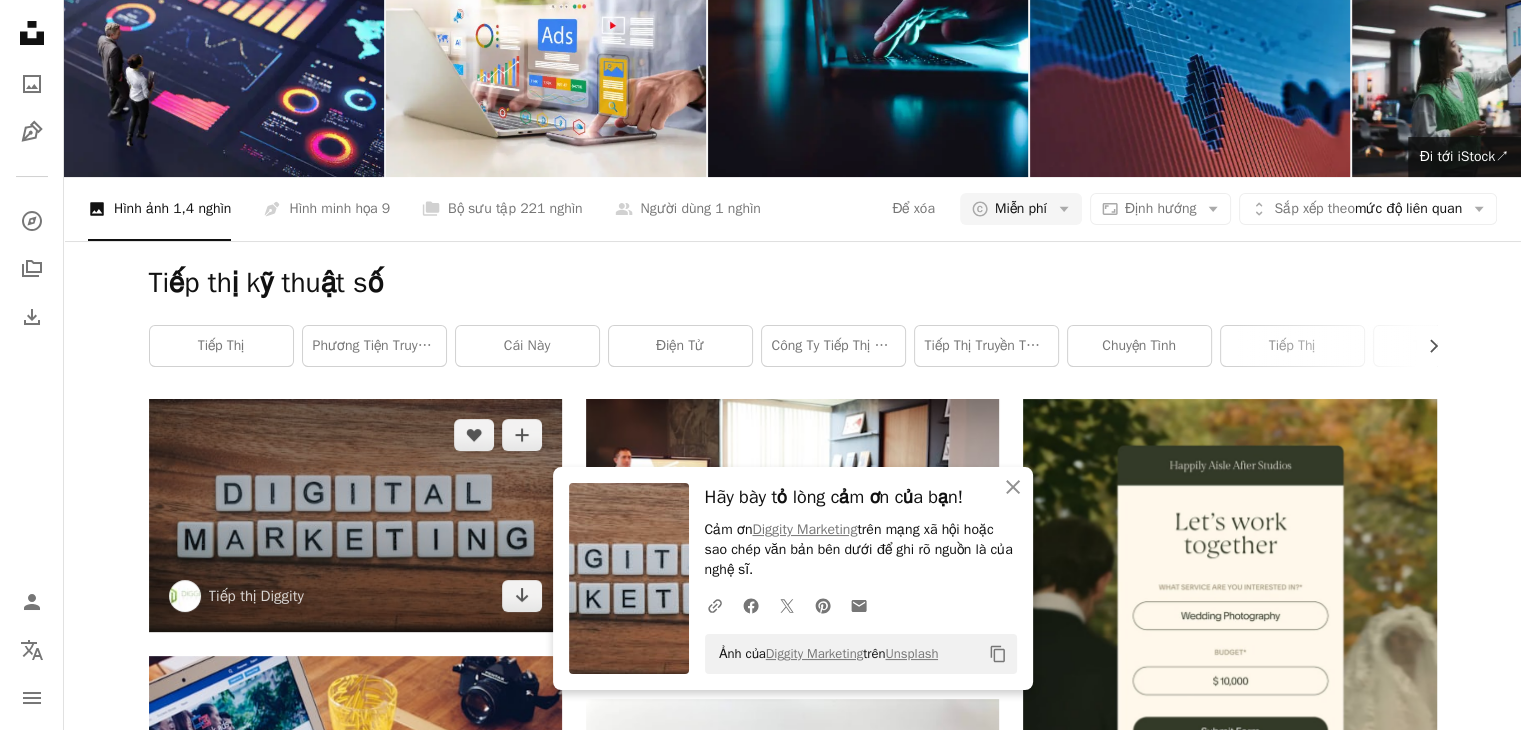 scroll, scrollTop: 0, scrollLeft: 0, axis: both 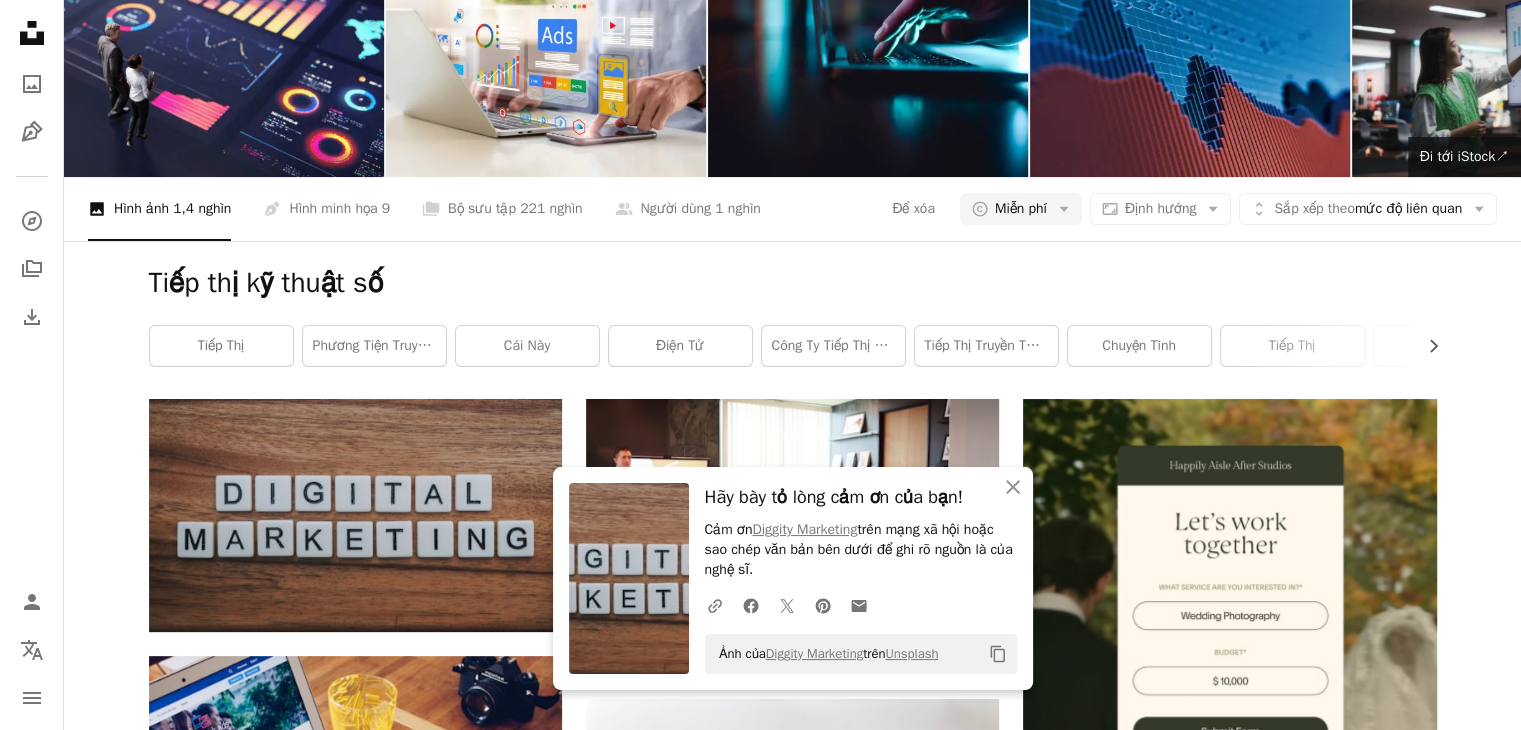drag, startPoint x: 154, startPoint y: 29, endPoint x: 64, endPoint y: 30, distance: 90.005554 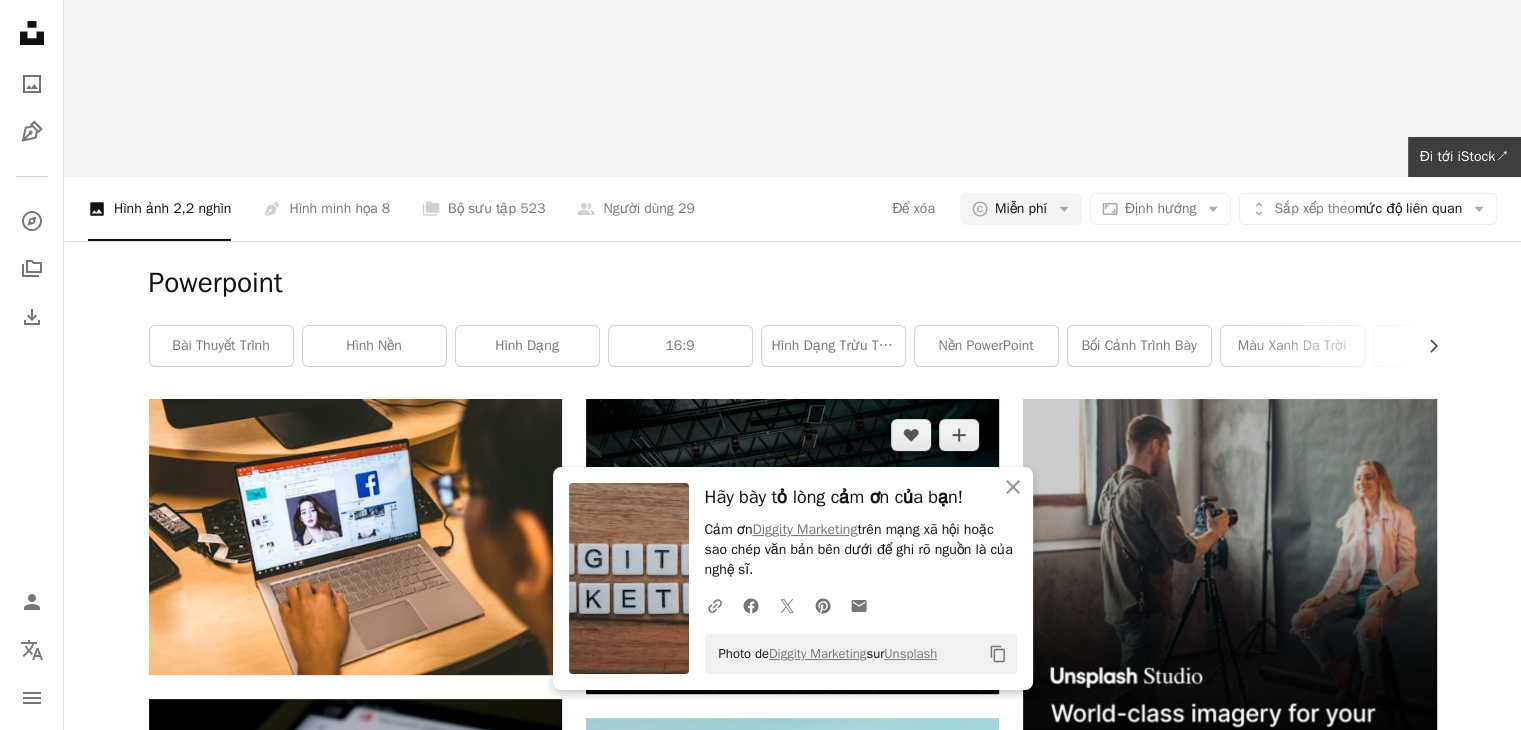 scroll, scrollTop: 300, scrollLeft: 0, axis: vertical 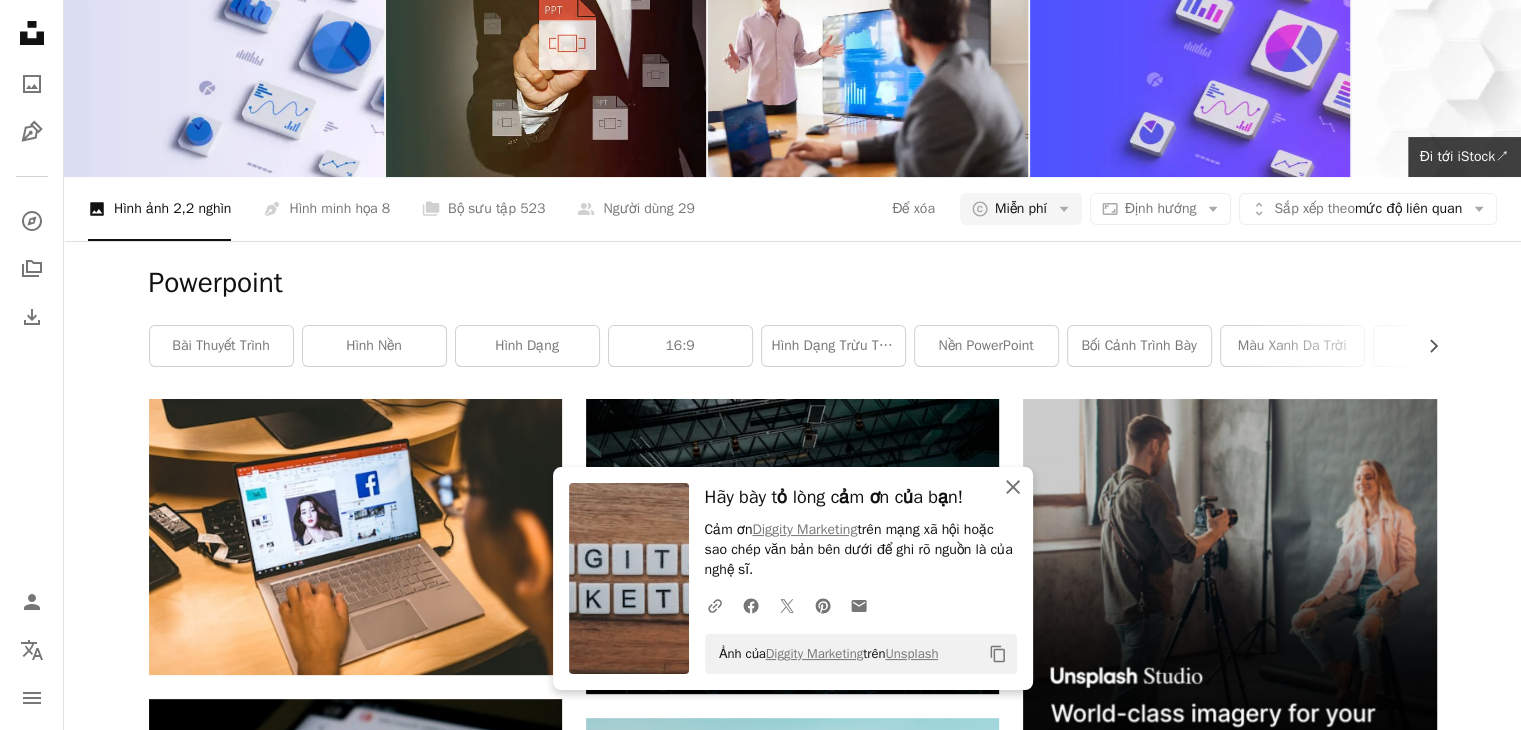 click 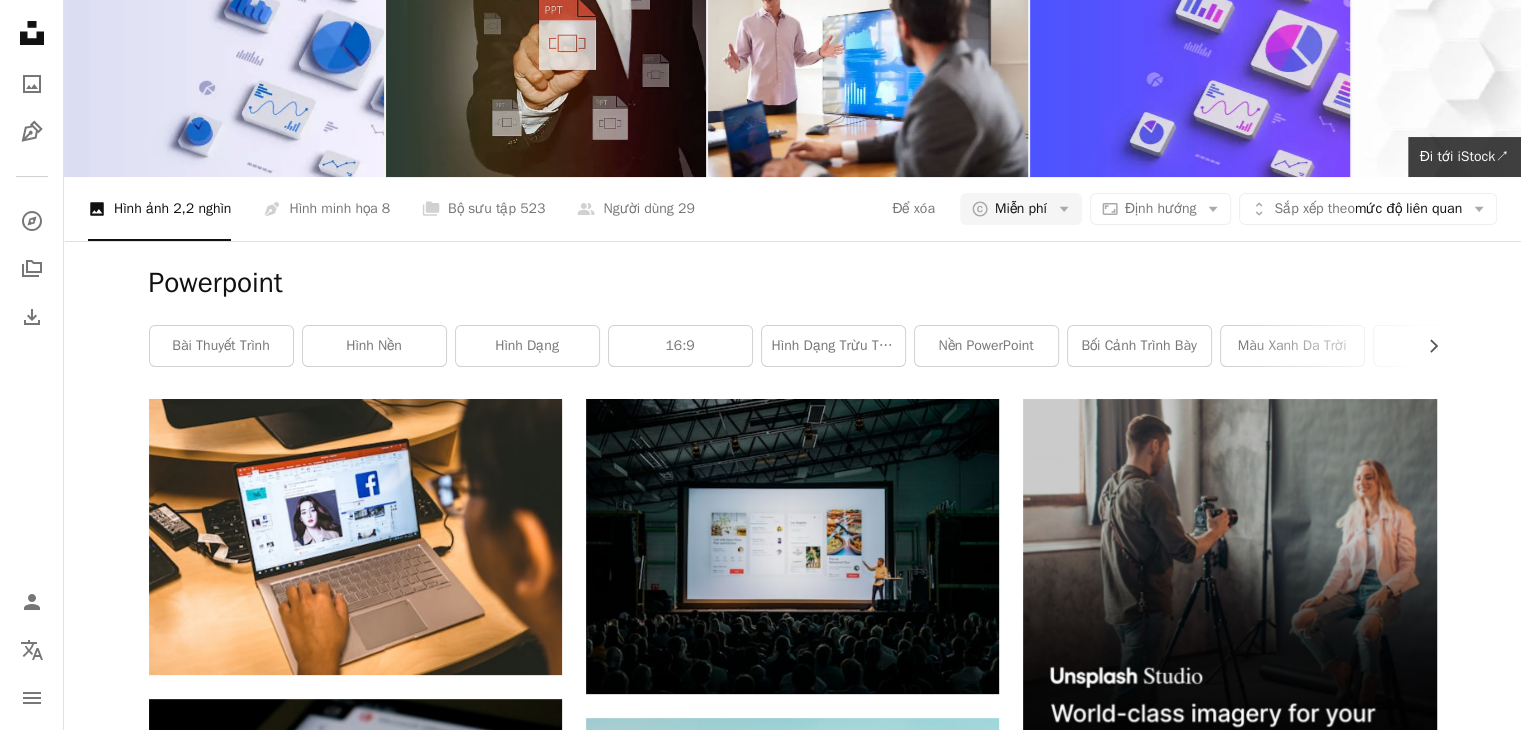 scroll, scrollTop: 0, scrollLeft: 0, axis: both 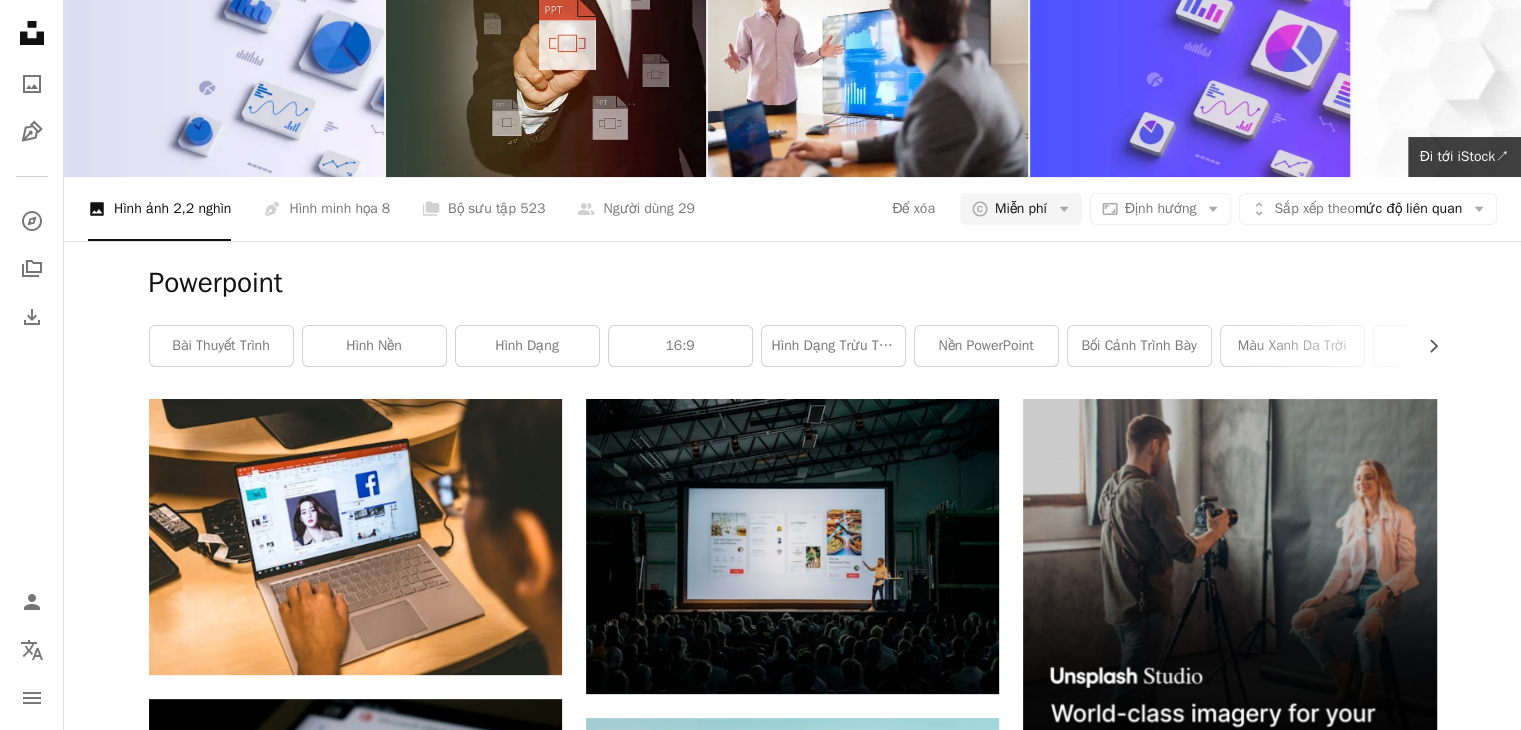 drag, startPoint x: 284, startPoint y: 33, endPoint x: 0, endPoint y: 30, distance: 284.01584 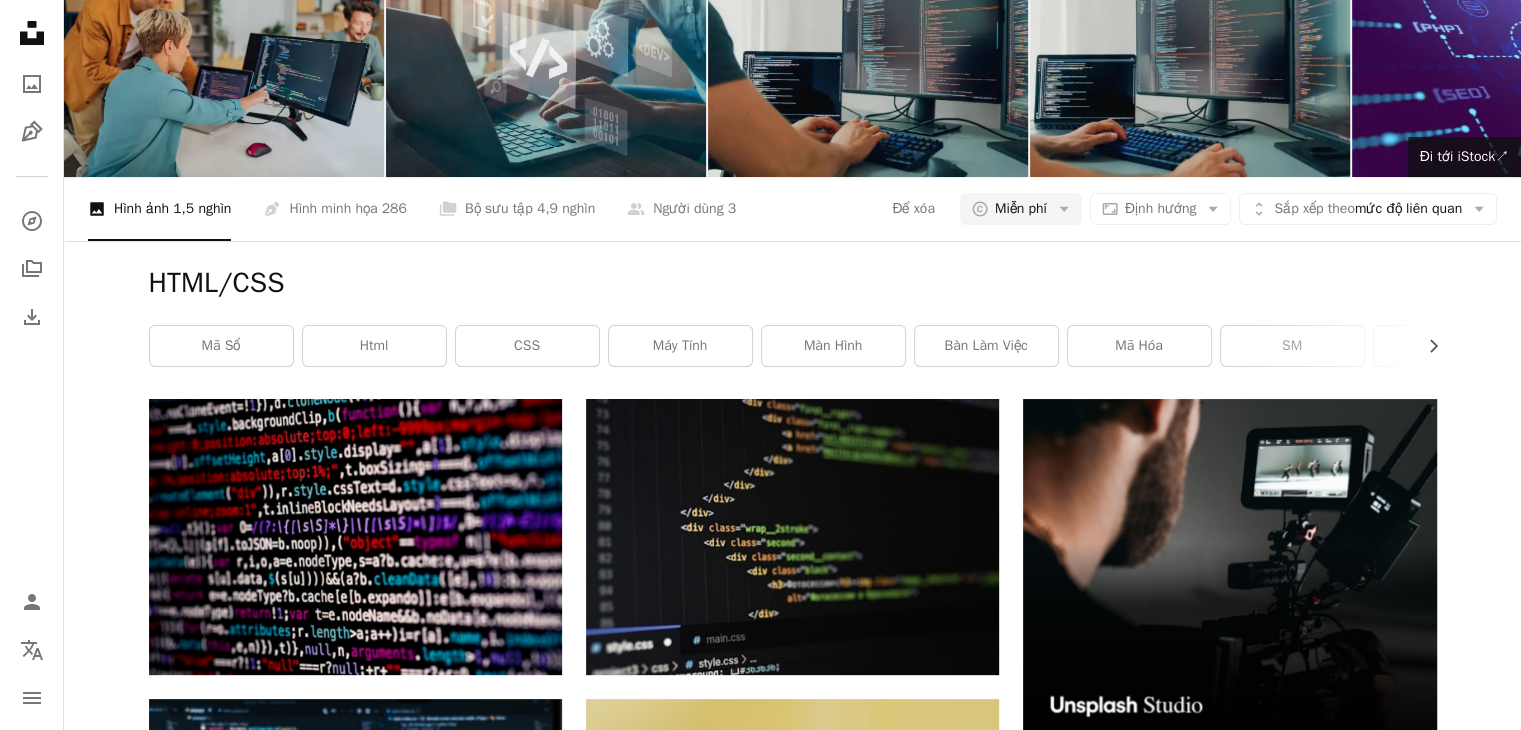 scroll, scrollTop: 0, scrollLeft: 0, axis: both 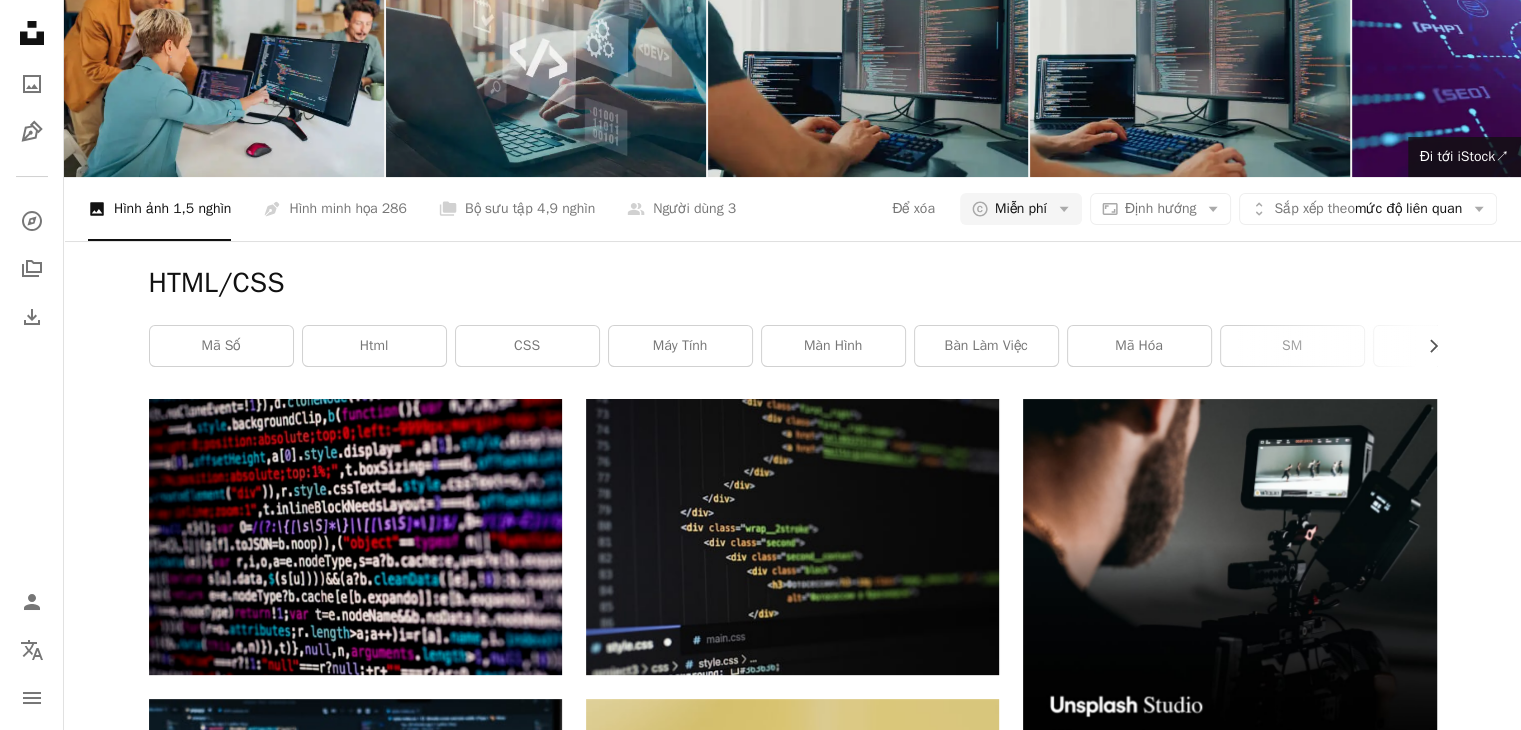 drag, startPoint x: 203, startPoint y: 28, endPoint x: 0, endPoint y: 36, distance: 203.15758 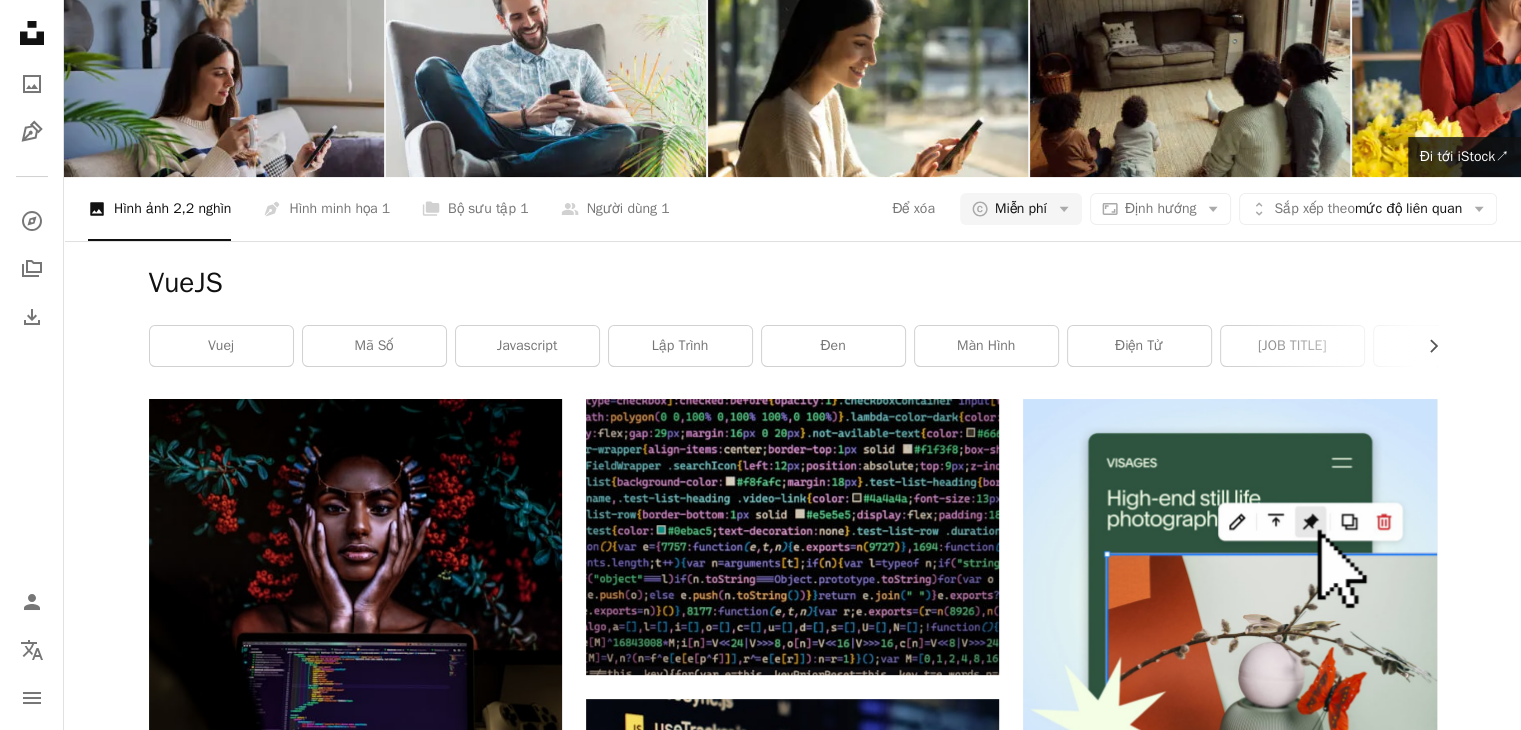 scroll, scrollTop: 0, scrollLeft: 0, axis: both 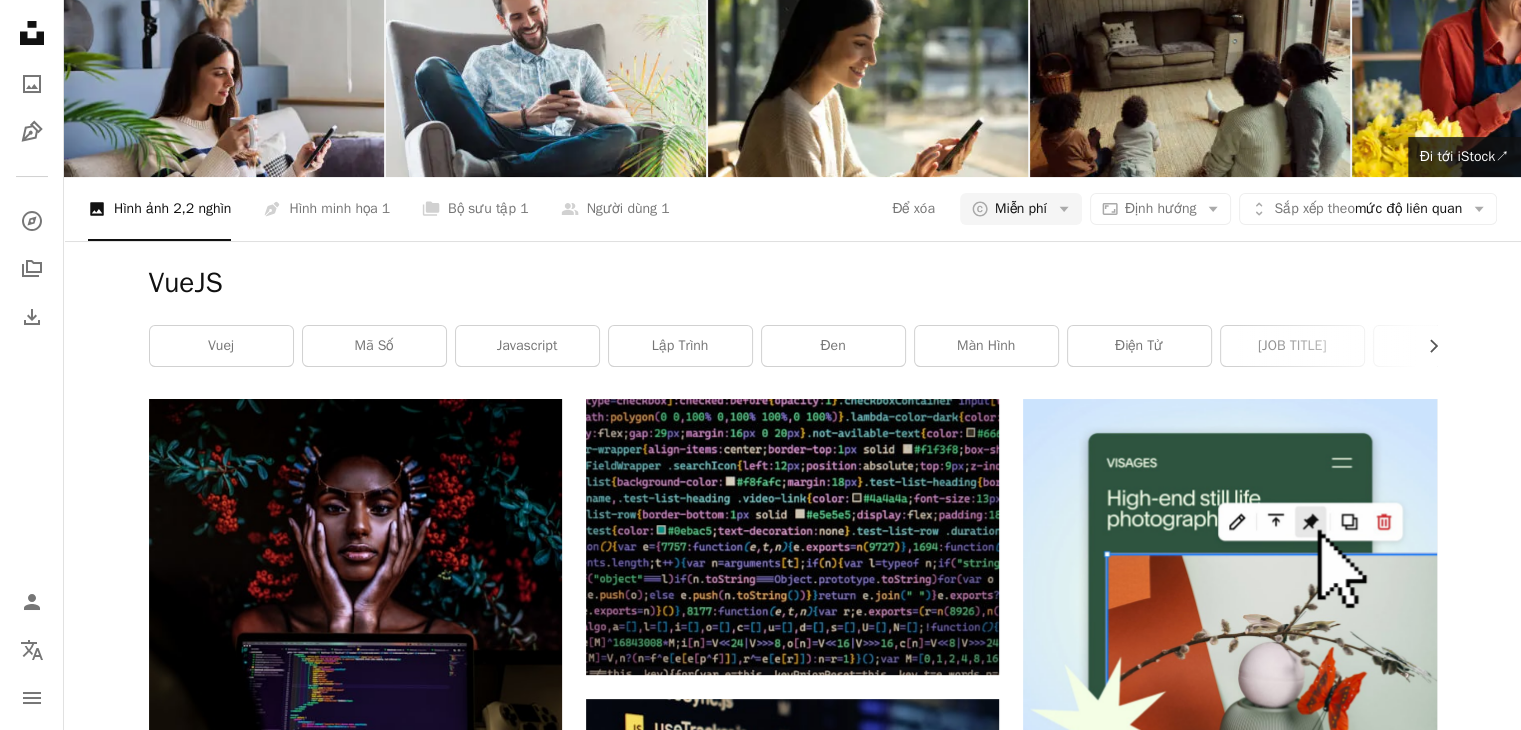 drag, startPoint x: 239, startPoint y: 40, endPoint x: 36, endPoint y: 46, distance: 203.08865 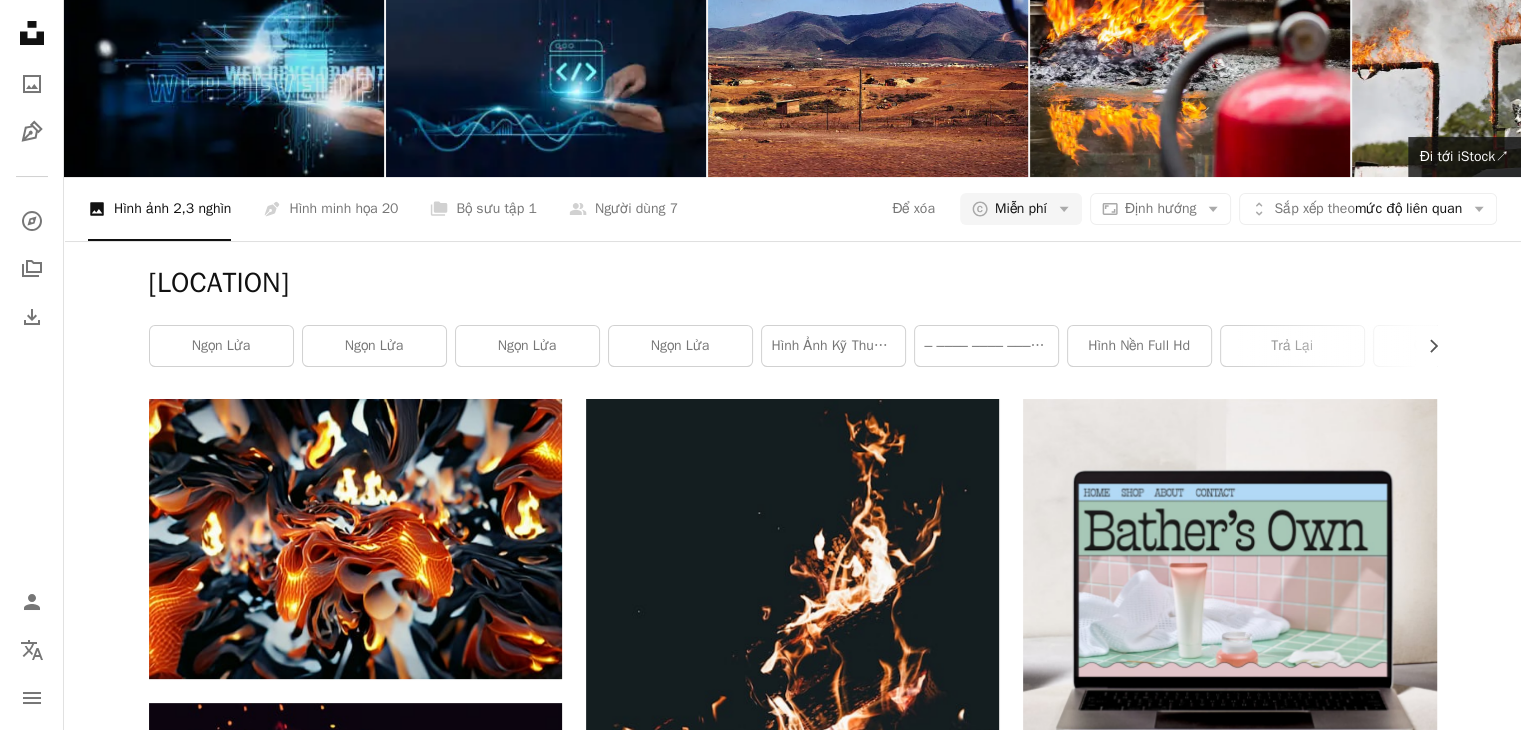scroll, scrollTop: 0, scrollLeft: 0, axis: both 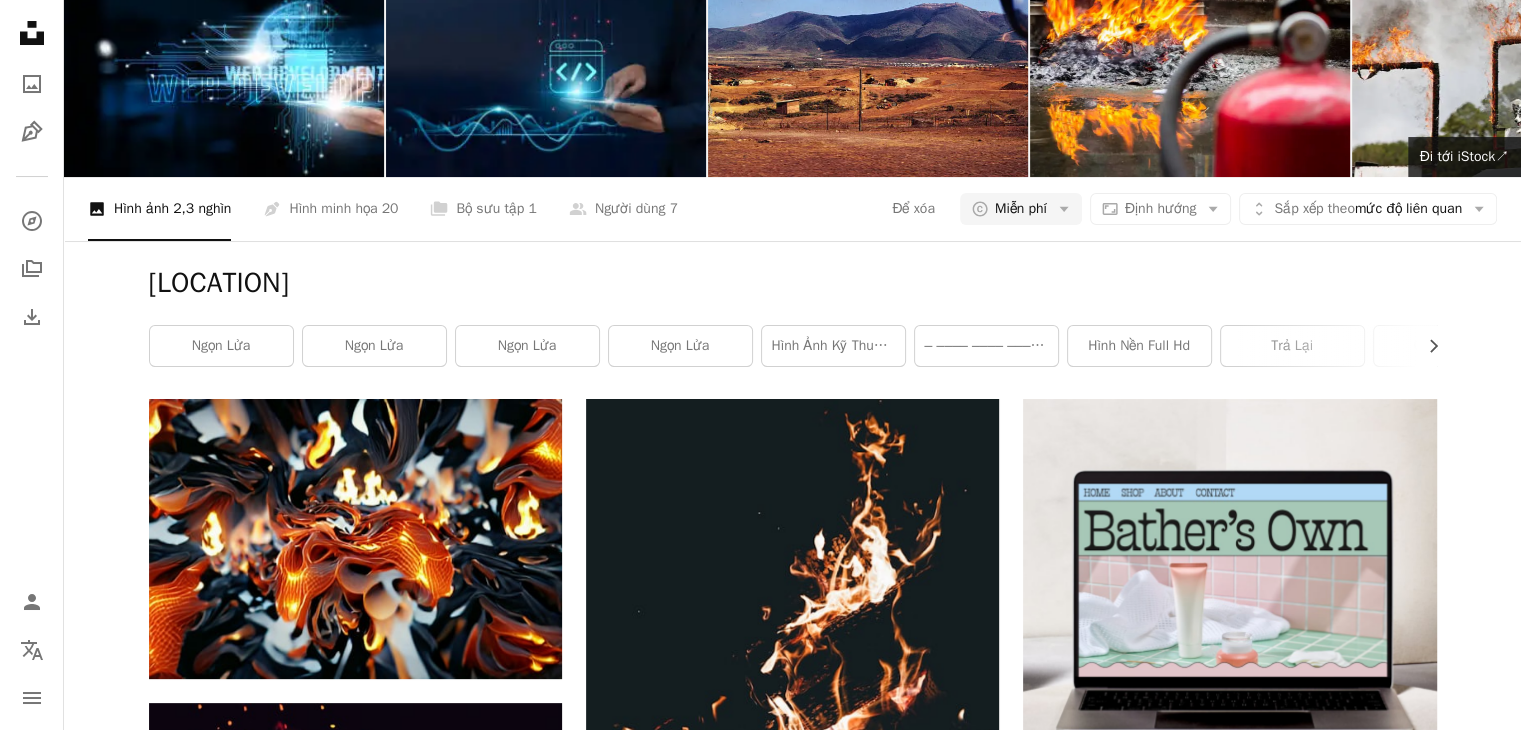 drag, startPoint x: 228, startPoint y: 30, endPoint x: 0, endPoint y: 19, distance: 228.2652 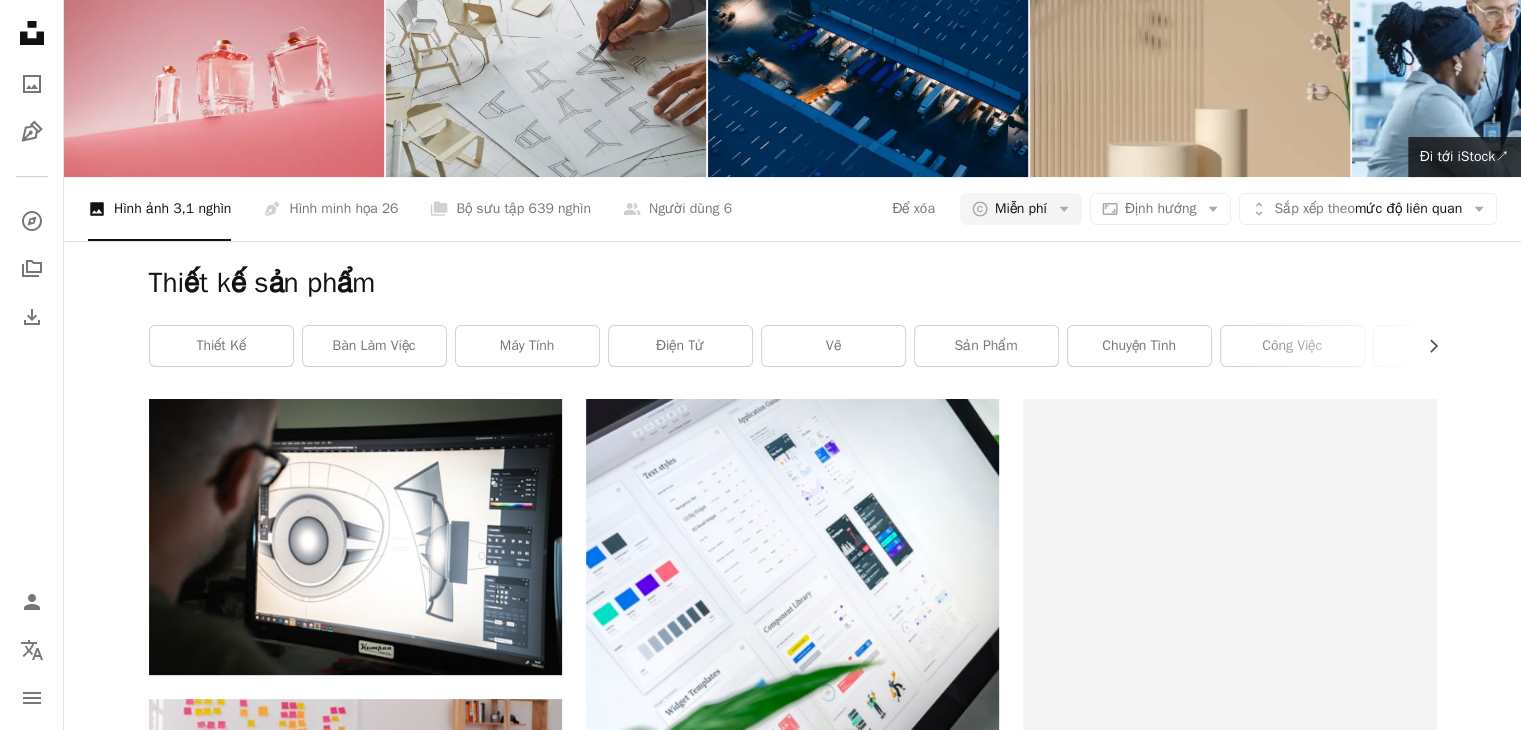 scroll, scrollTop: 200, scrollLeft: 0, axis: vertical 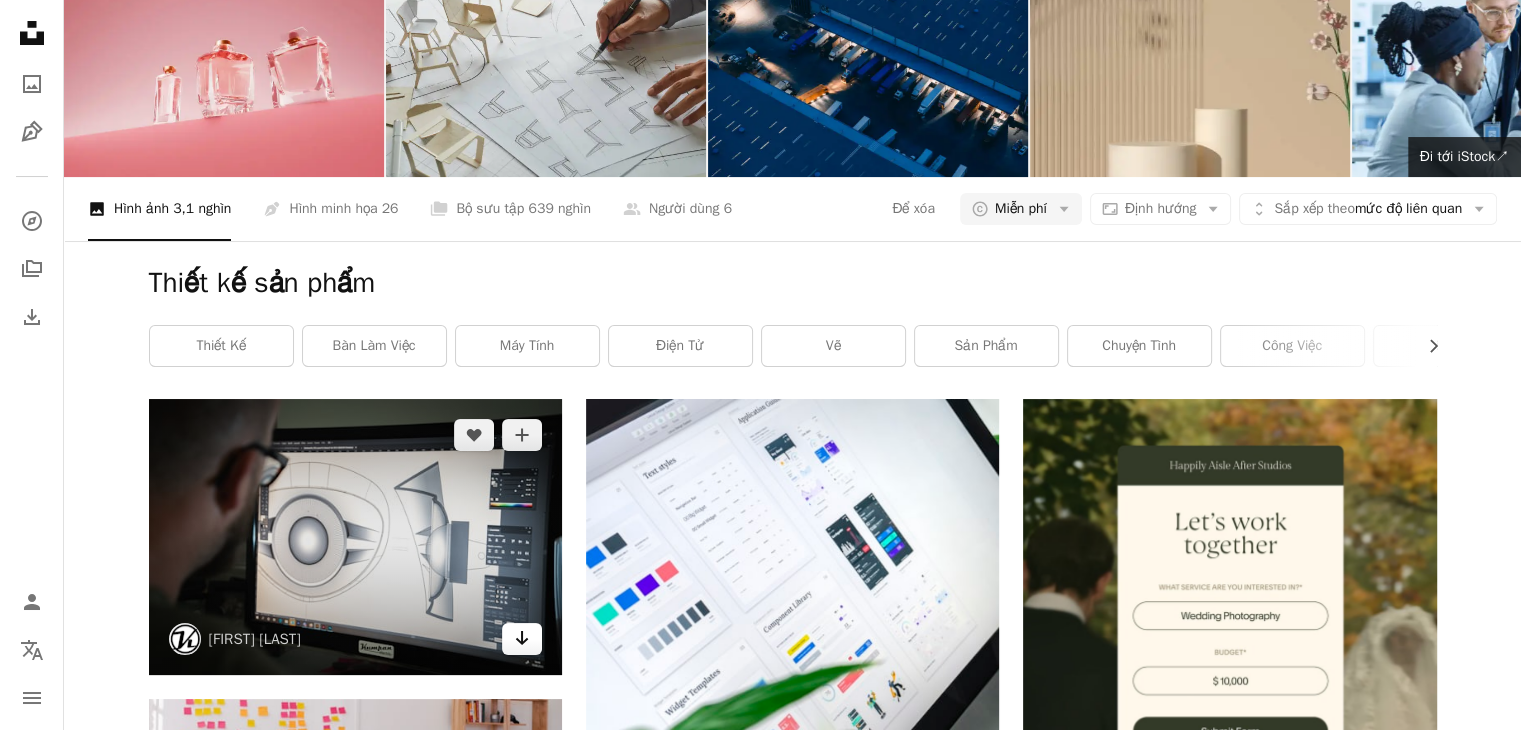 click 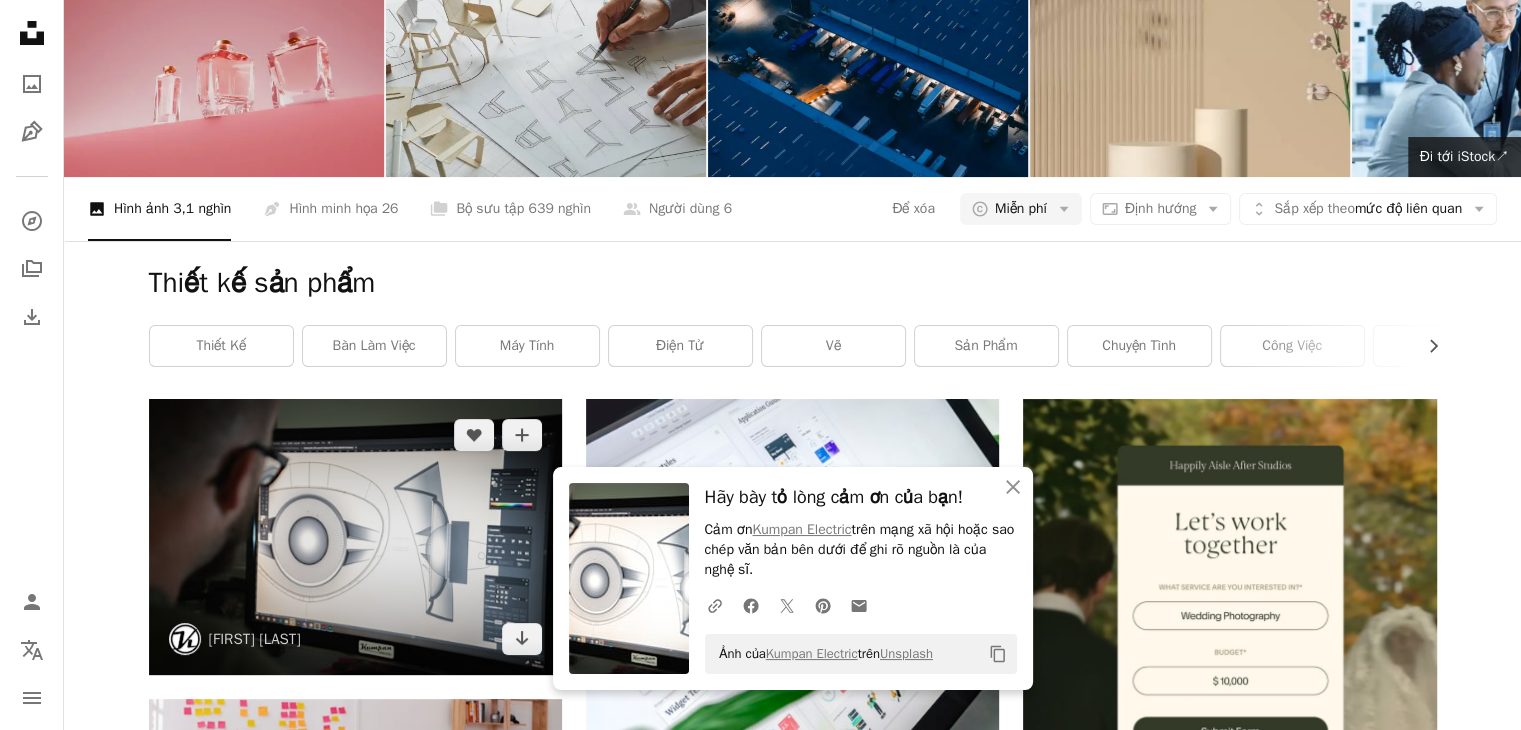 scroll, scrollTop: 0, scrollLeft: 0, axis: both 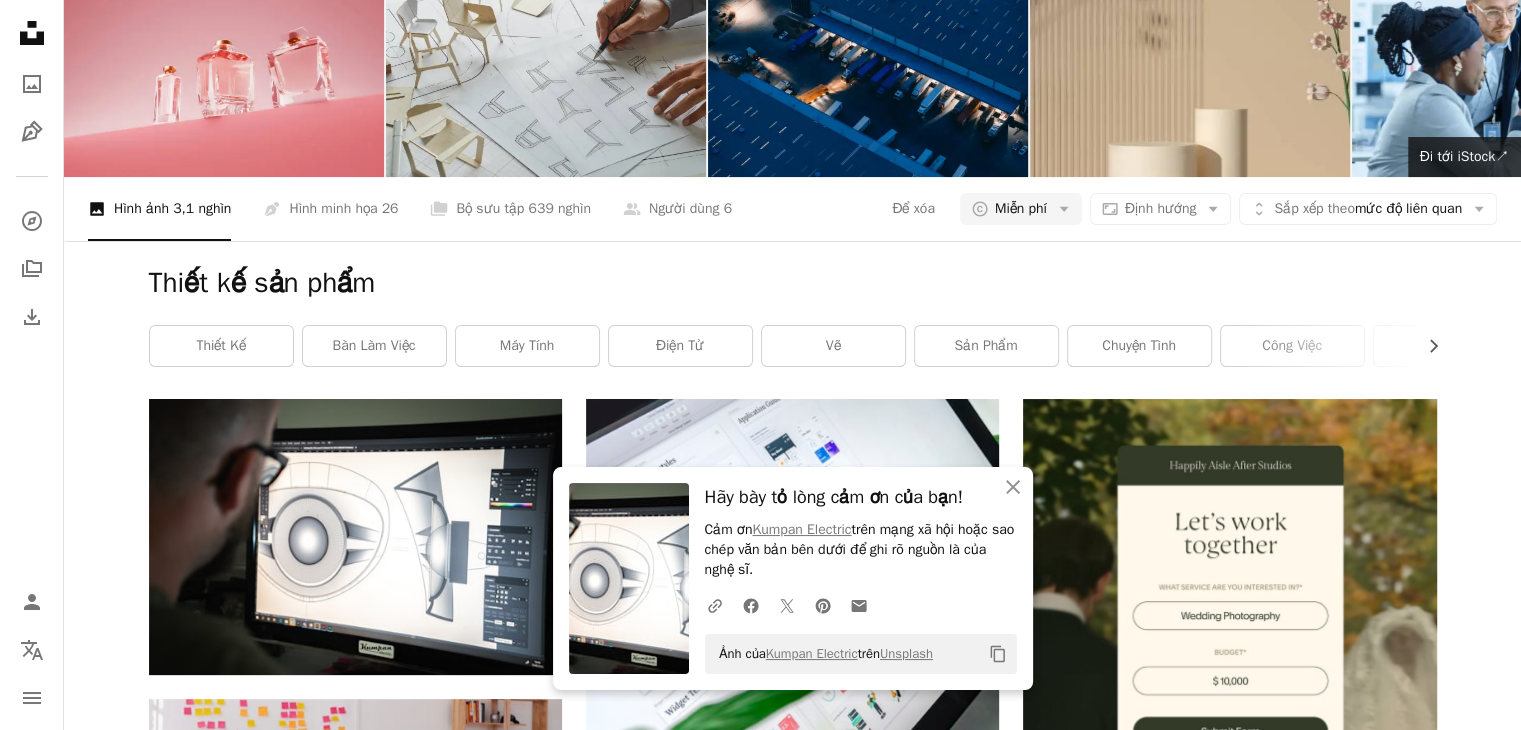 drag, startPoint x: 282, startPoint y: 25, endPoint x: 0, endPoint y: 39, distance: 282.3473 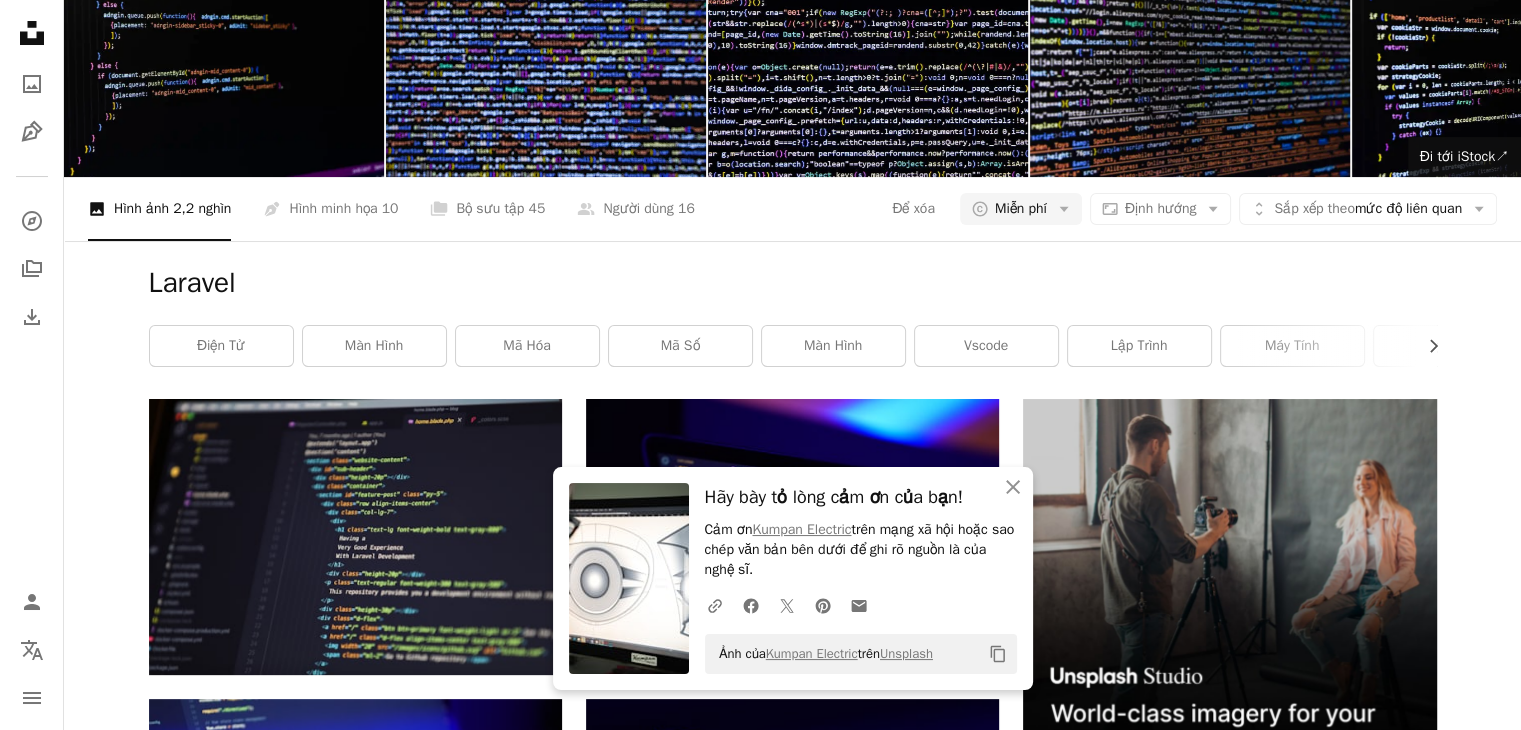 scroll, scrollTop: 0, scrollLeft: 0, axis: both 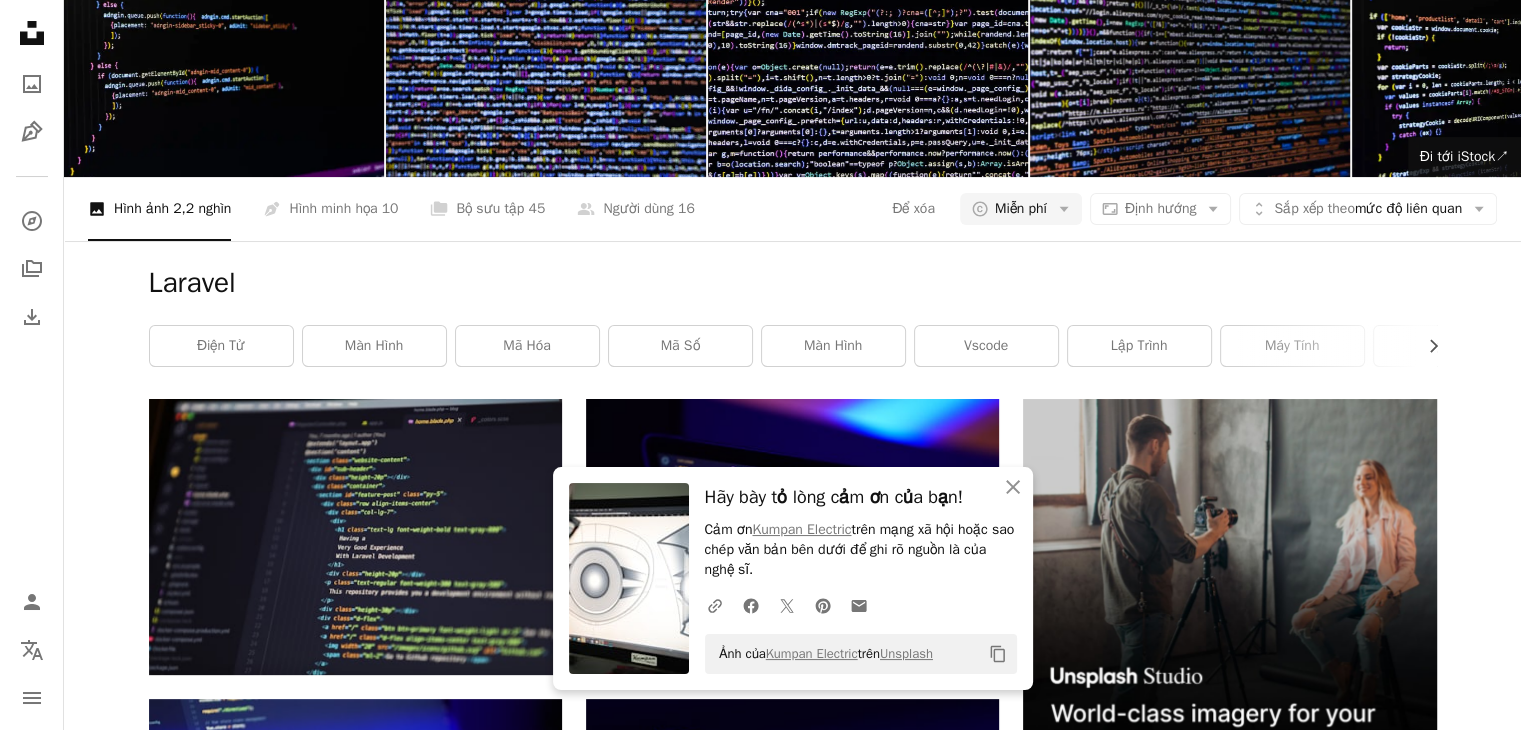 drag, startPoint x: 243, startPoint y: 32, endPoint x: 0, endPoint y: 53, distance: 243.90572 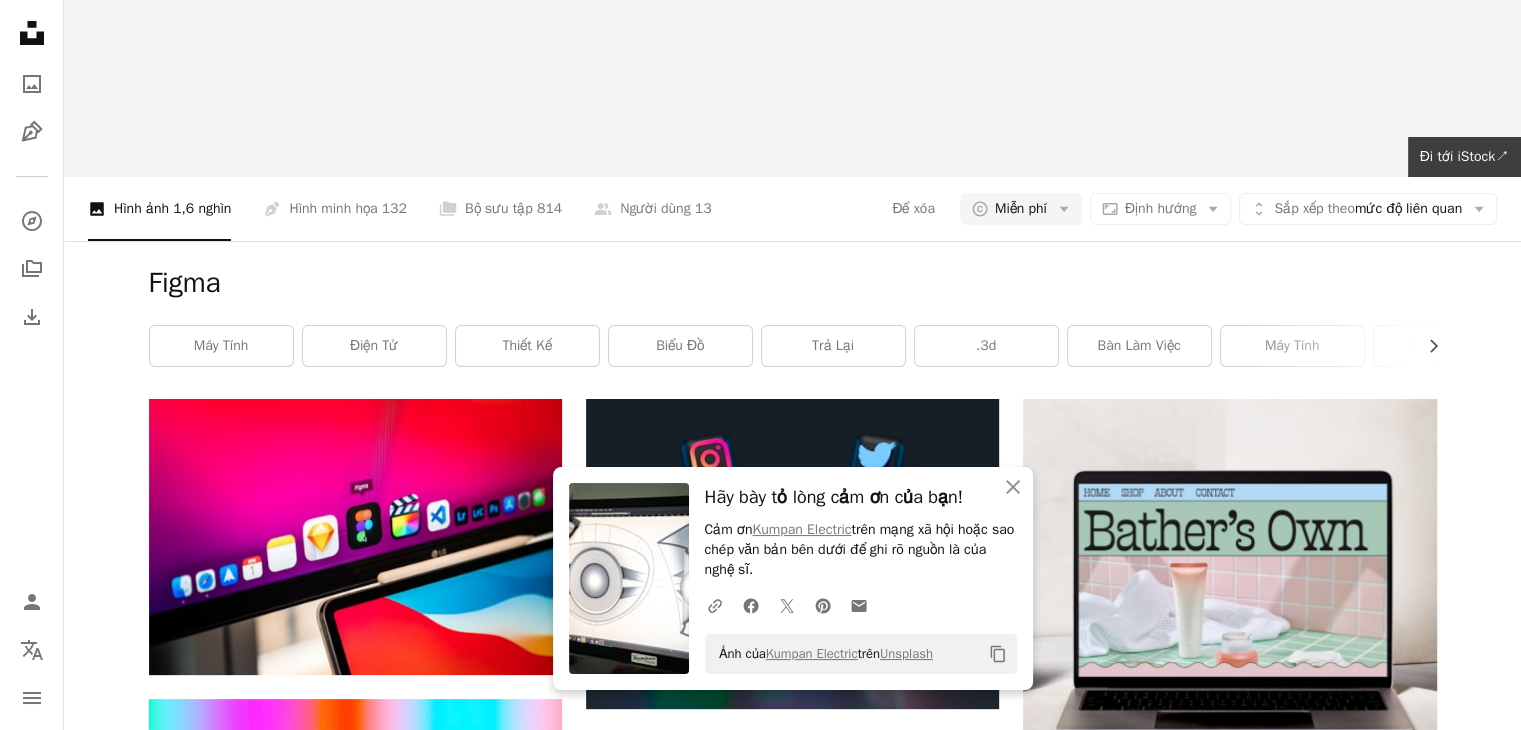 scroll, scrollTop: 0, scrollLeft: 0, axis: both 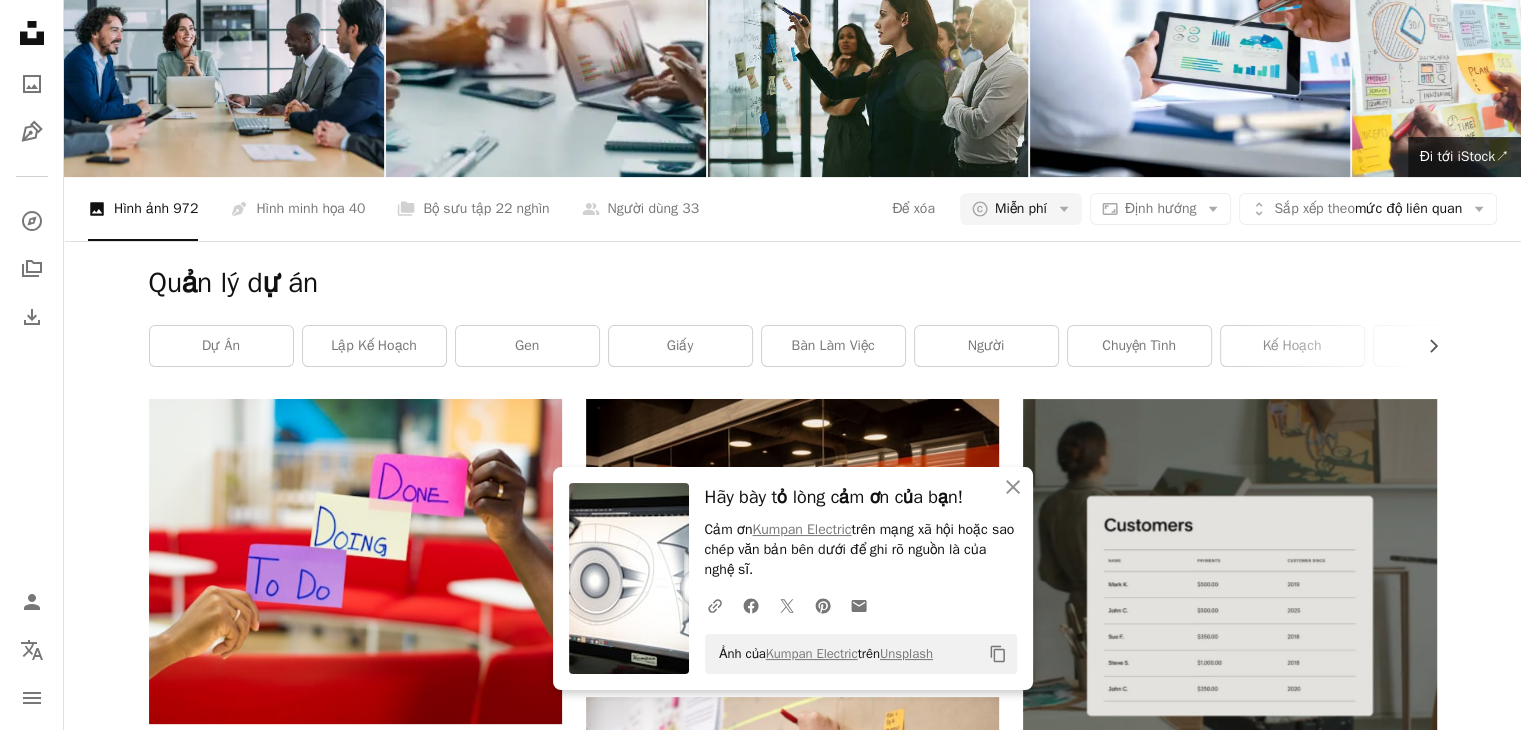 drag, startPoint x: 284, startPoint y: 22, endPoint x: 0, endPoint y: 8, distance: 284.34485 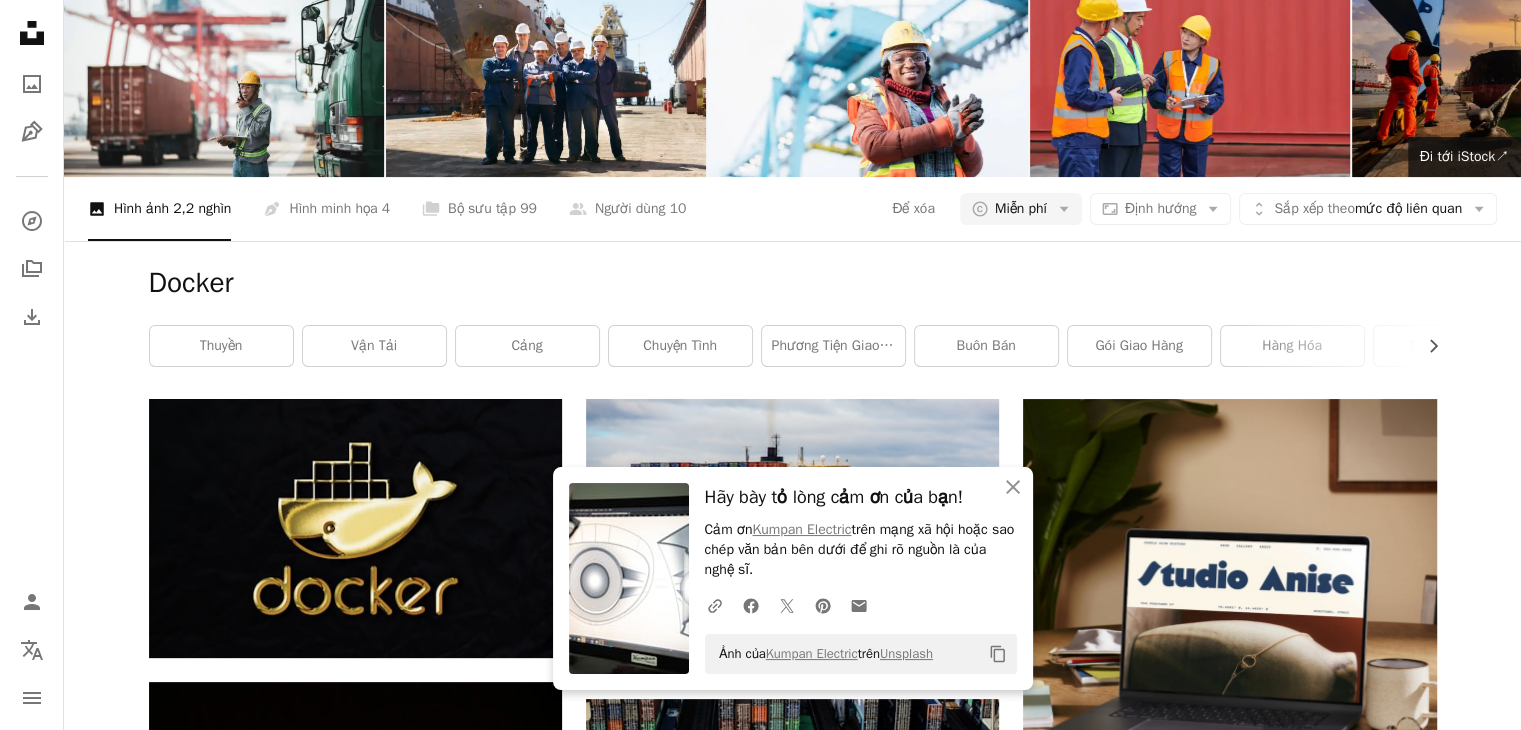 scroll, scrollTop: 0, scrollLeft: 0, axis: both 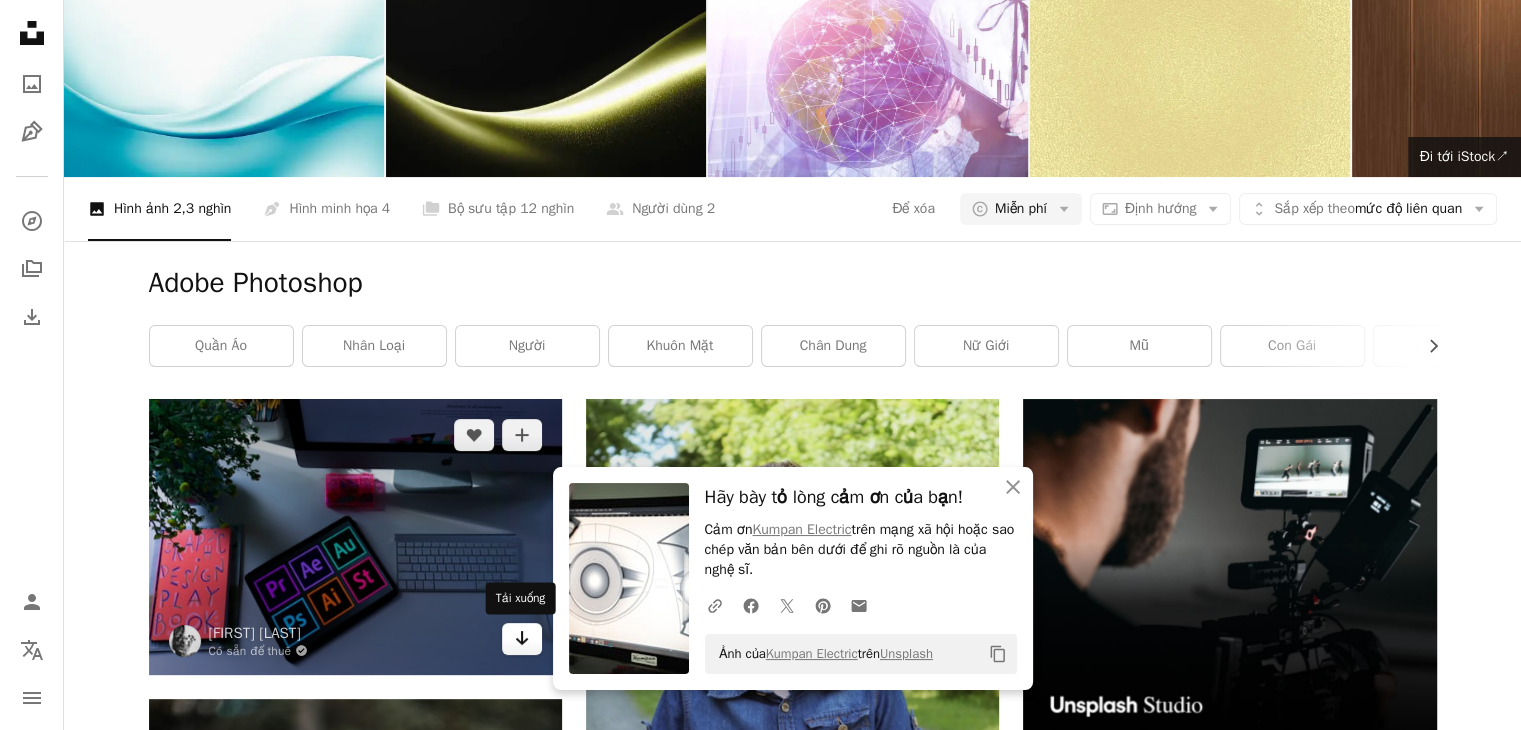 click on "Arrow pointing down" 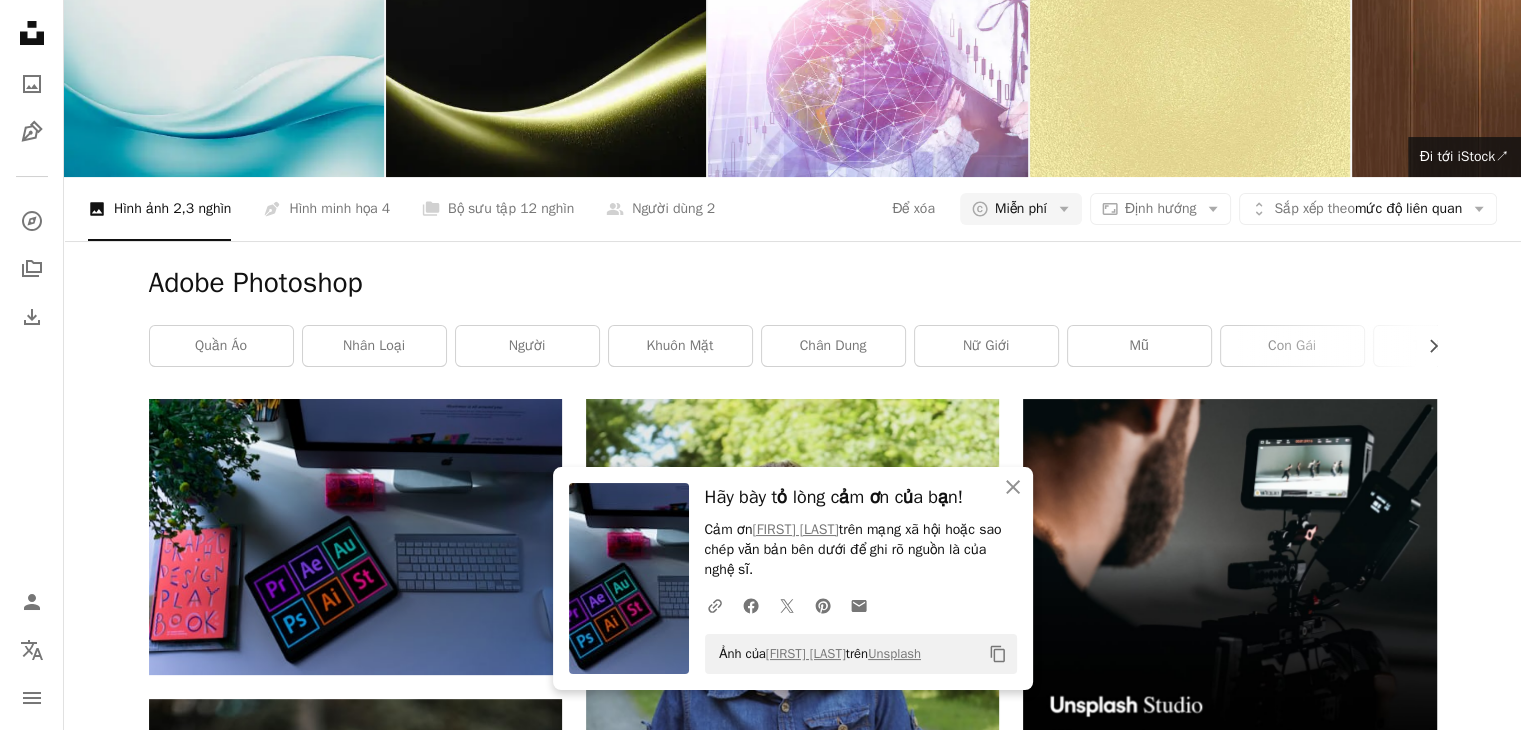 scroll, scrollTop: 0, scrollLeft: 0, axis: both 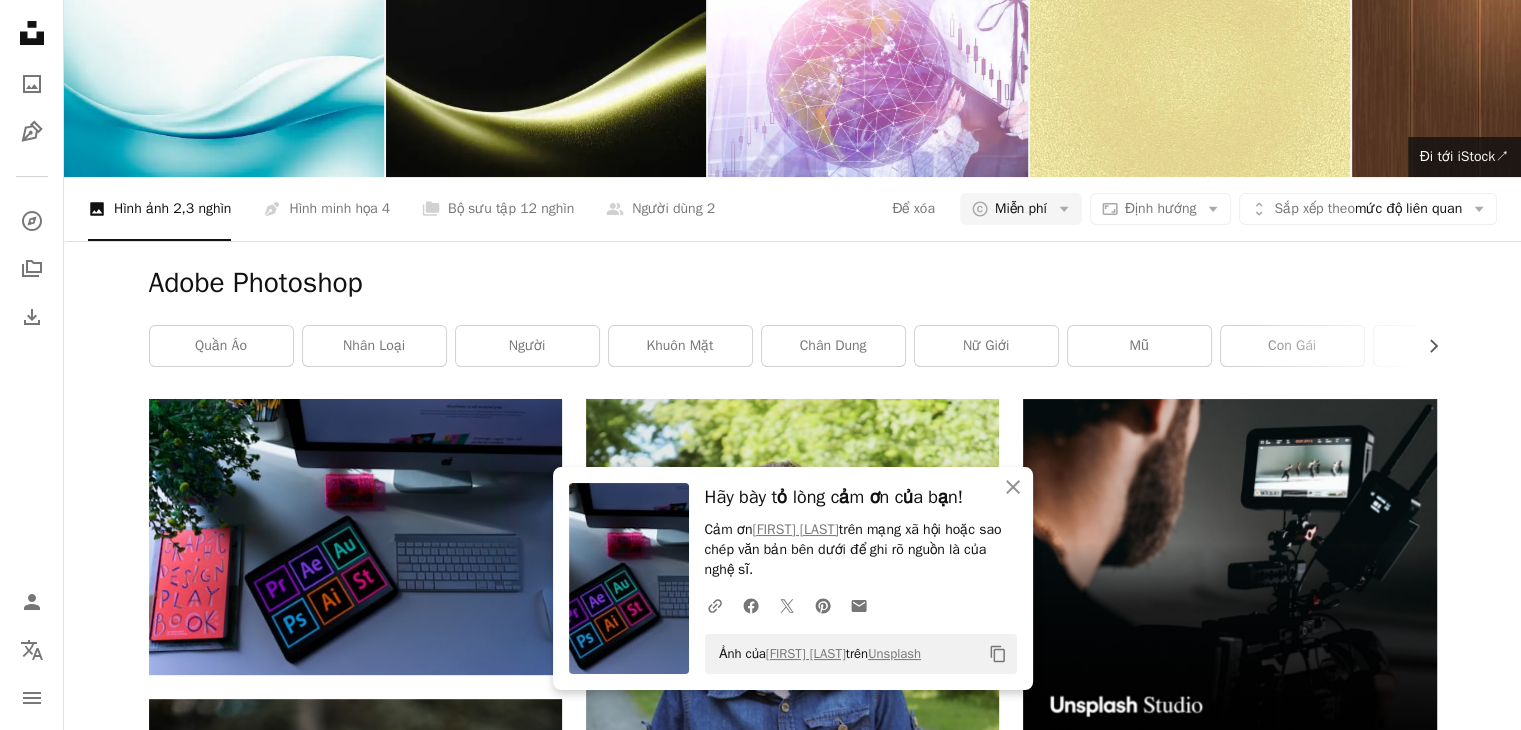 click on "**********" at bounding box center (564, -68) 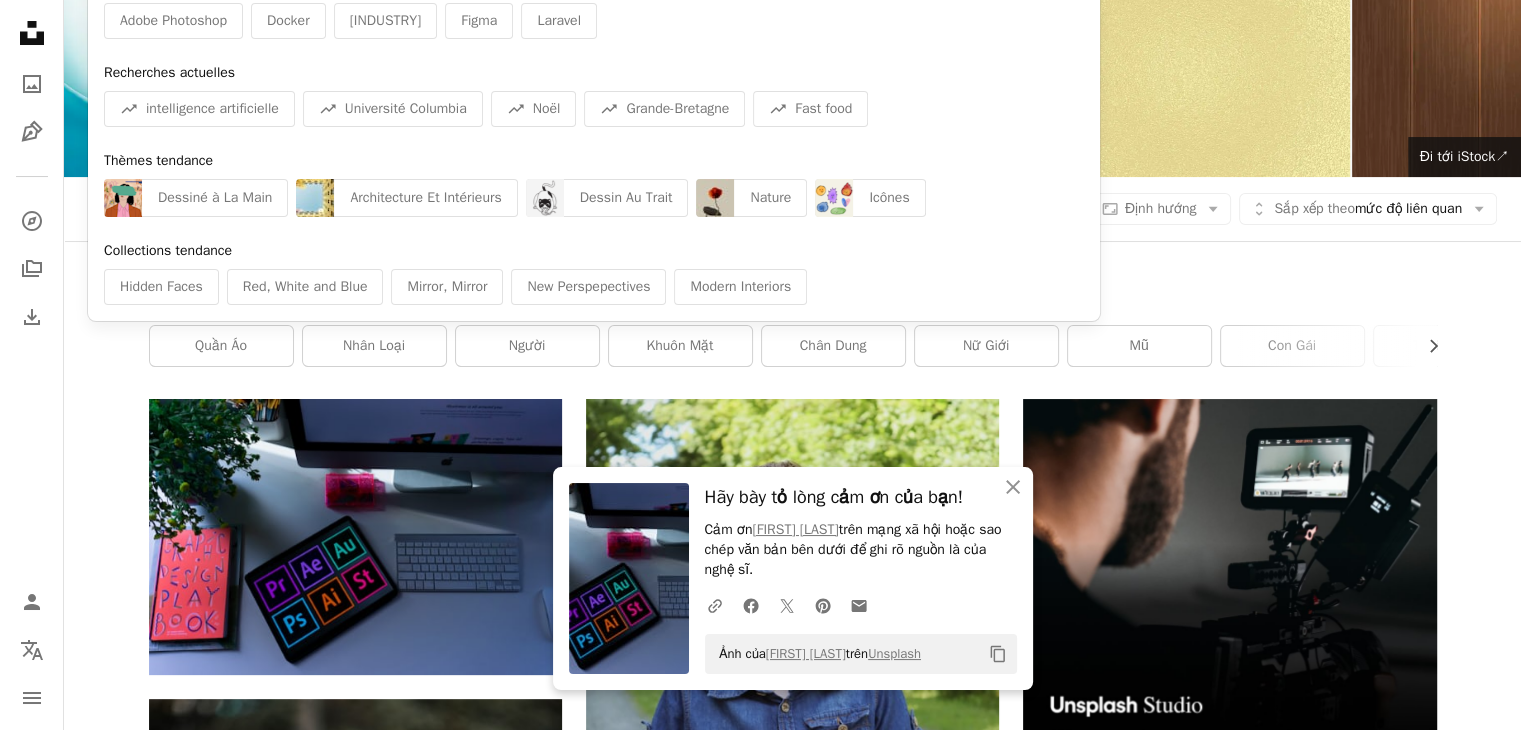 paste on "**********" 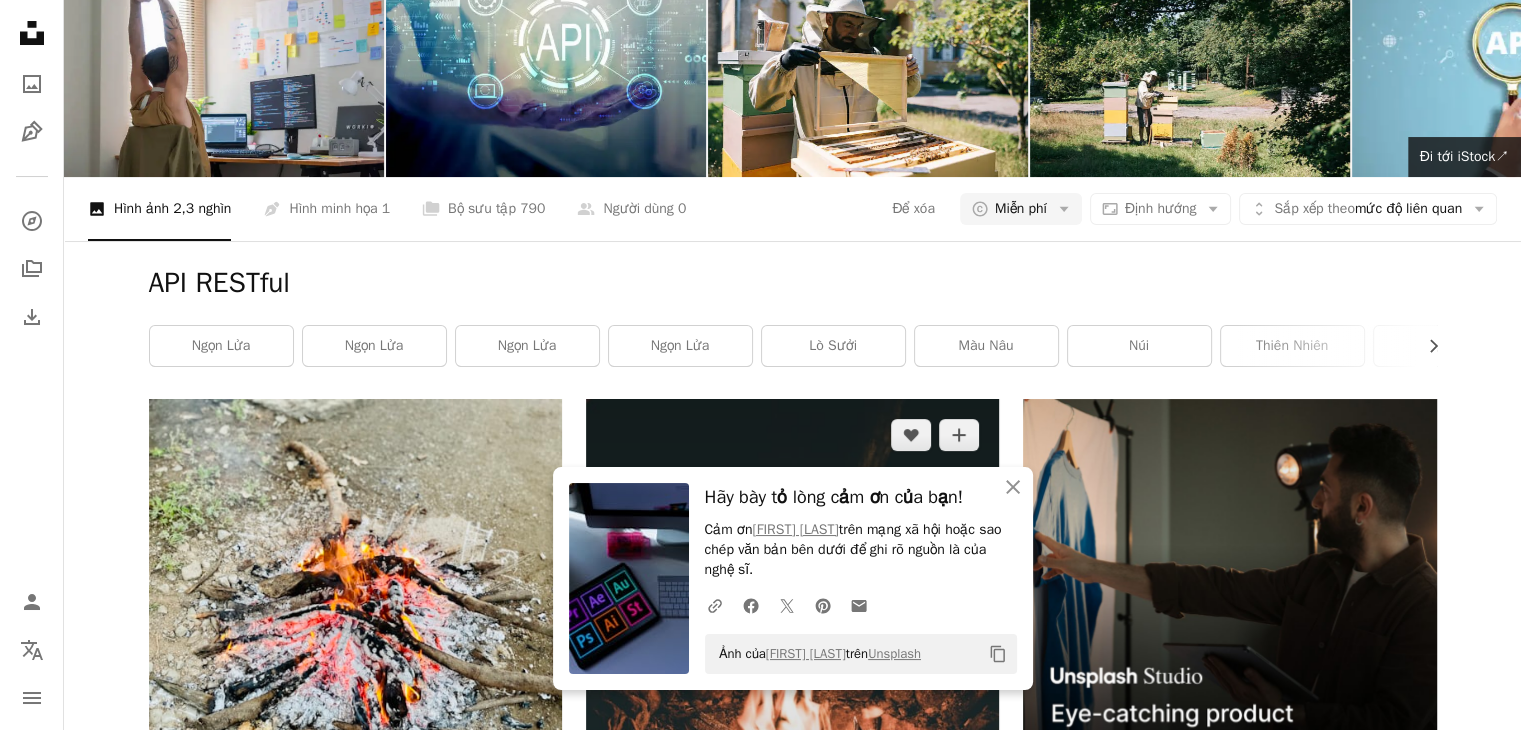 scroll, scrollTop: 300, scrollLeft: 0, axis: vertical 